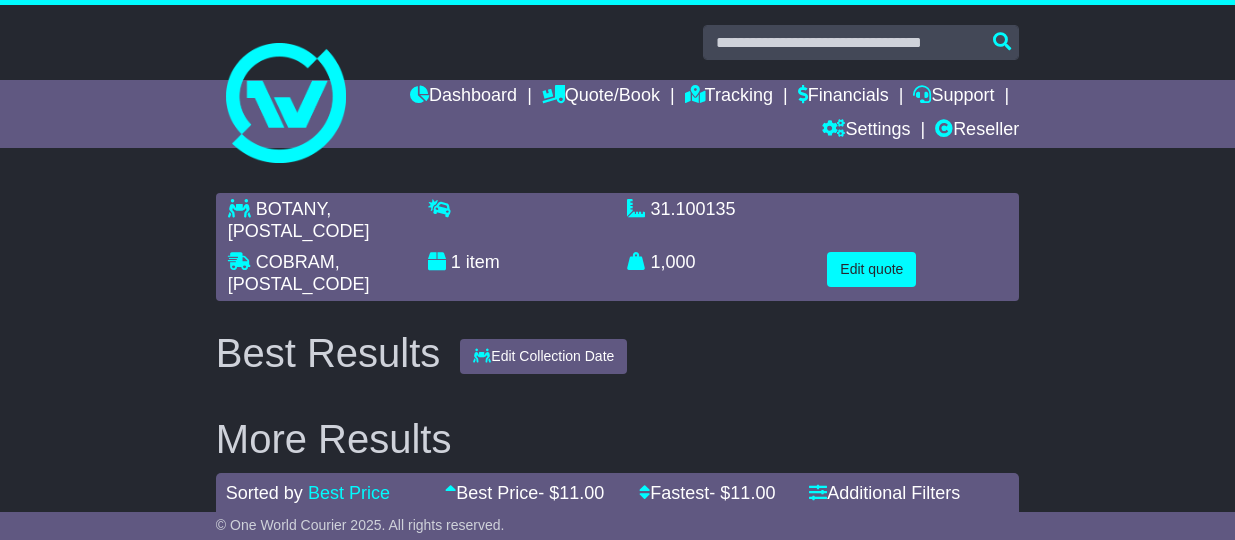 scroll, scrollTop: 158, scrollLeft: 0, axis: vertical 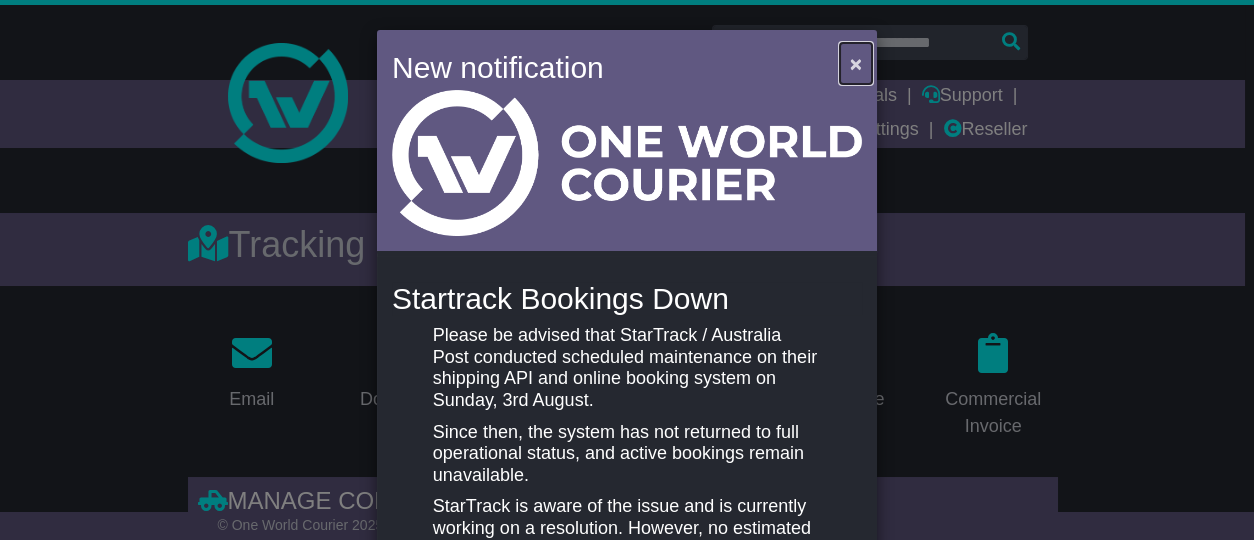 click on "×" at bounding box center (856, 63) 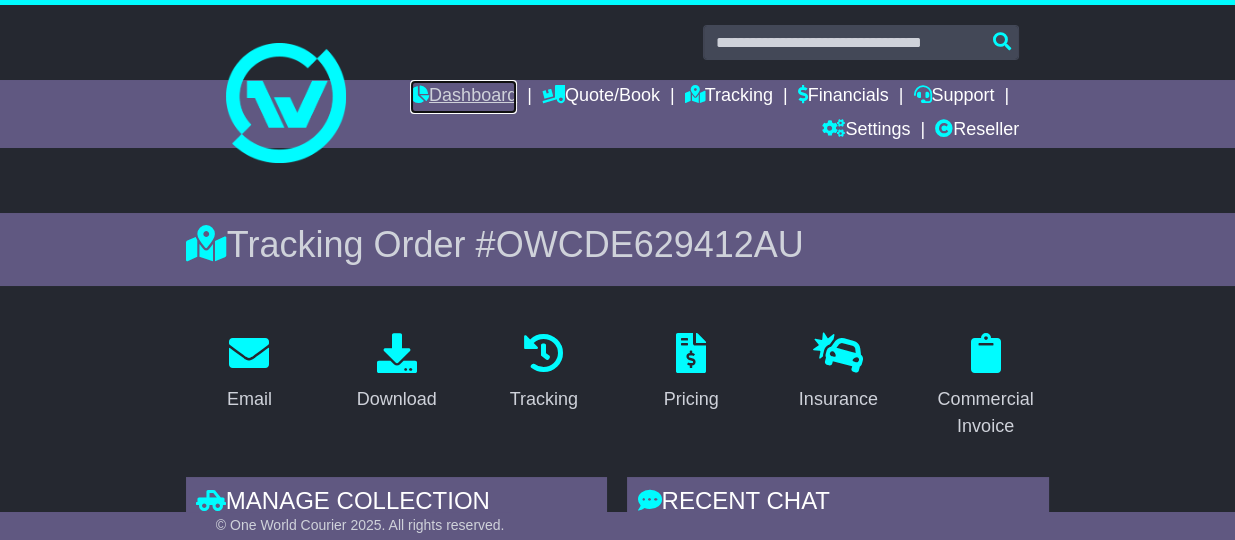 click on "Dashboard" at bounding box center (463, 97) 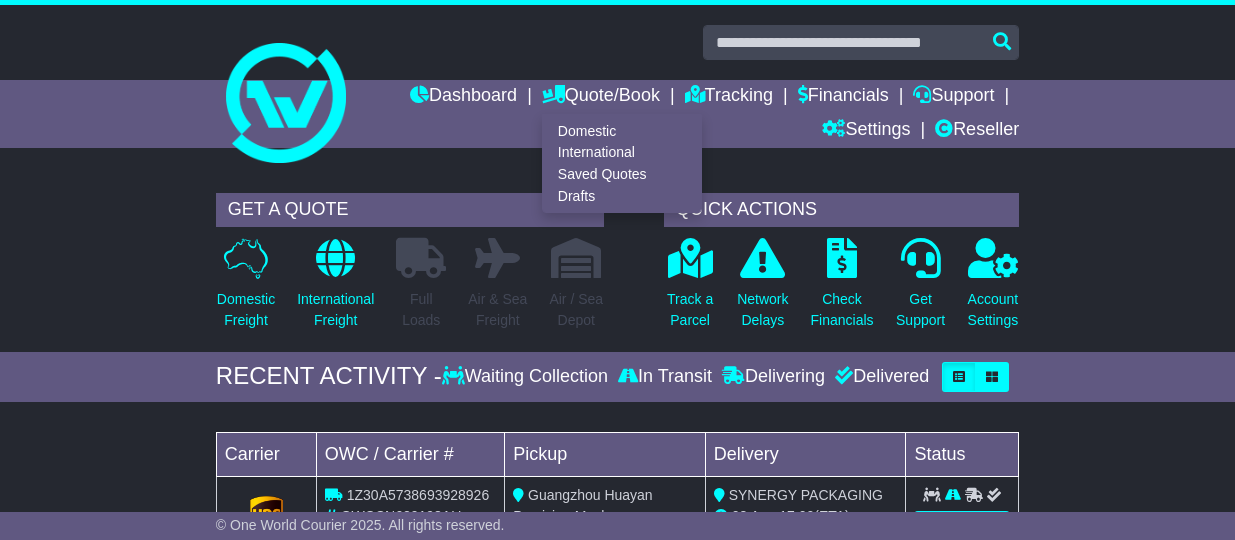 scroll, scrollTop: 0, scrollLeft: 0, axis: both 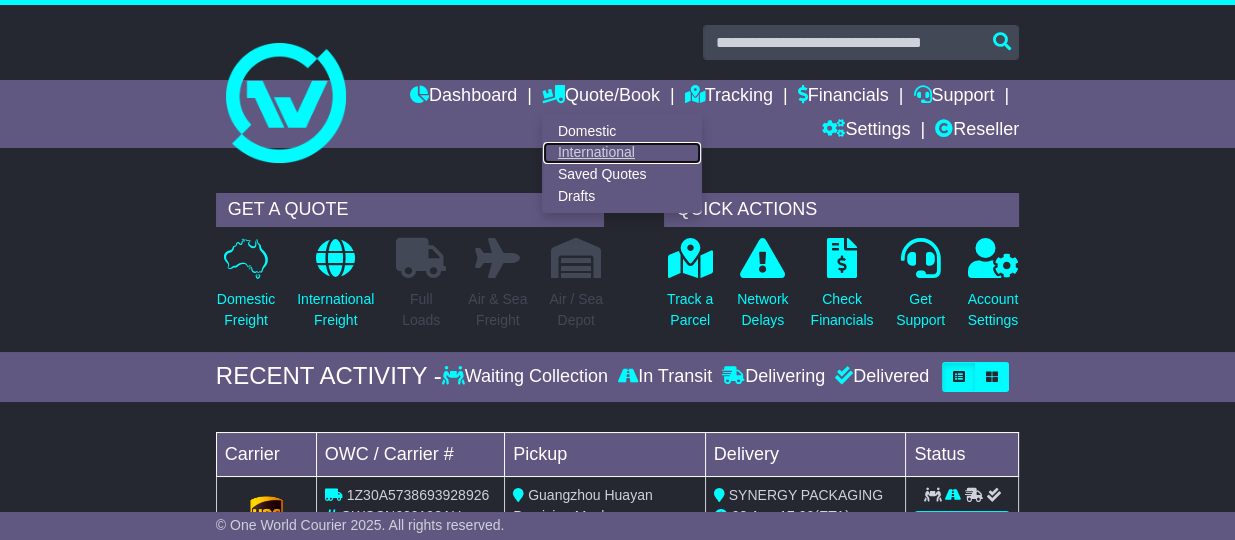click on "International" at bounding box center (622, 153) 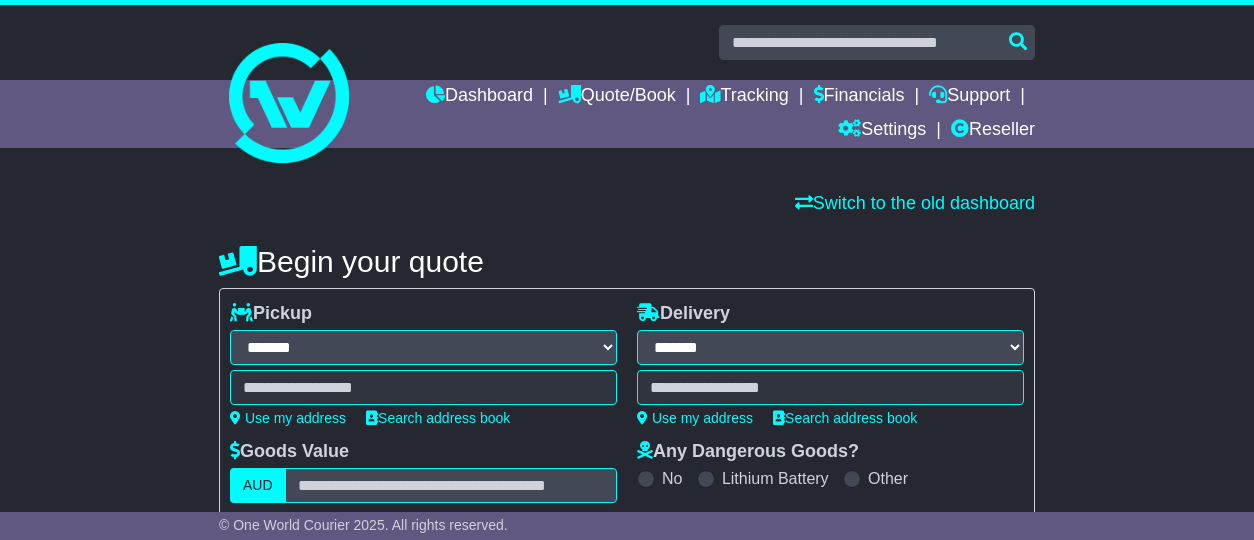 select on "**" 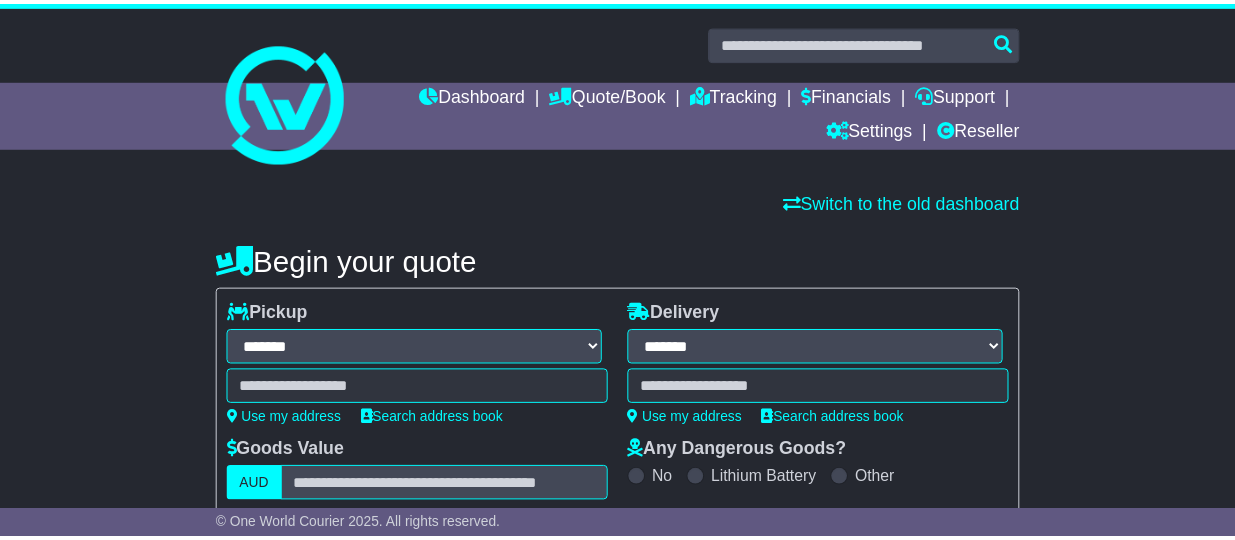 scroll, scrollTop: 0, scrollLeft: 0, axis: both 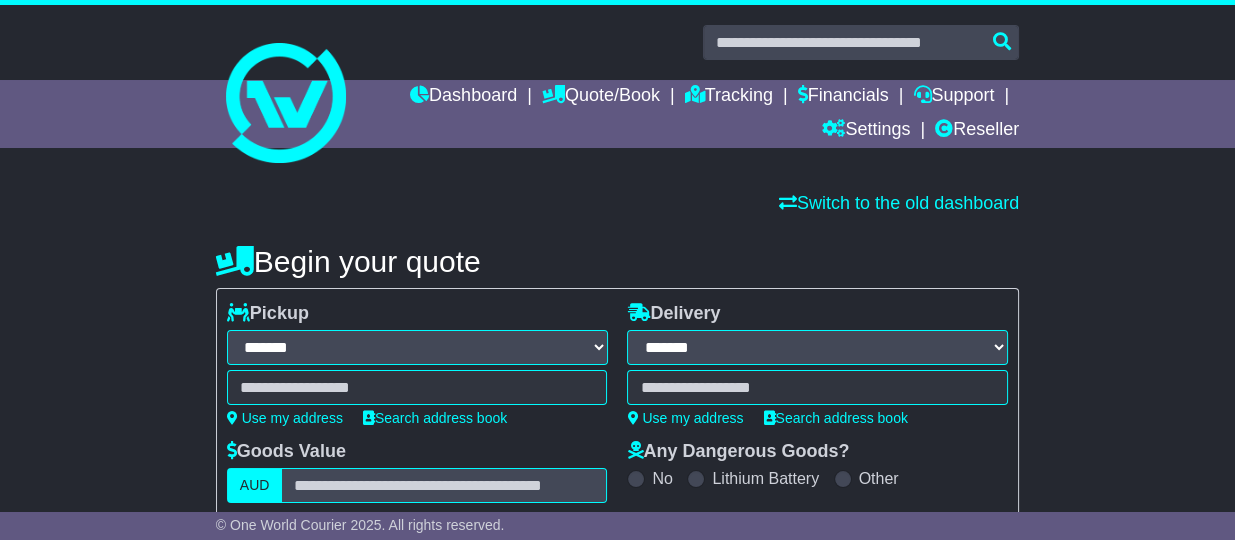 click at bounding box center [417, 387] 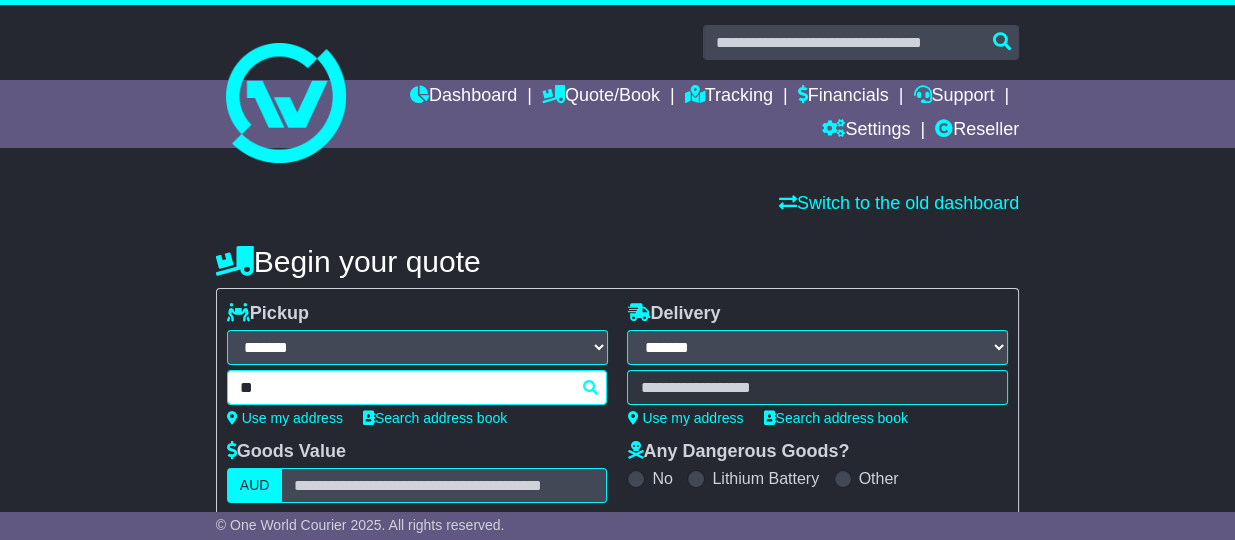 type on "*" 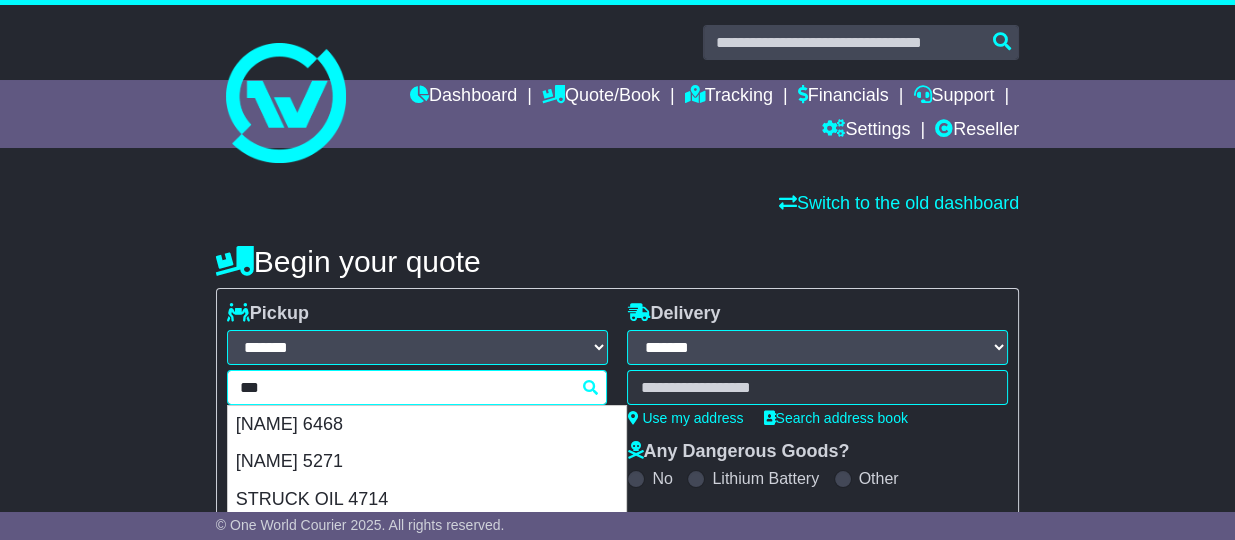 type on "****" 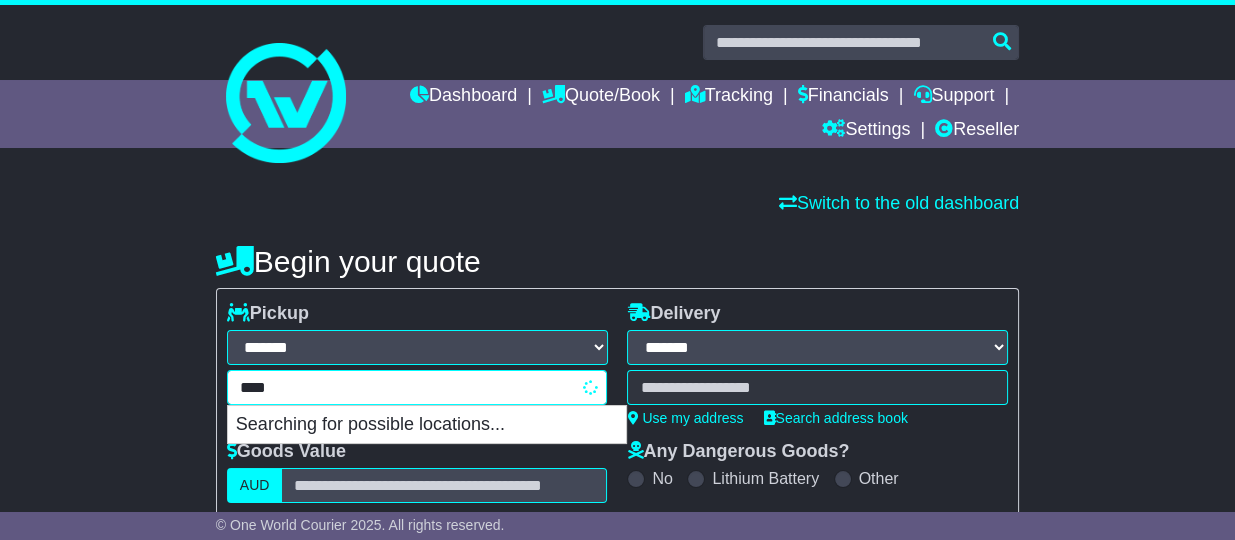 type on "*********" 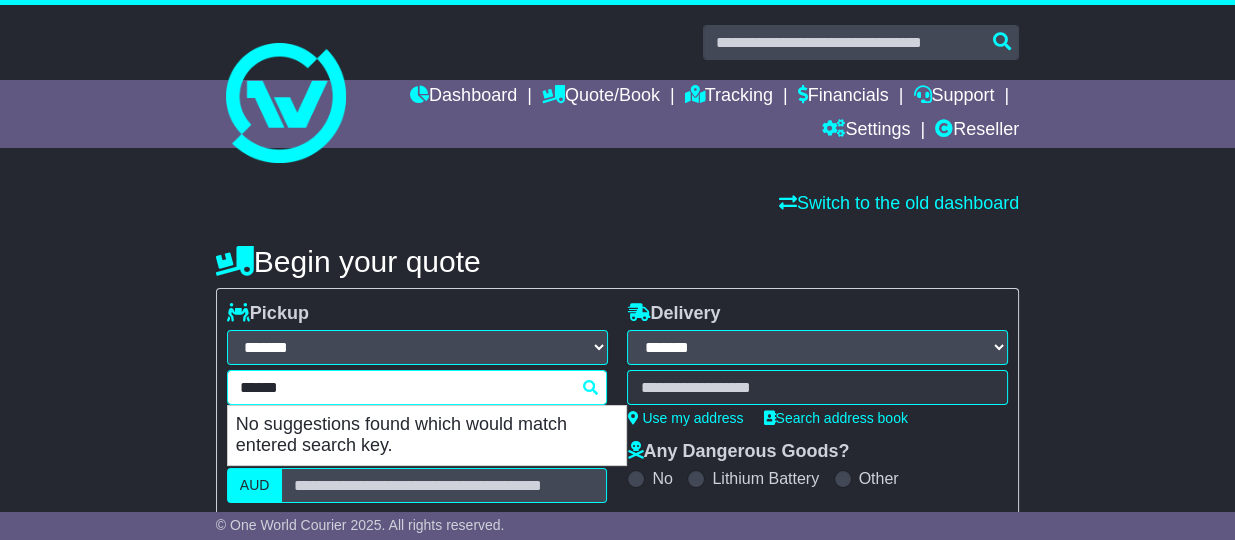 type on "*****" 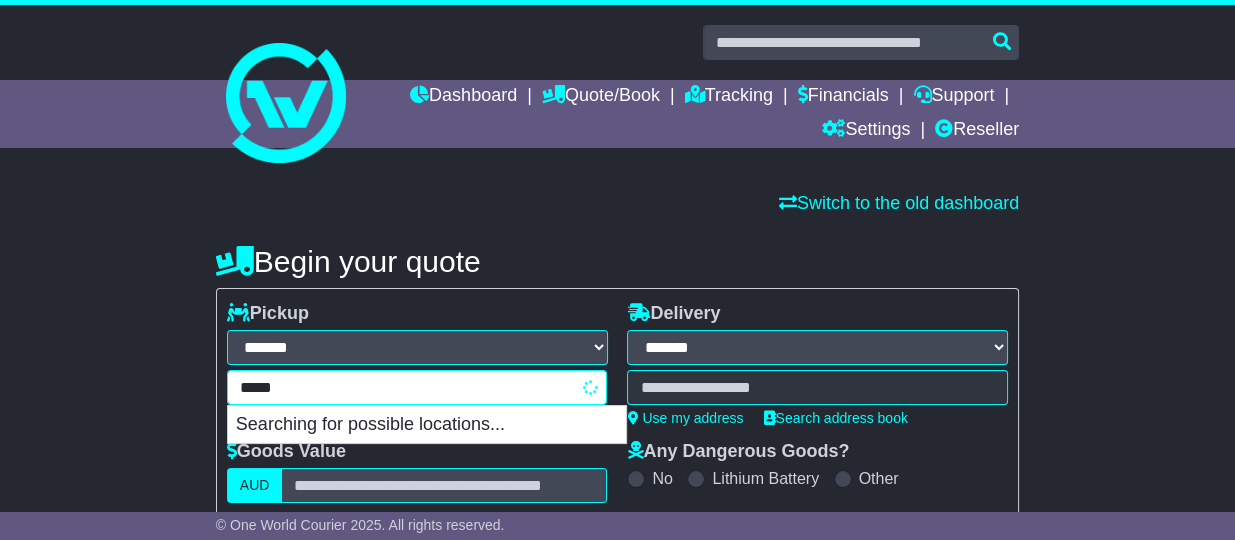 type on "*********" 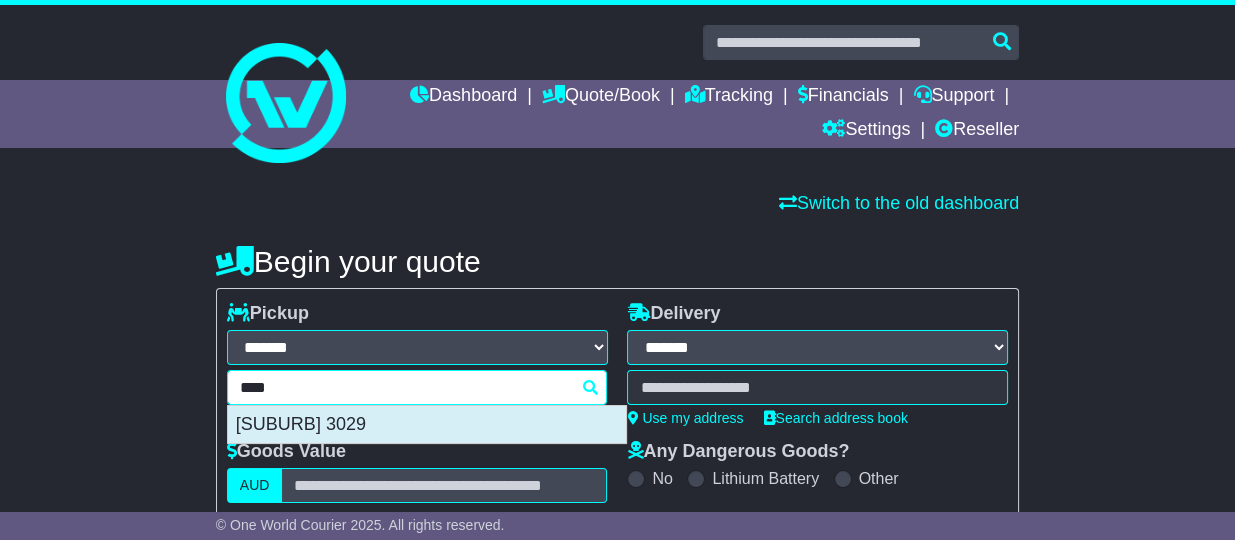 click on "TRUGANINA 3029" at bounding box center [427, 425] 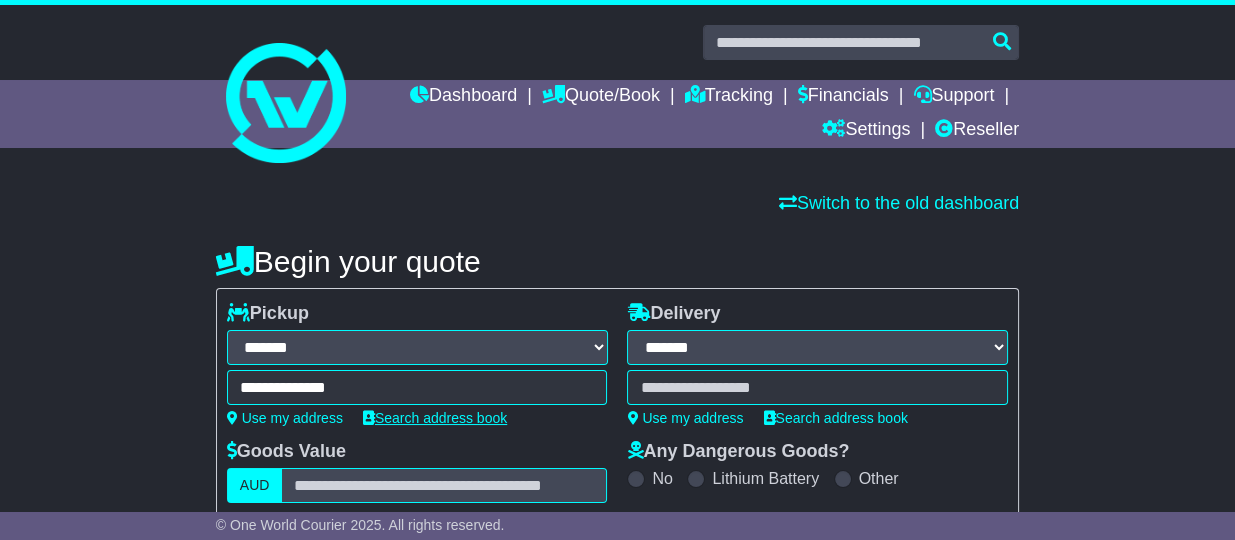 type on "**********" 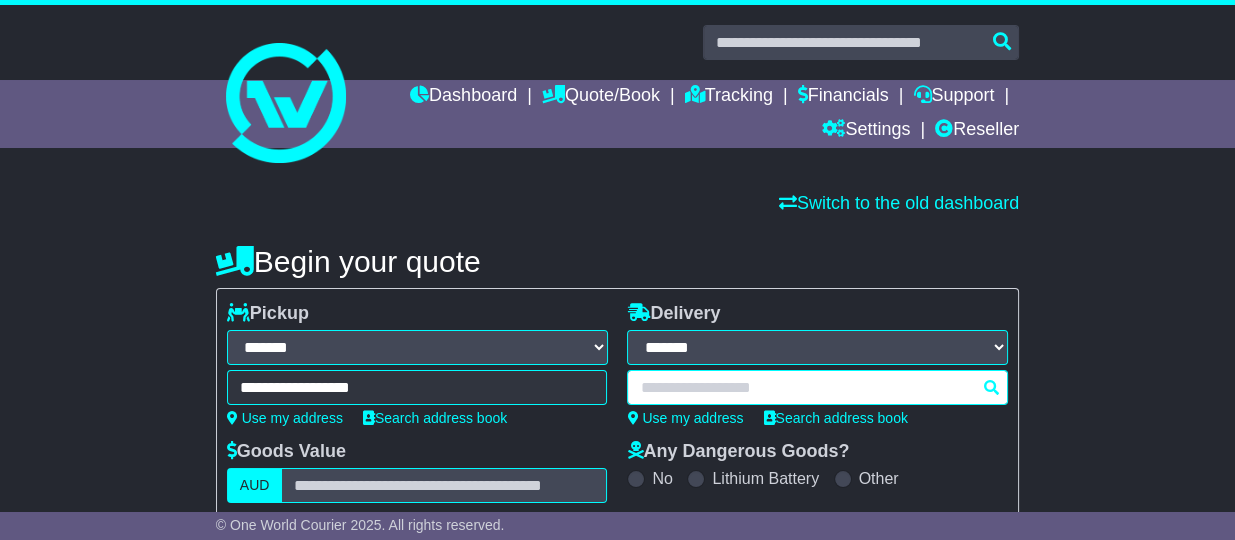 click at bounding box center (817, 387) 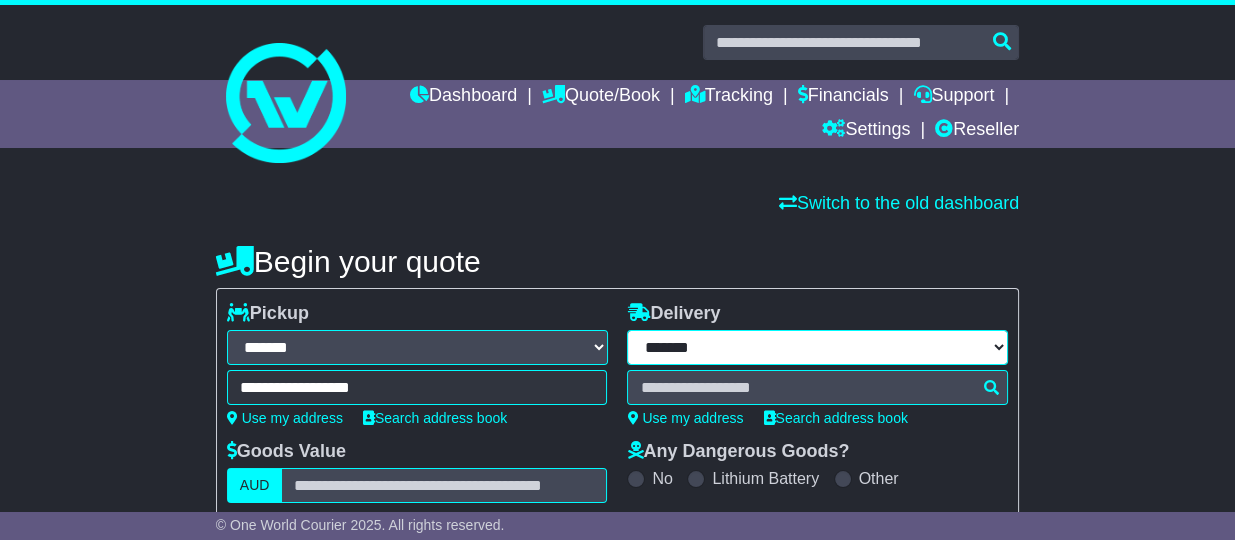 click on "**********" at bounding box center [817, 347] 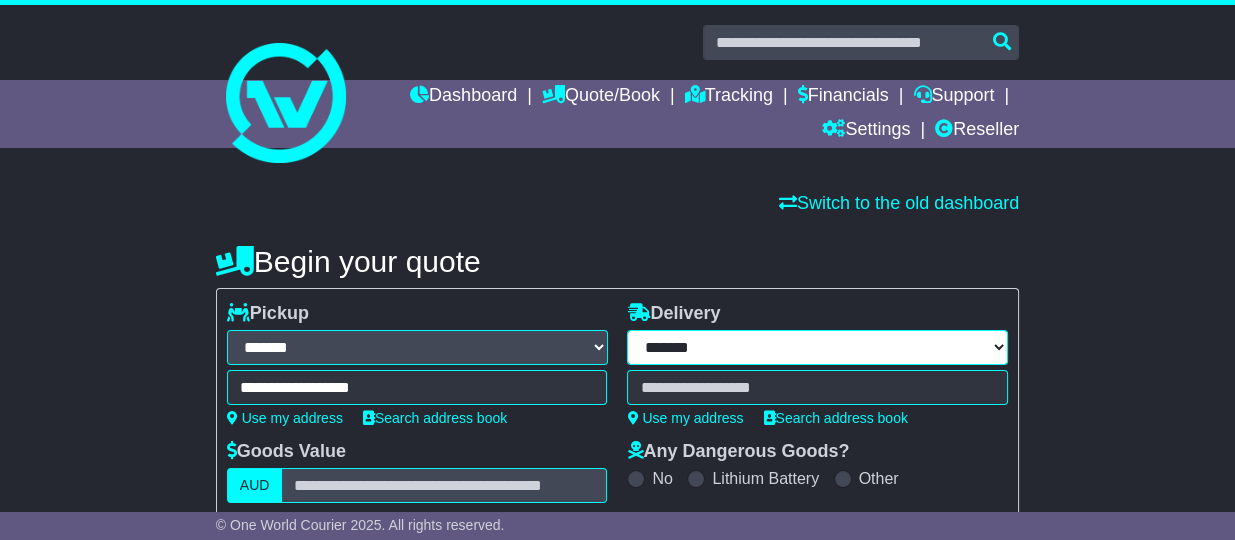 select on "***" 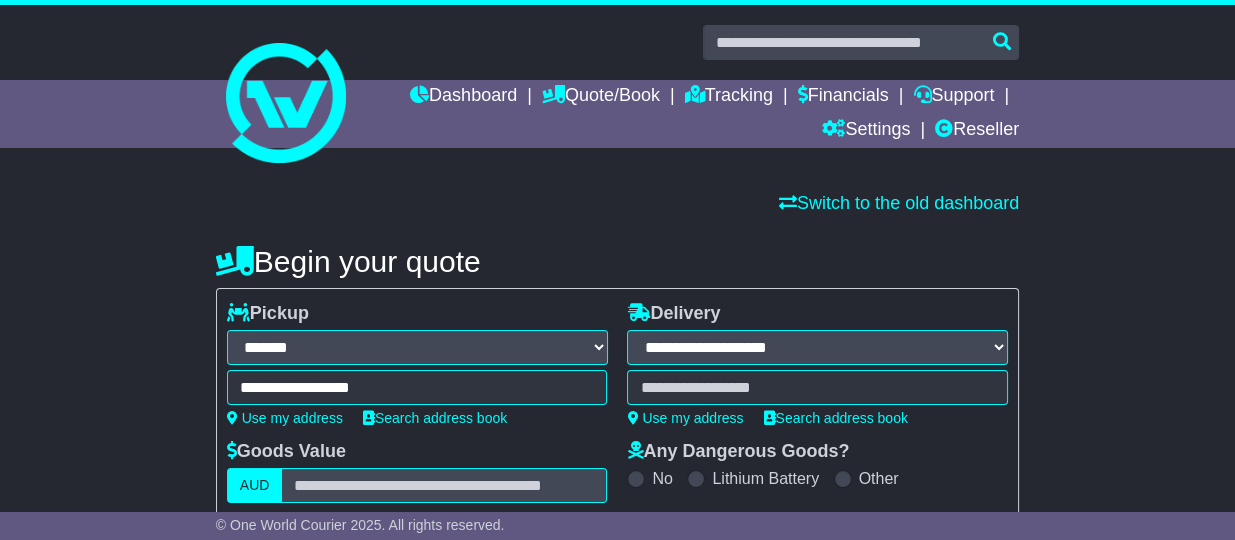 click on "**********" at bounding box center [817, 347] 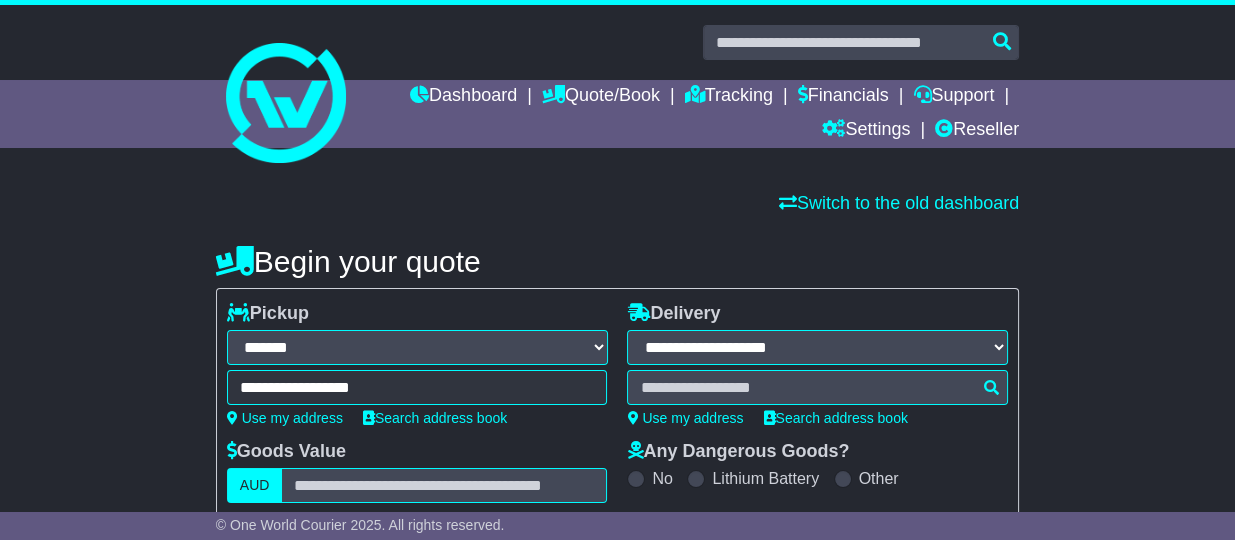 click at bounding box center [817, 387] 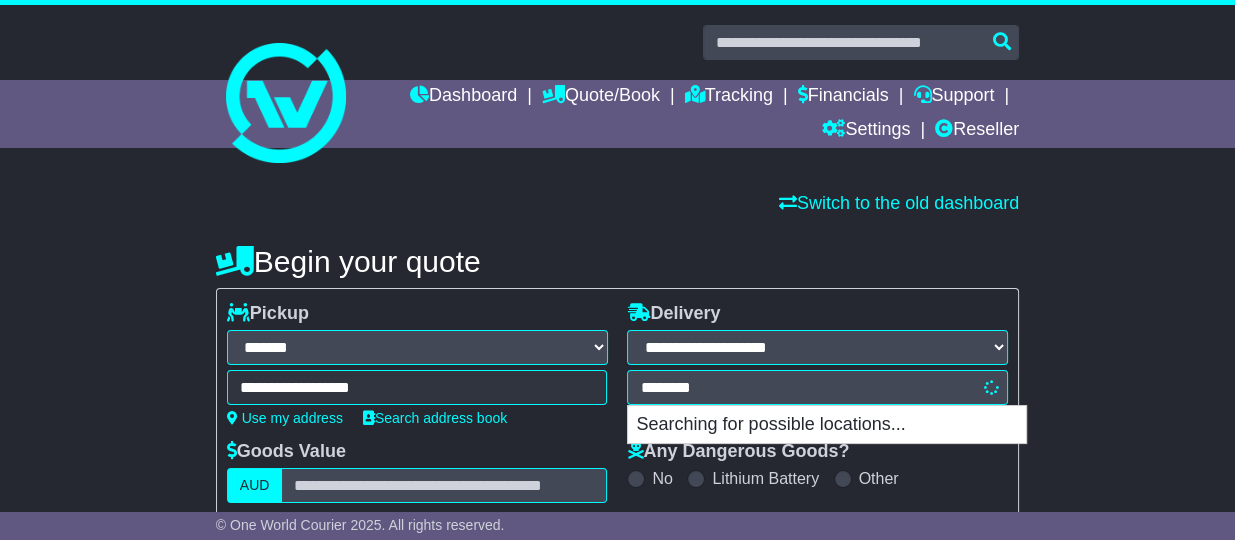 type on "********" 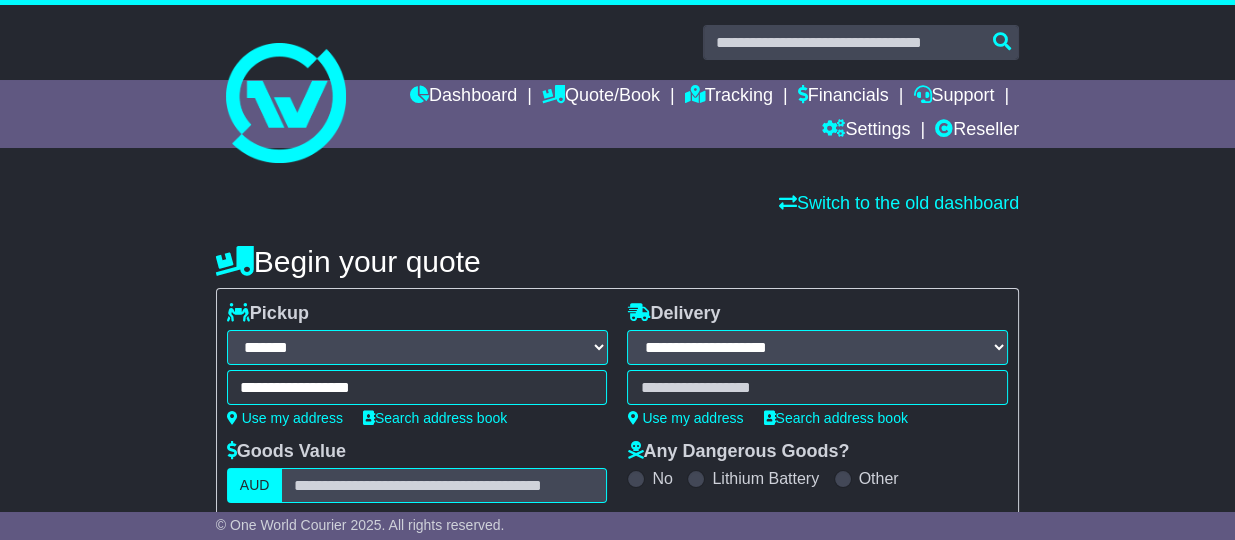 type on "**********" 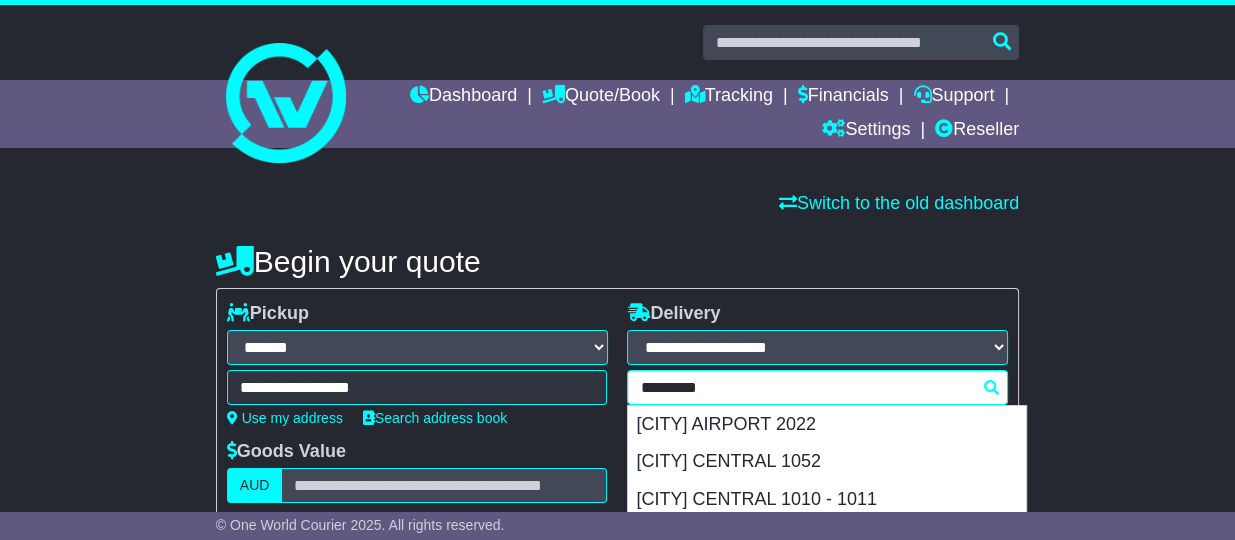 type 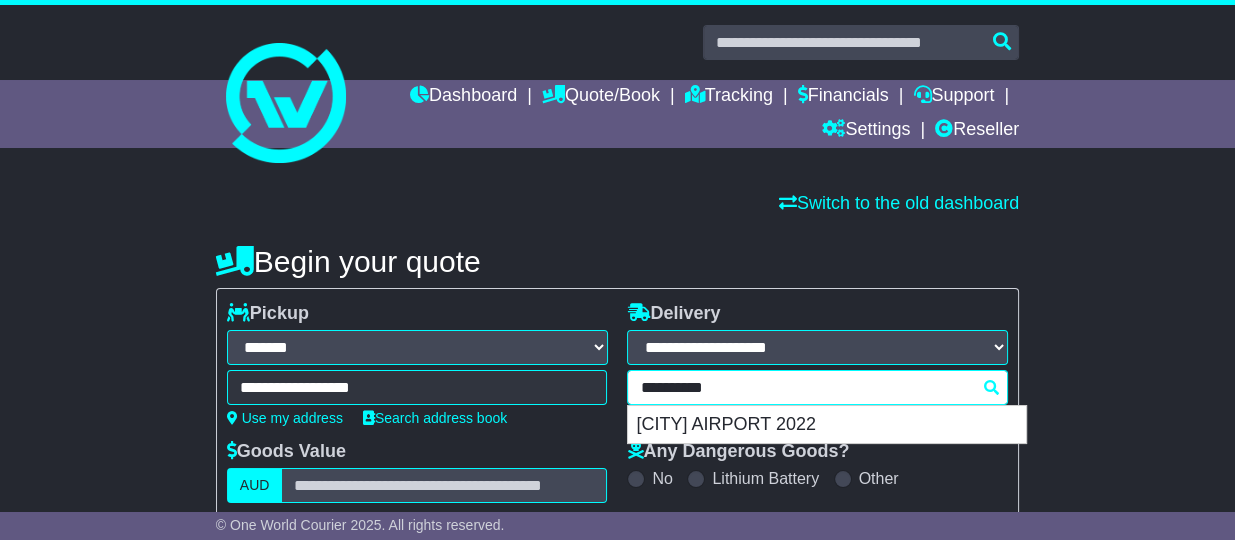 type on "**********" 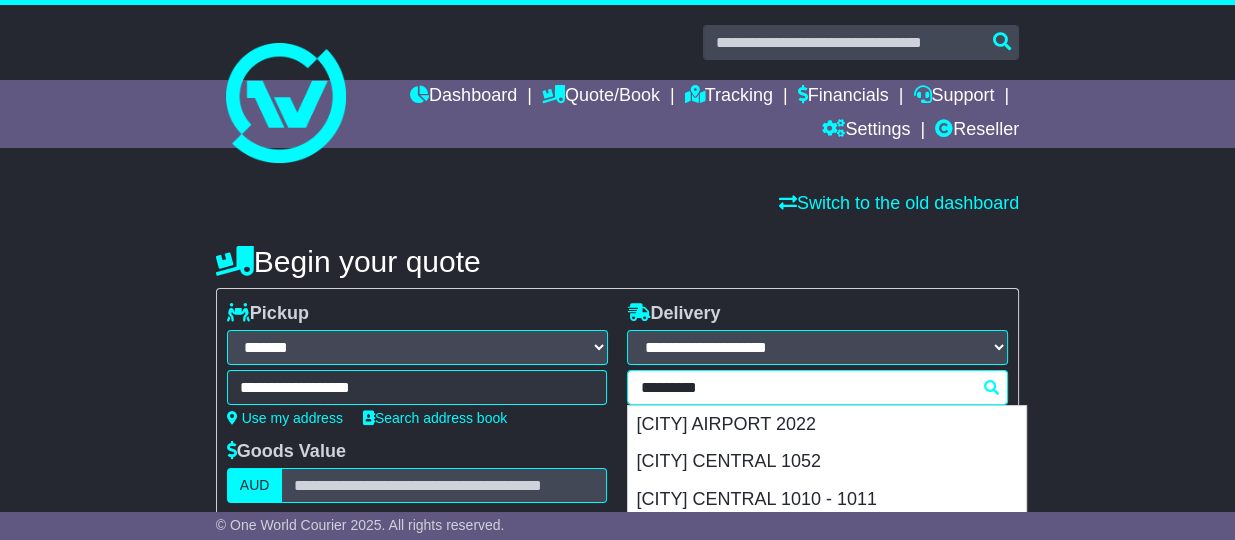 type 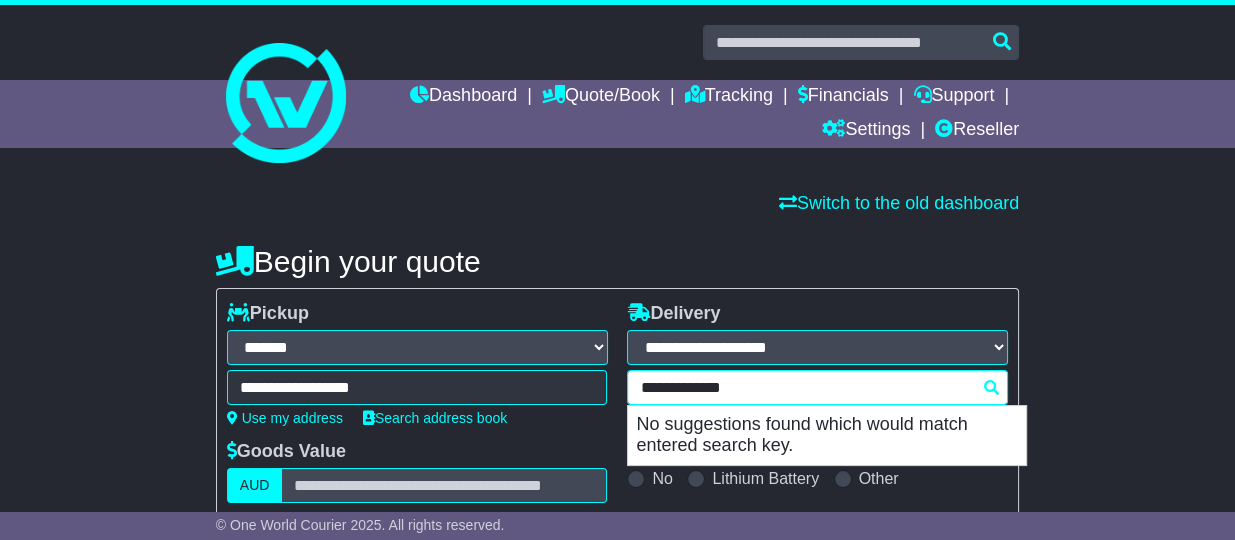 drag, startPoint x: 816, startPoint y: 395, endPoint x: 431, endPoint y: 396, distance: 385.0013 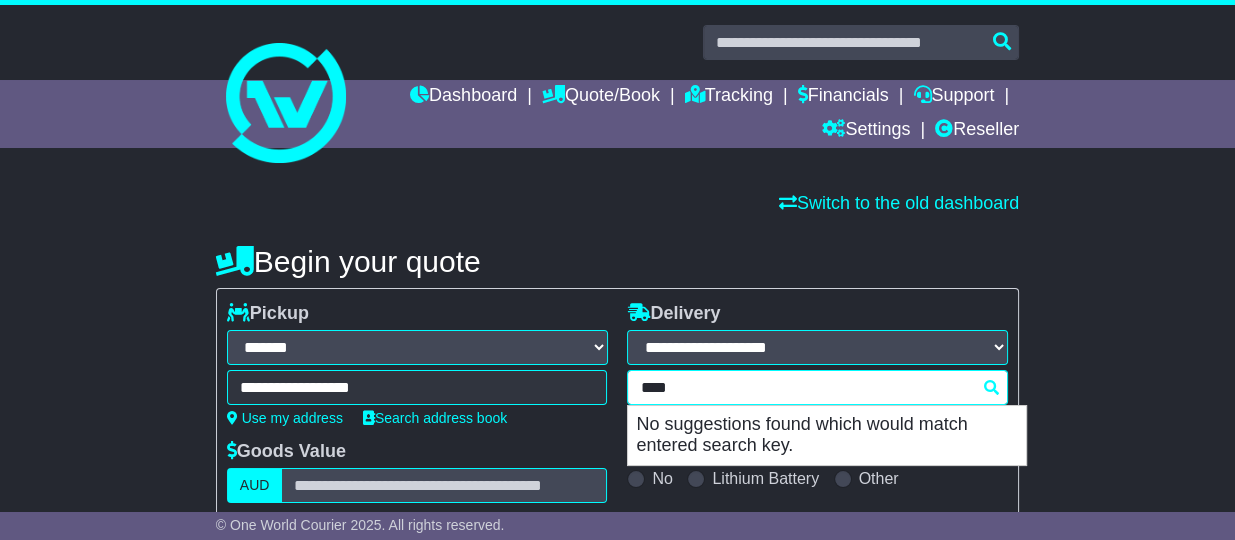 drag, startPoint x: 689, startPoint y: 390, endPoint x: 473, endPoint y: 390, distance: 216 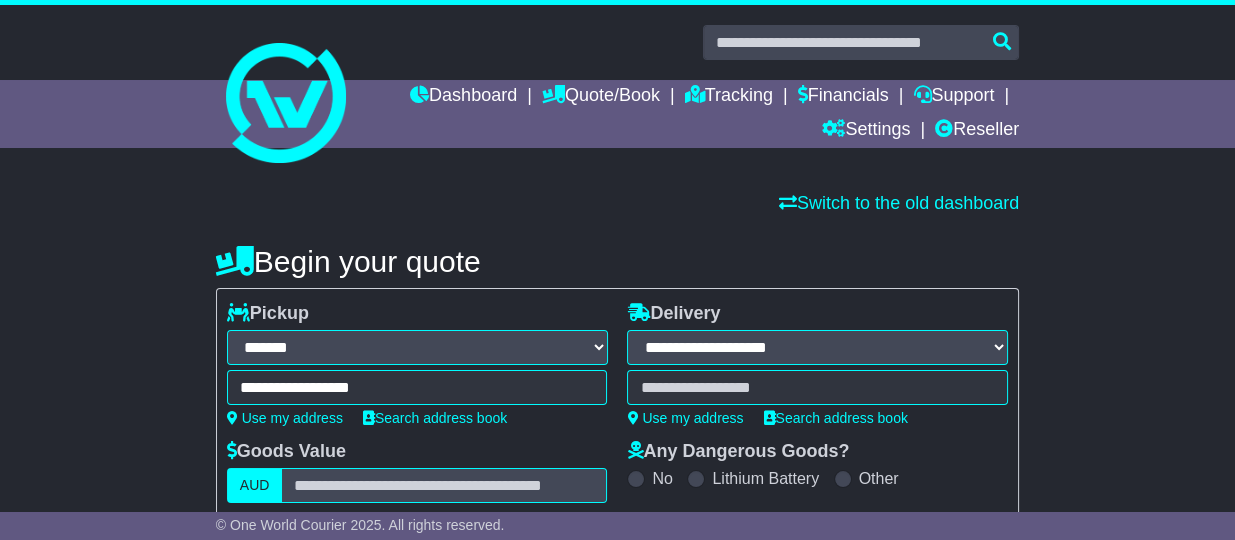 drag, startPoint x: 689, startPoint y: 384, endPoint x: 654, endPoint y: 384, distance: 35 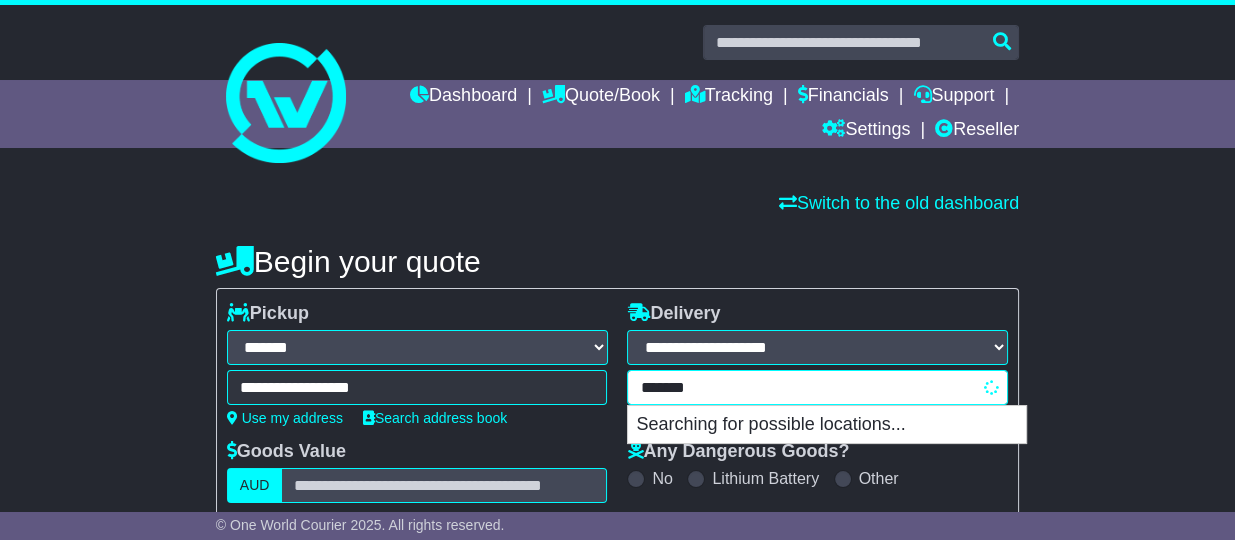 type on "********" 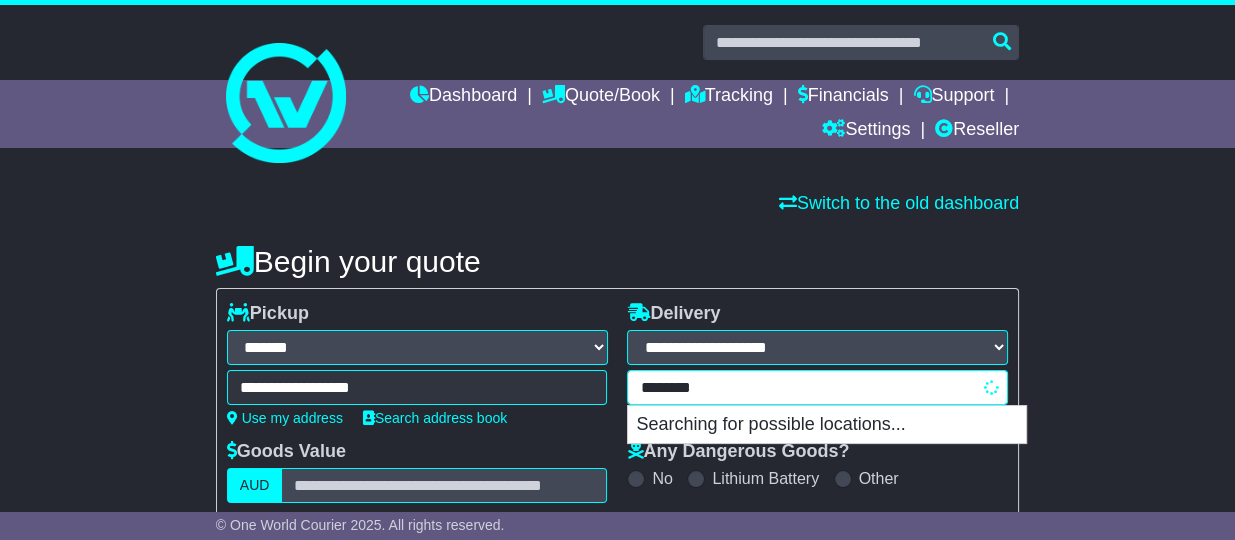 type on "**********" 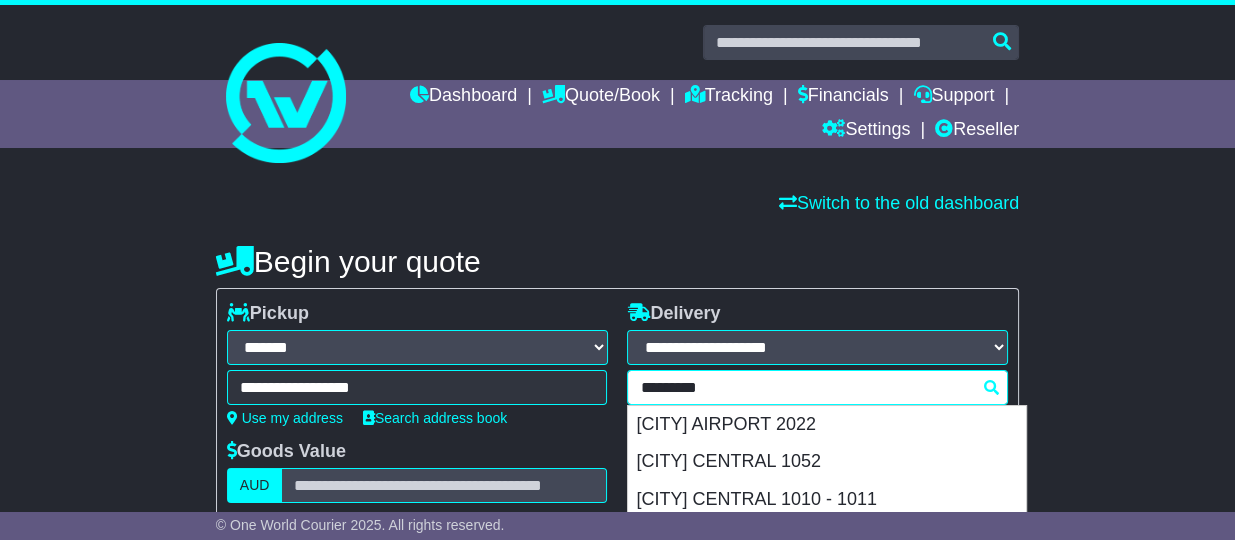 type on "**********" 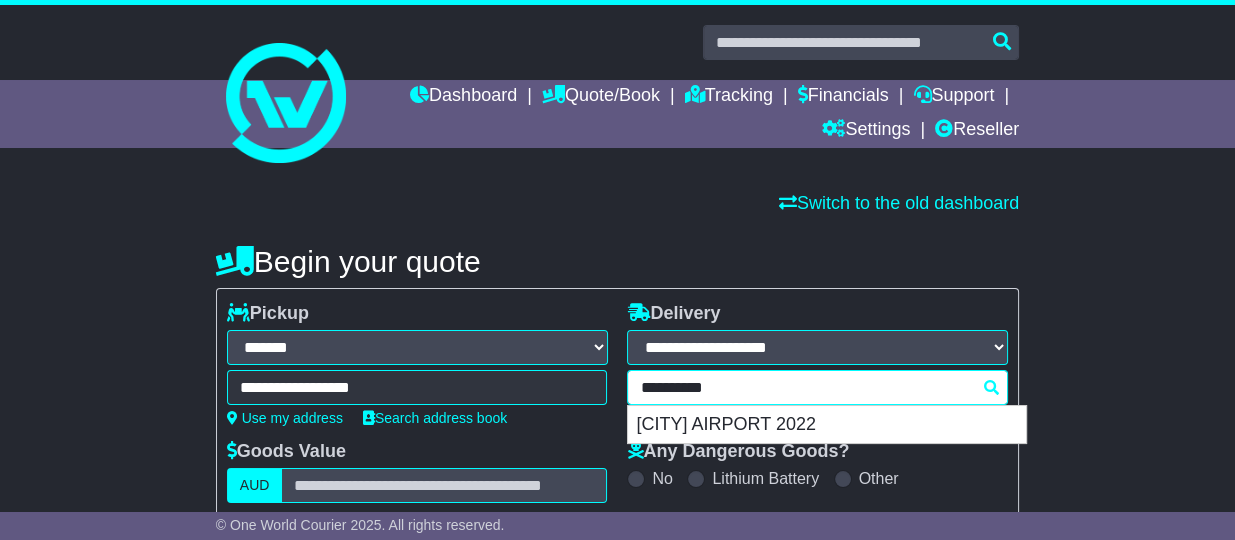 type on "**********" 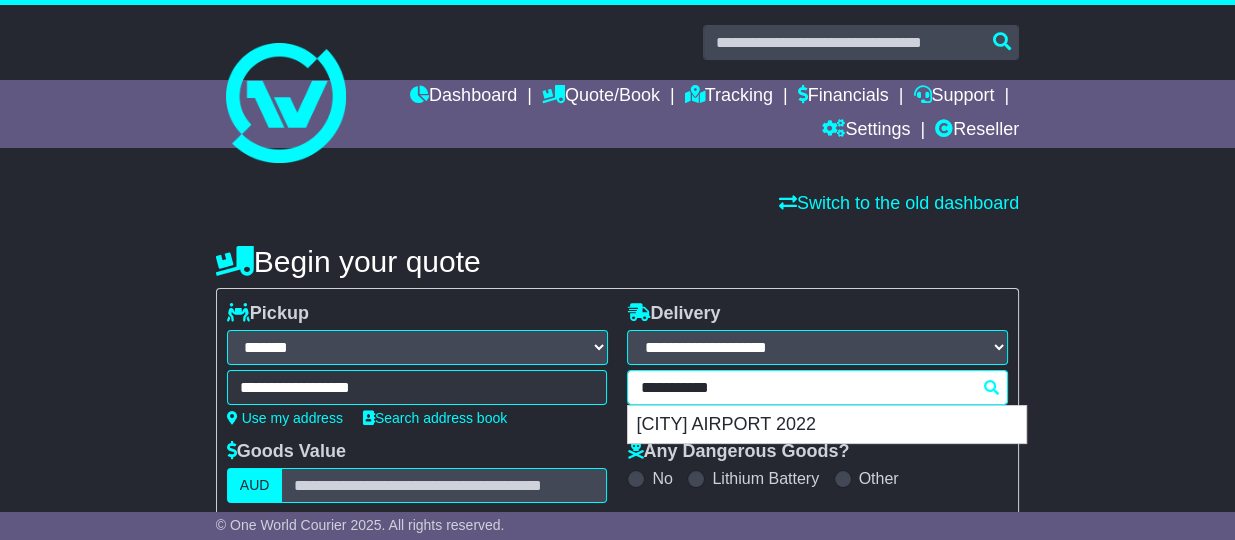 type 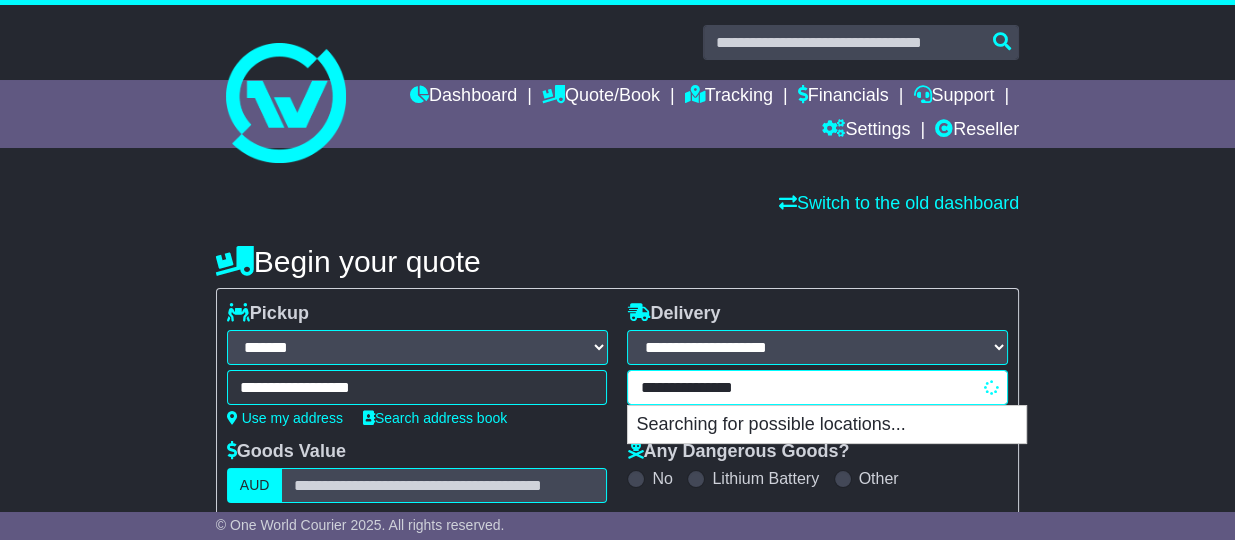 type on "**********" 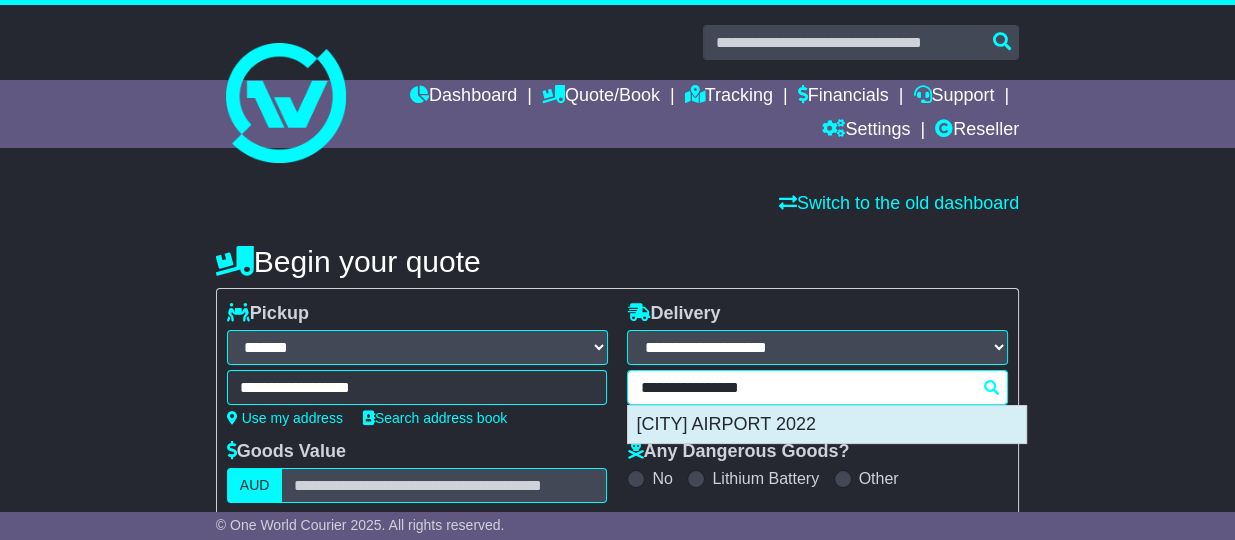 click on "AUCKLAND AIRPORT 2022" at bounding box center (827, 425) 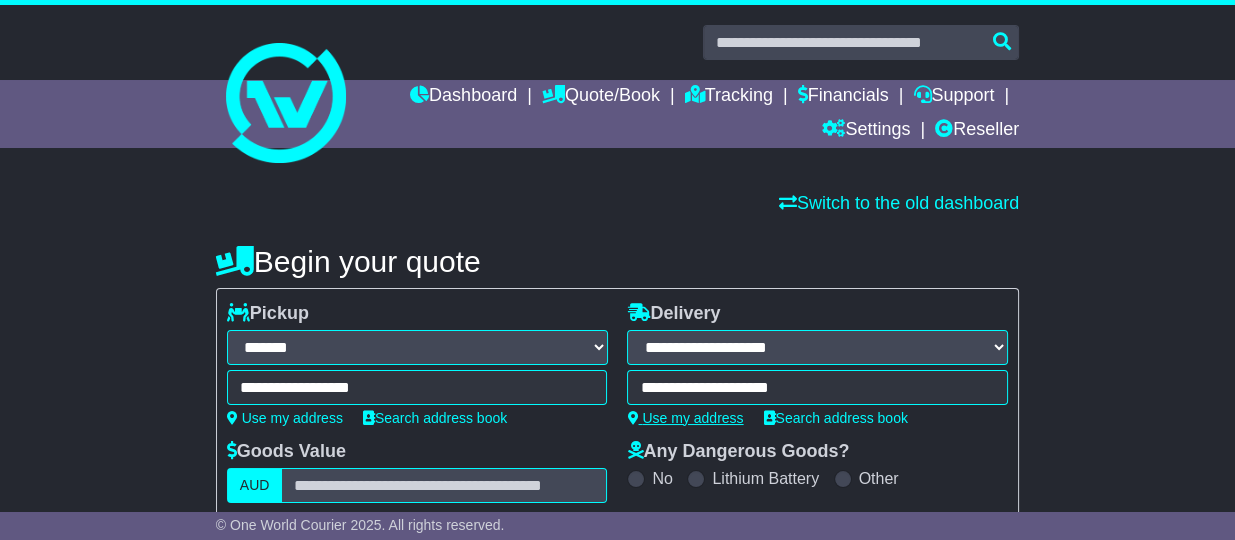 type on "**********" 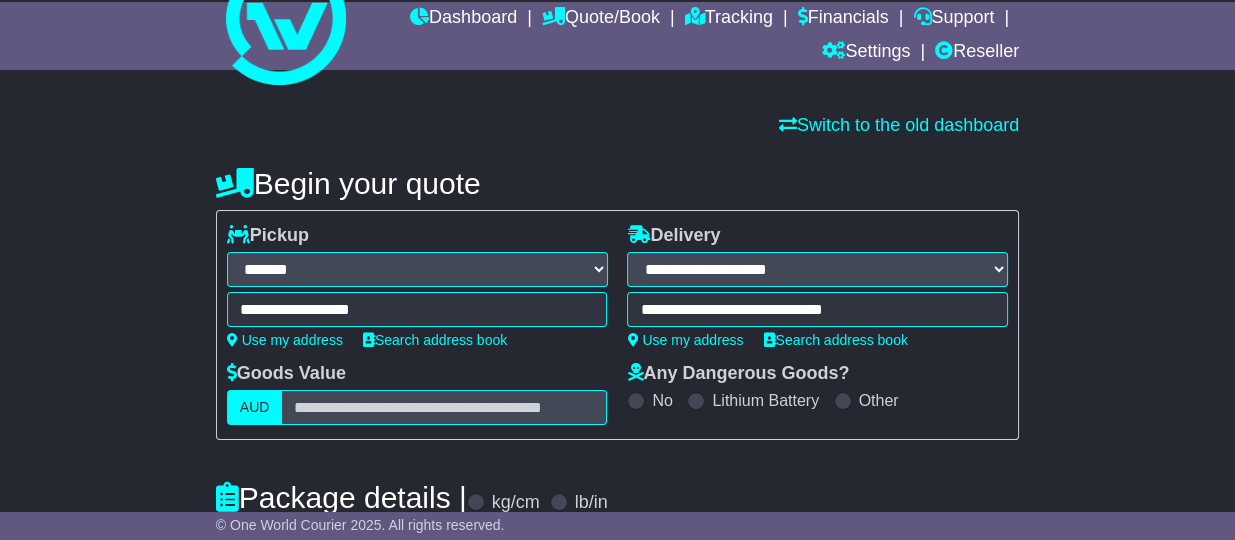 scroll, scrollTop: 125, scrollLeft: 0, axis: vertical 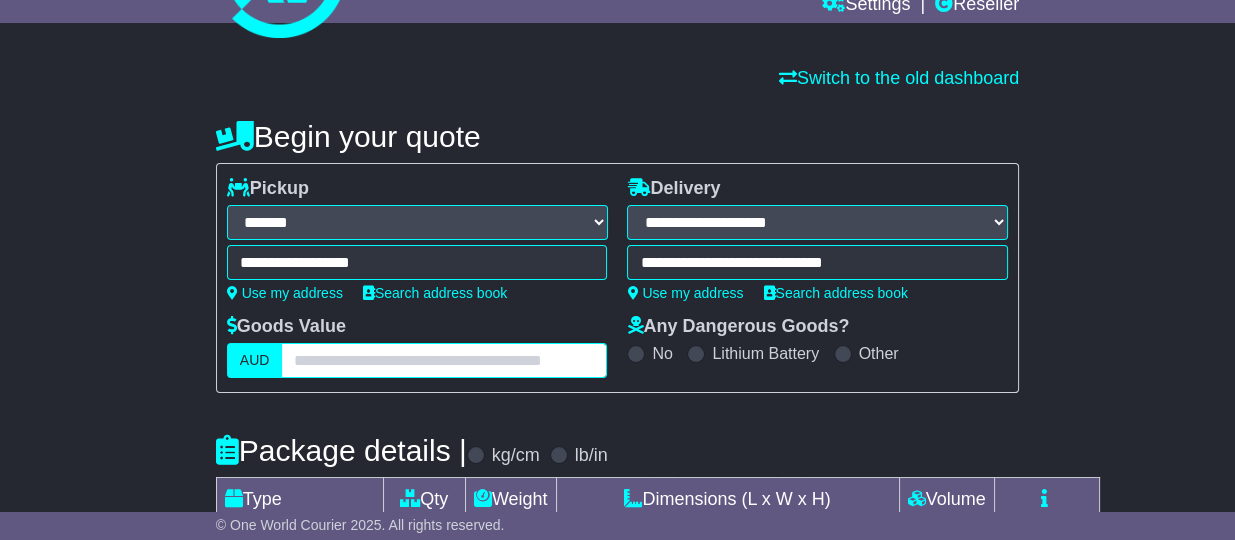 click at bounding box center [444, 360] 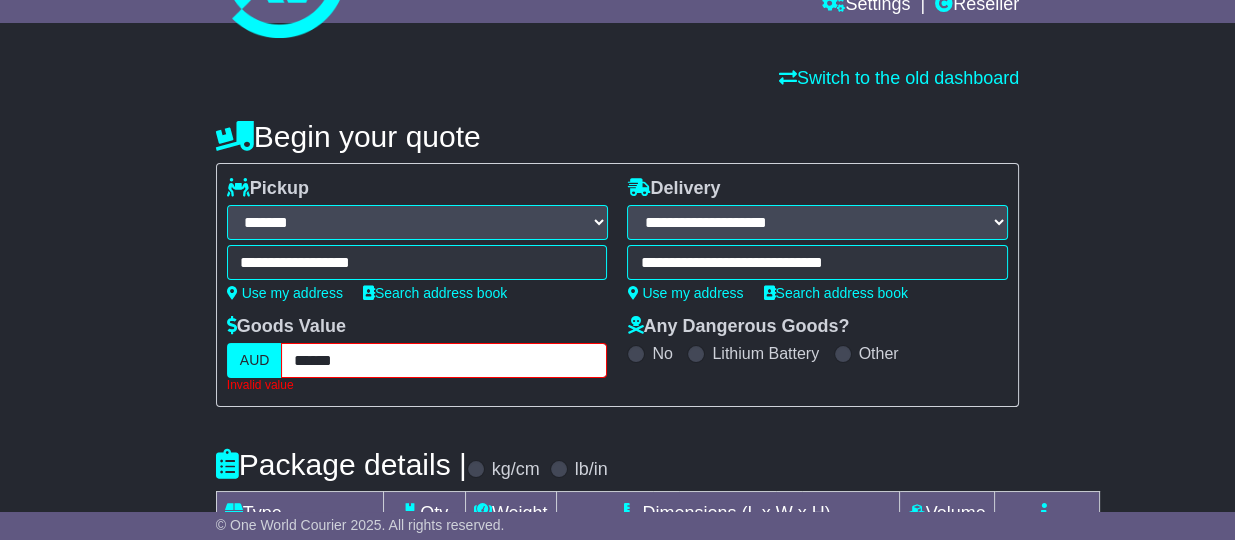 click on "*****" at bounding box center (444, 360) 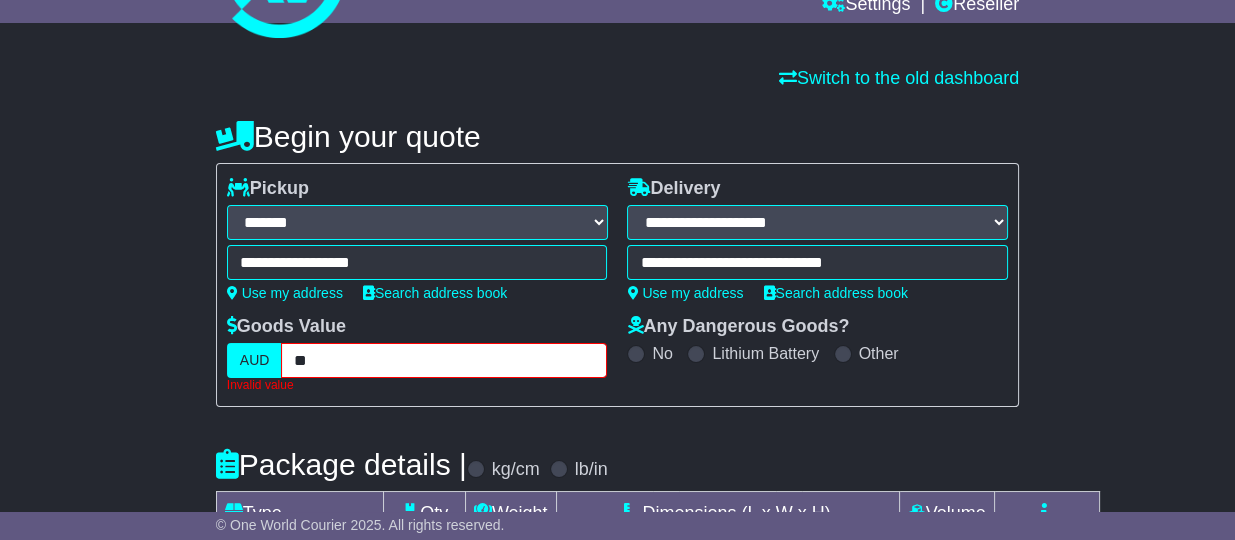 type on "*" 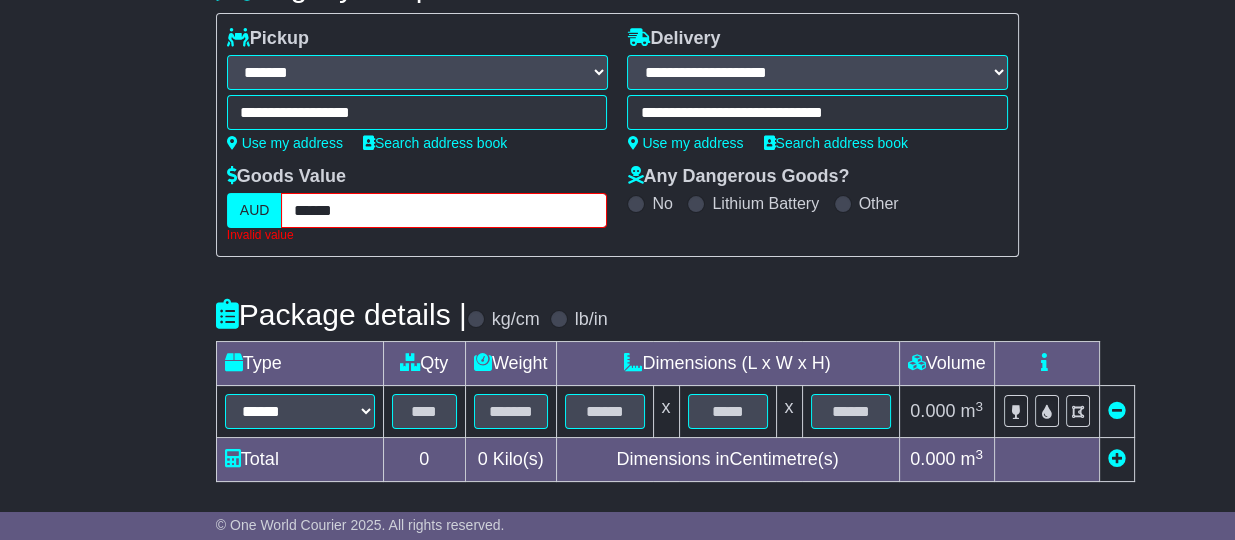 scroll, scrollTop: 375, scrollLeft: 0, axis: vertical 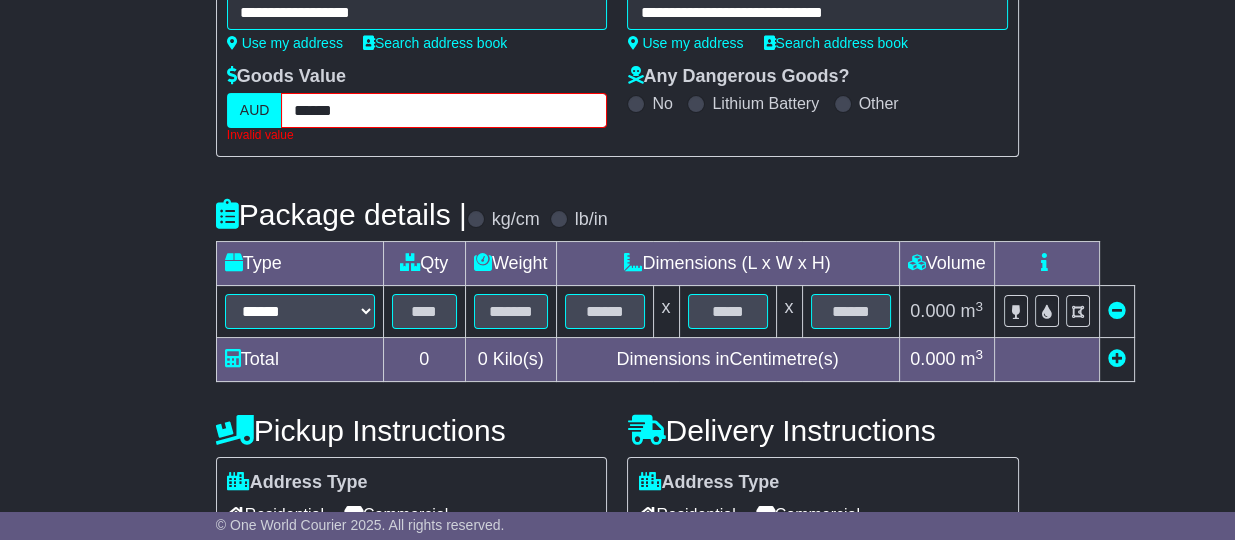 type on "******" 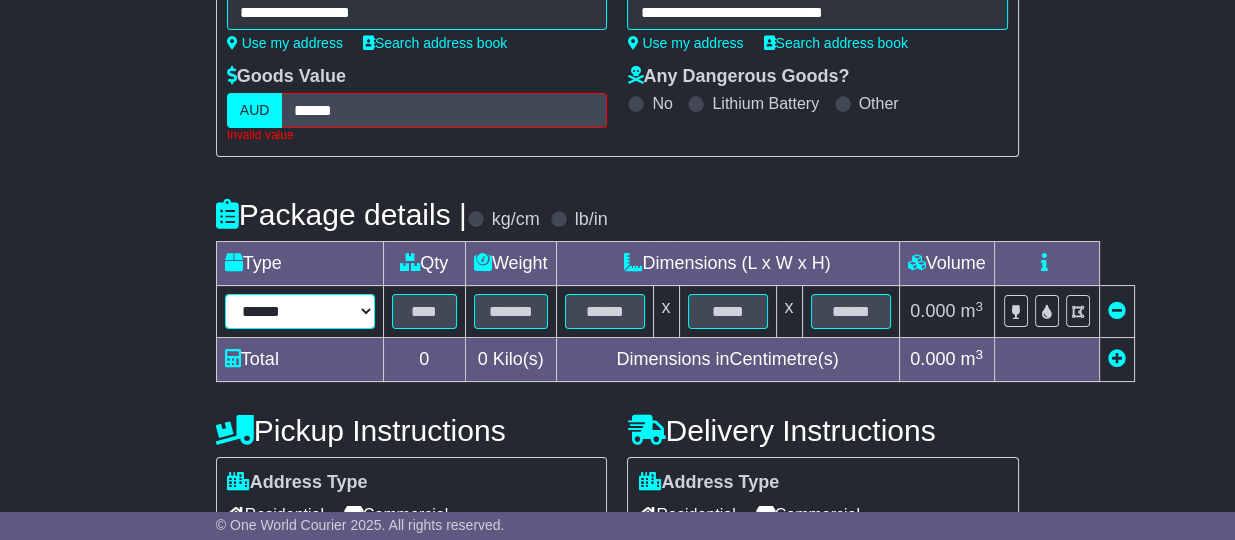 click on "****** ****** *** ******** ***** **** **** ****** *** *******" at bounding box center [300, 311] 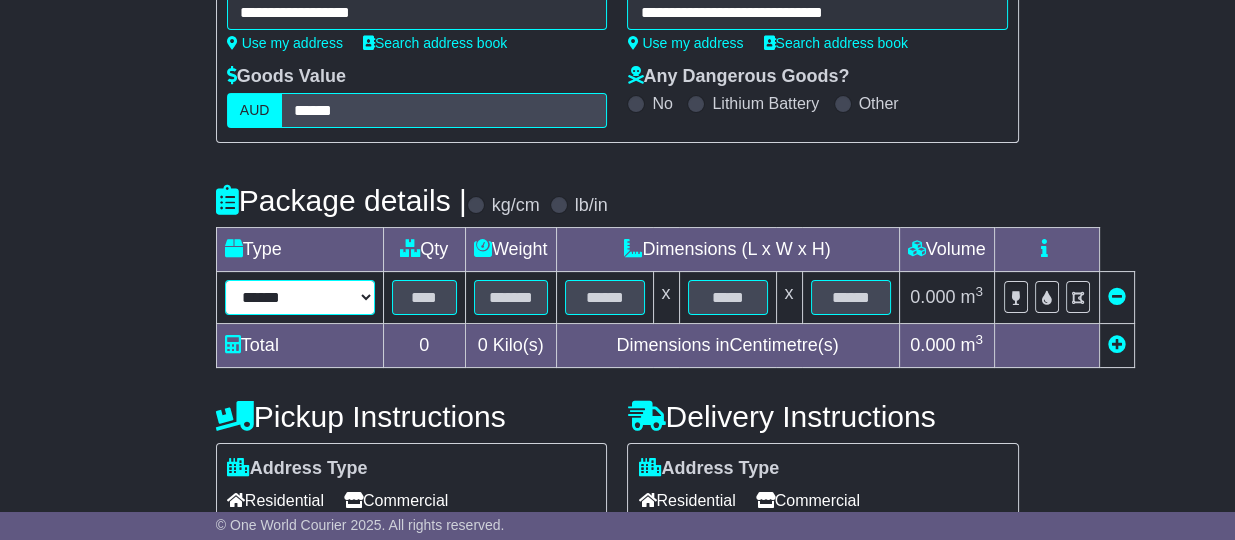 select on "***" 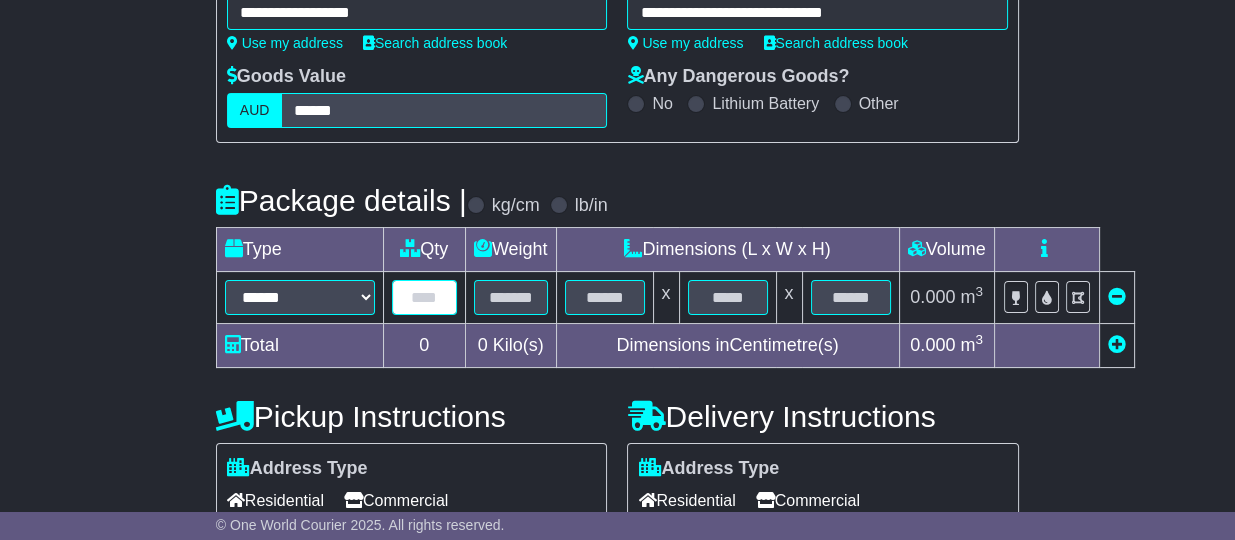 click at bounding box center [424, 297] 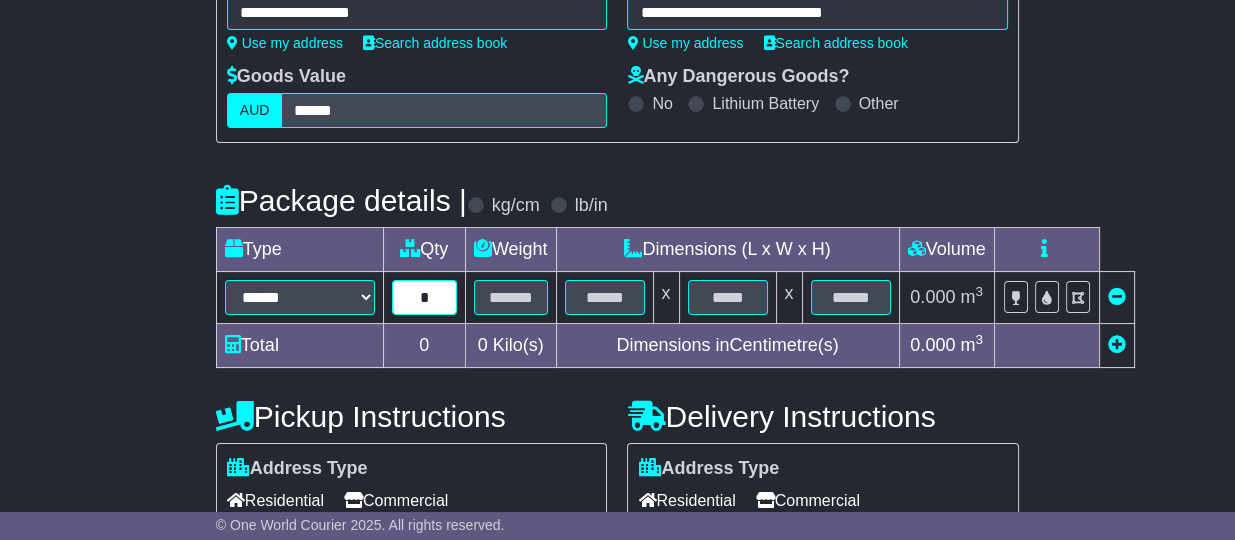 type on "*" 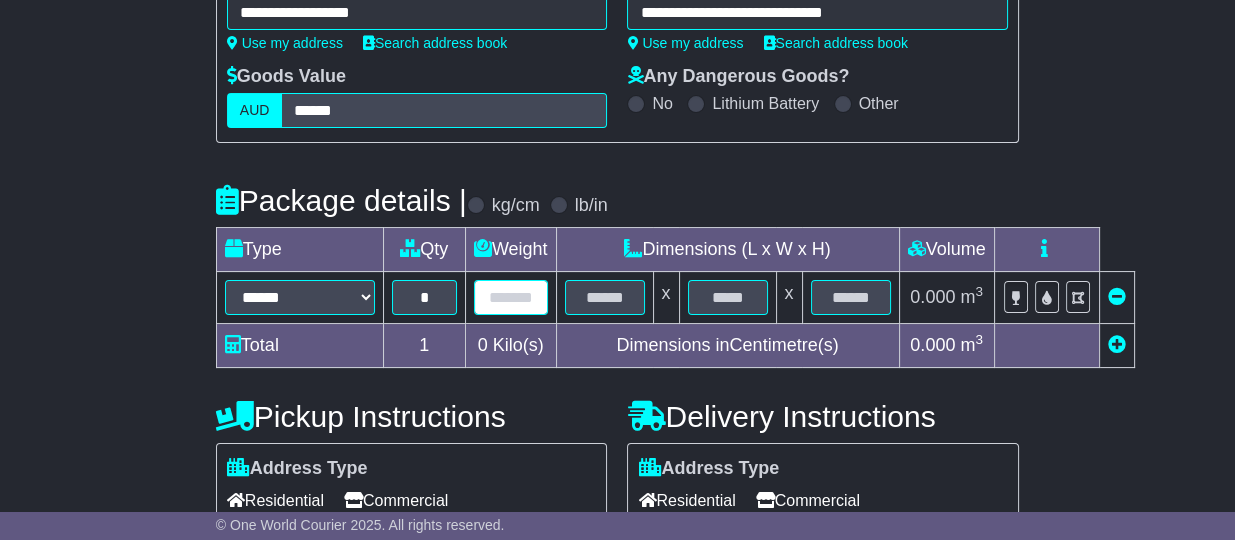 click at bounding box center [511, 297] 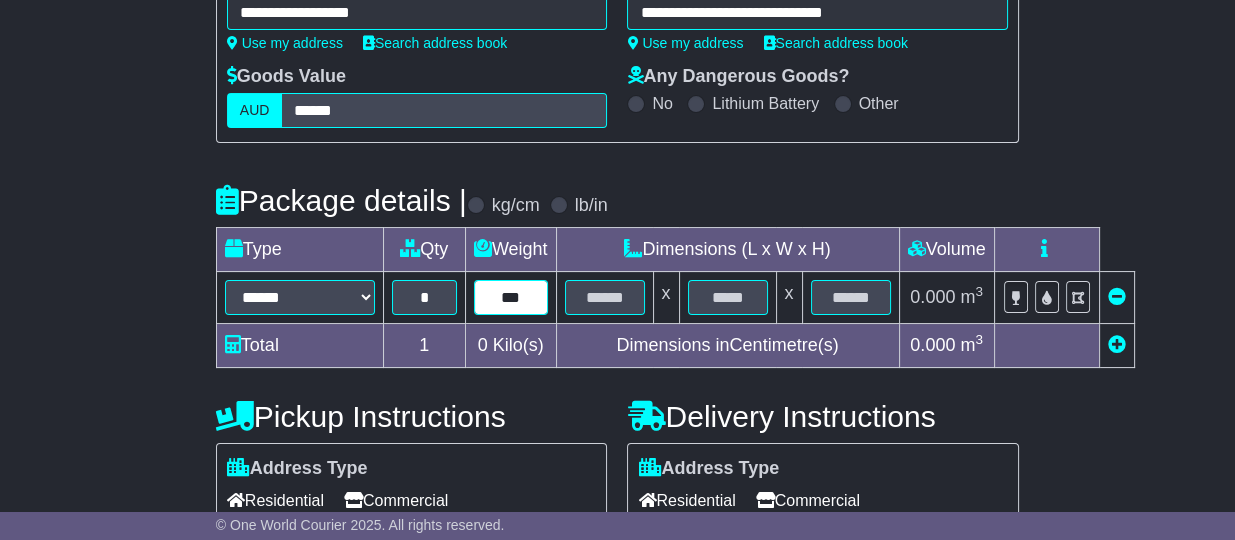 type on "***" 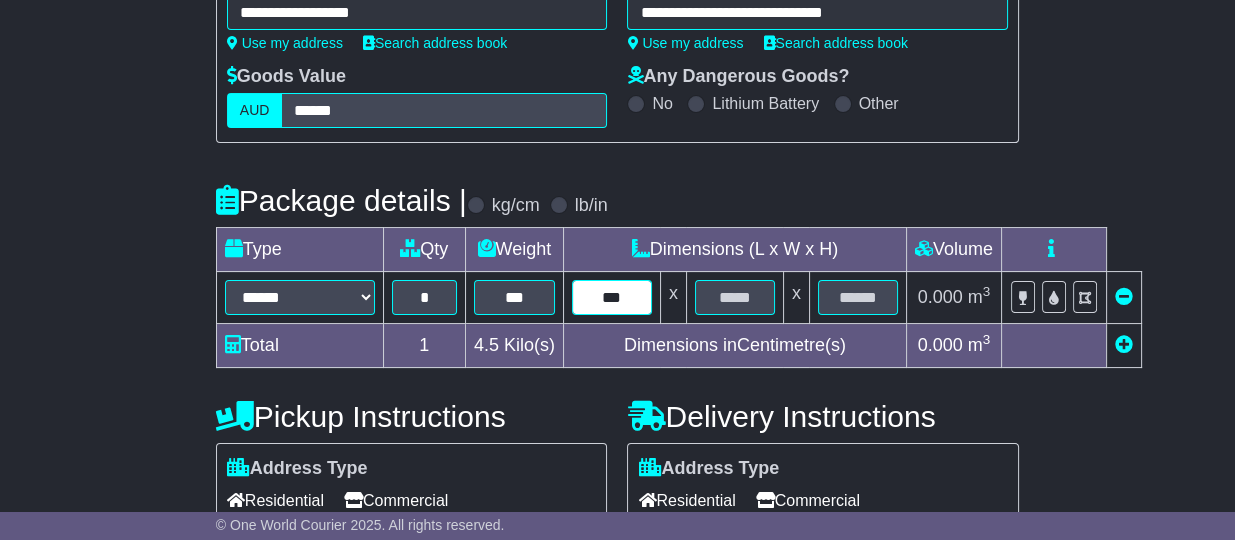 type on "***" 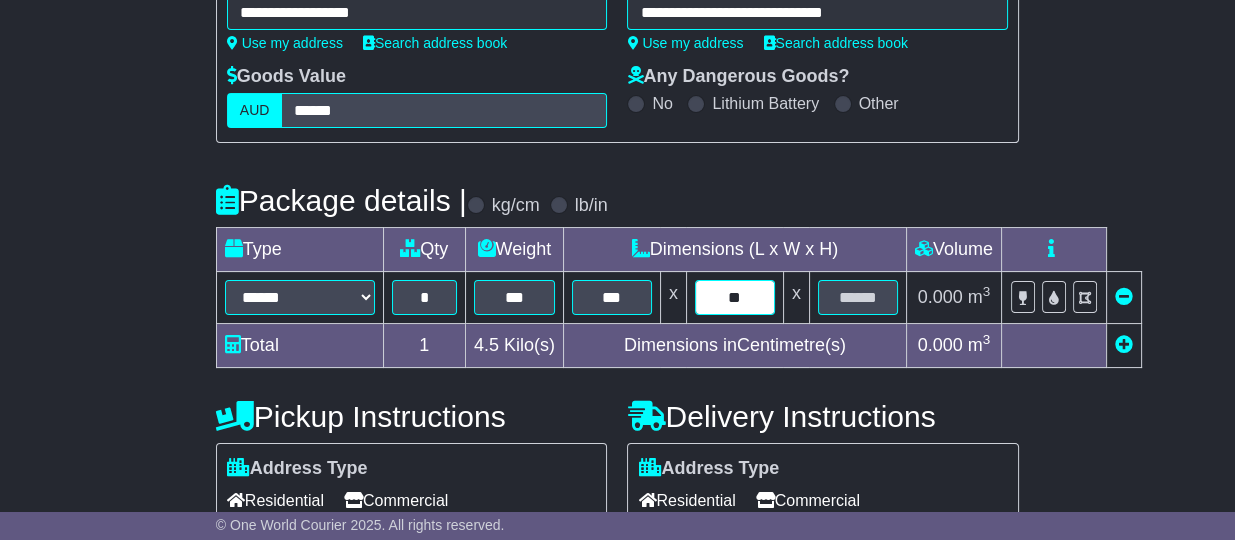 type on "**" 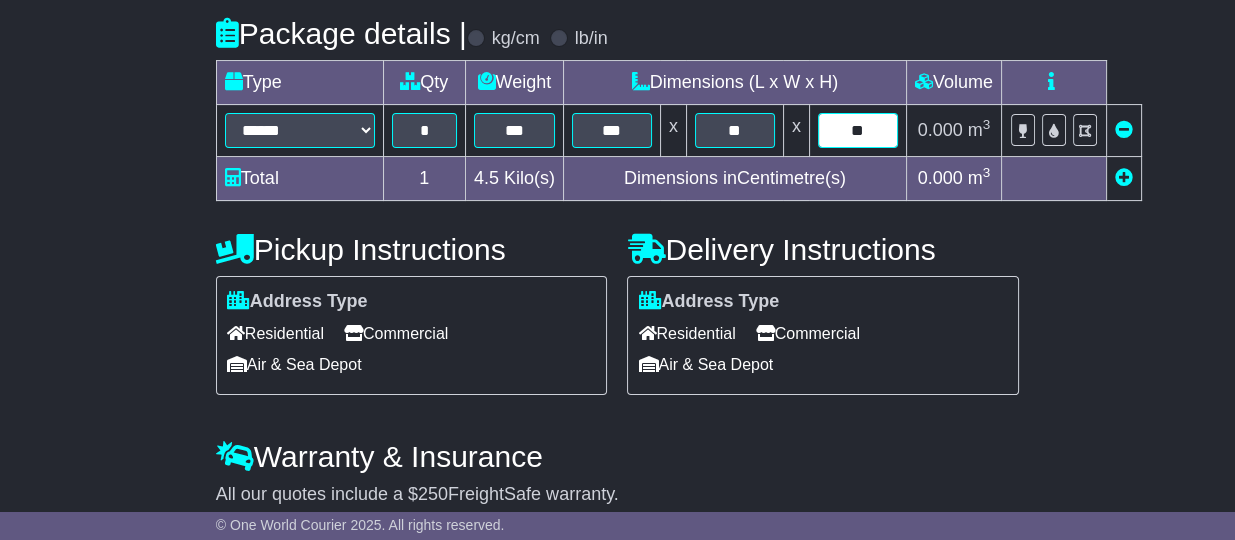 scroll, scrollTop: 625, scrollLeft: 0, axis: vertical 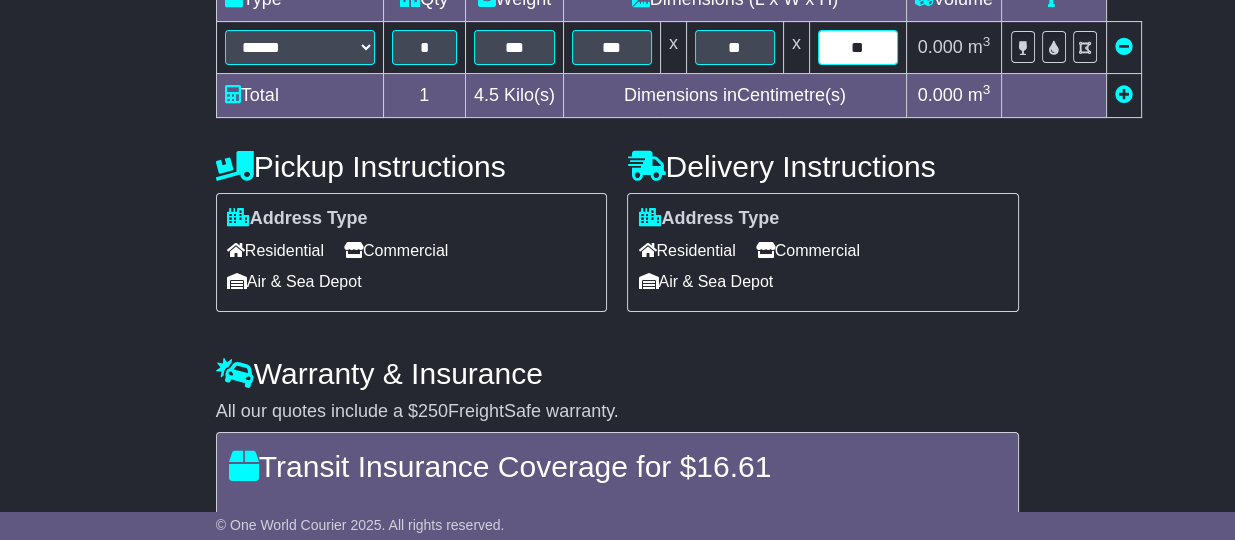 type on "**" 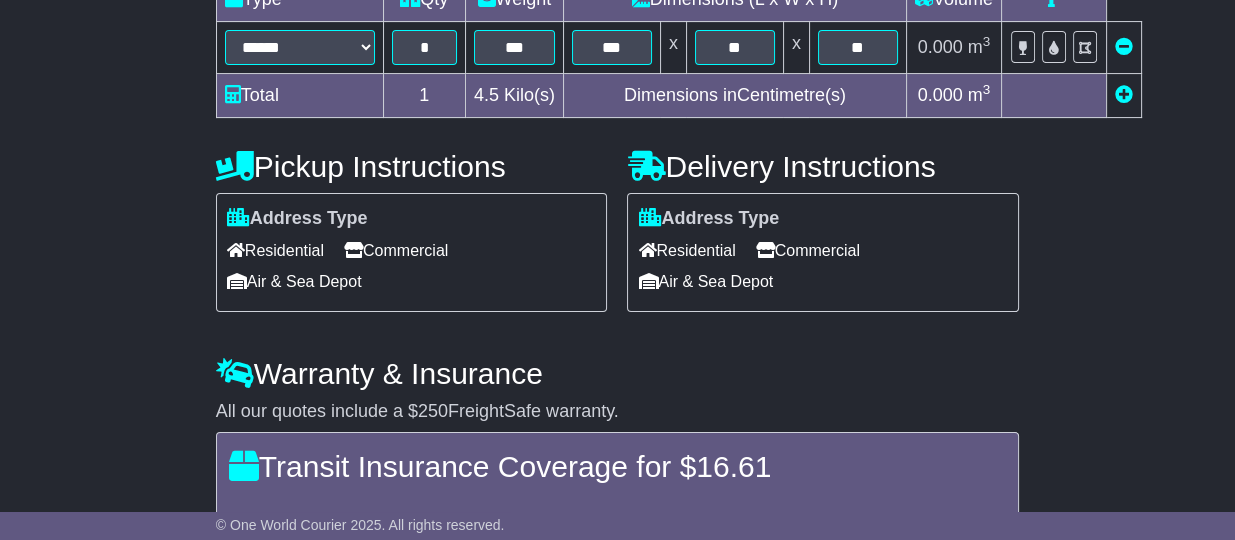 click on "Commercial" at bounding box center [396, 250] 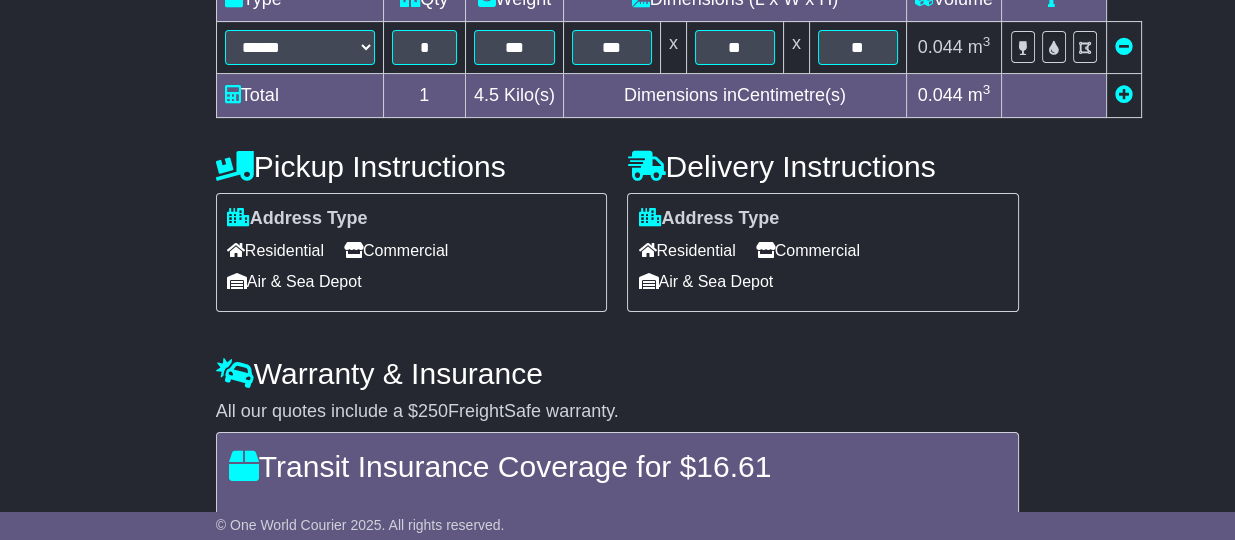 click on "Commercial" at bounding box center [808, 250] 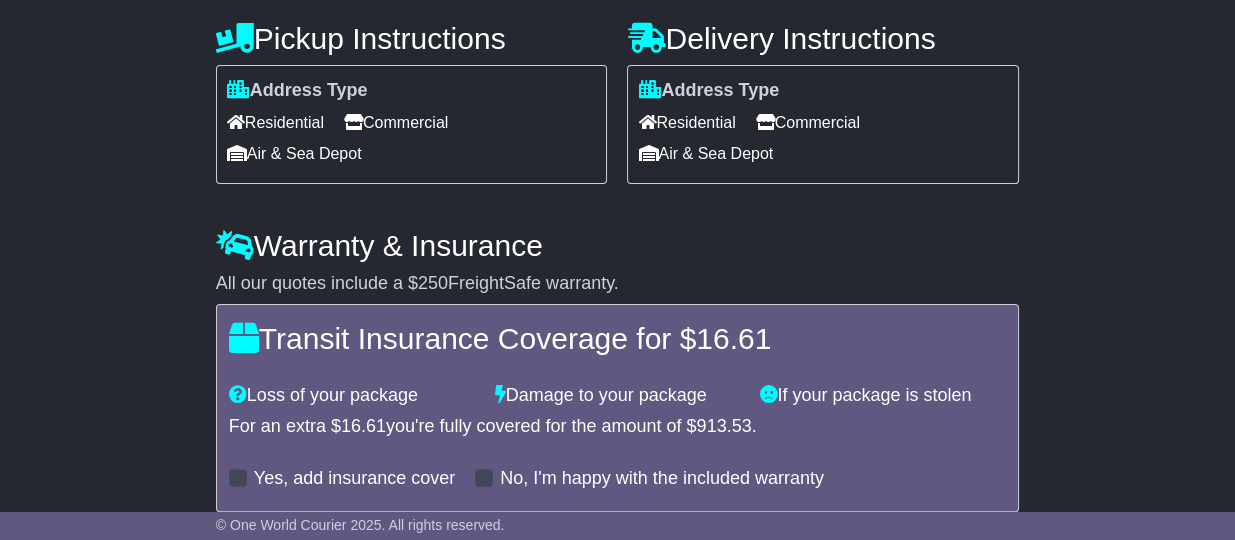 scroll, scrollTop: 836, scrollLeft: 0, axis: vertical 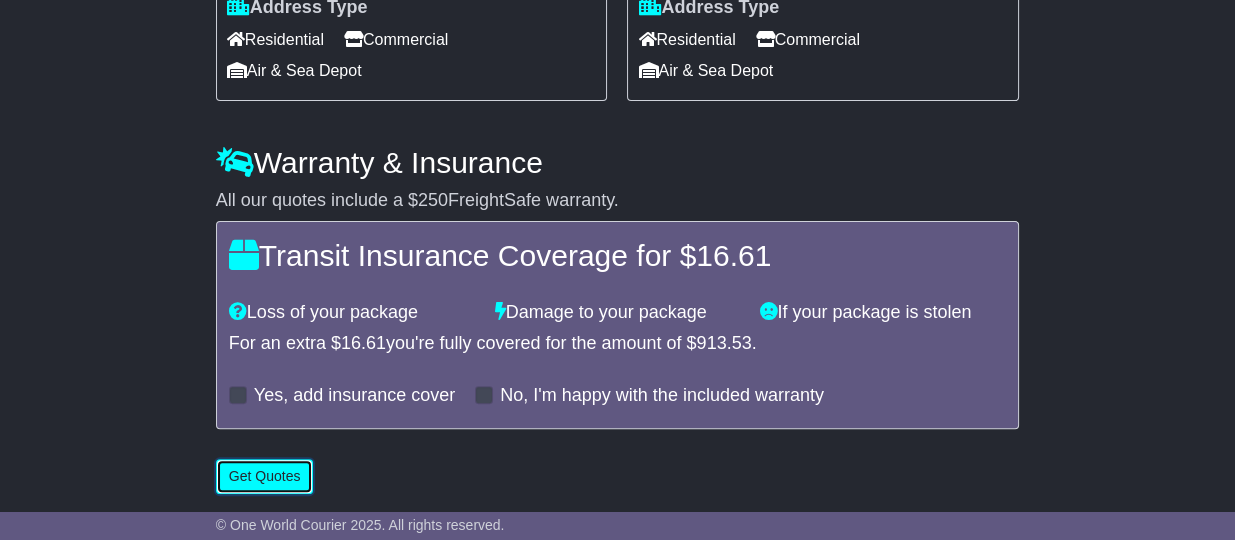 click on "Get Quotes" at bounding box center [265, 476] 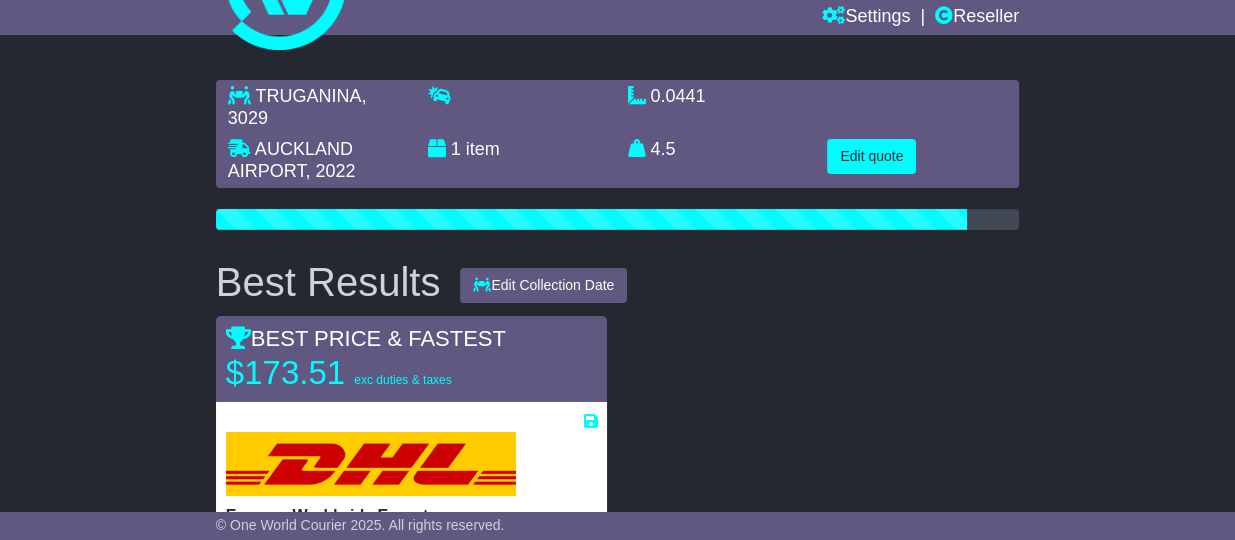 scroll, scrollTop: 250, scrollLeft: 0, axis: vertical 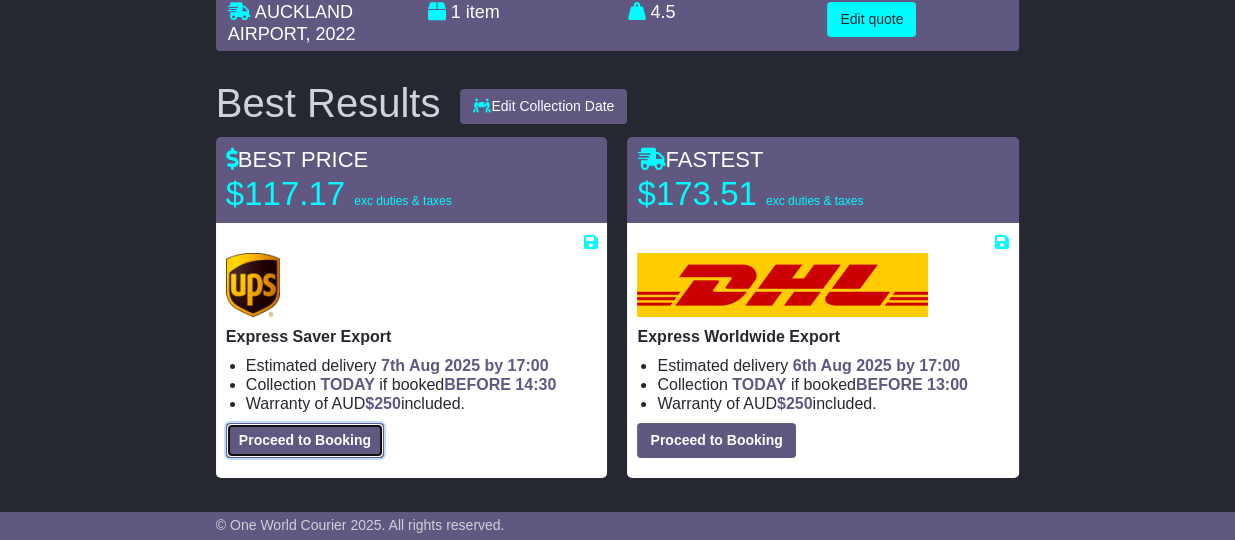 click on "Proceed to Booking" at bounding box center (305, 440) 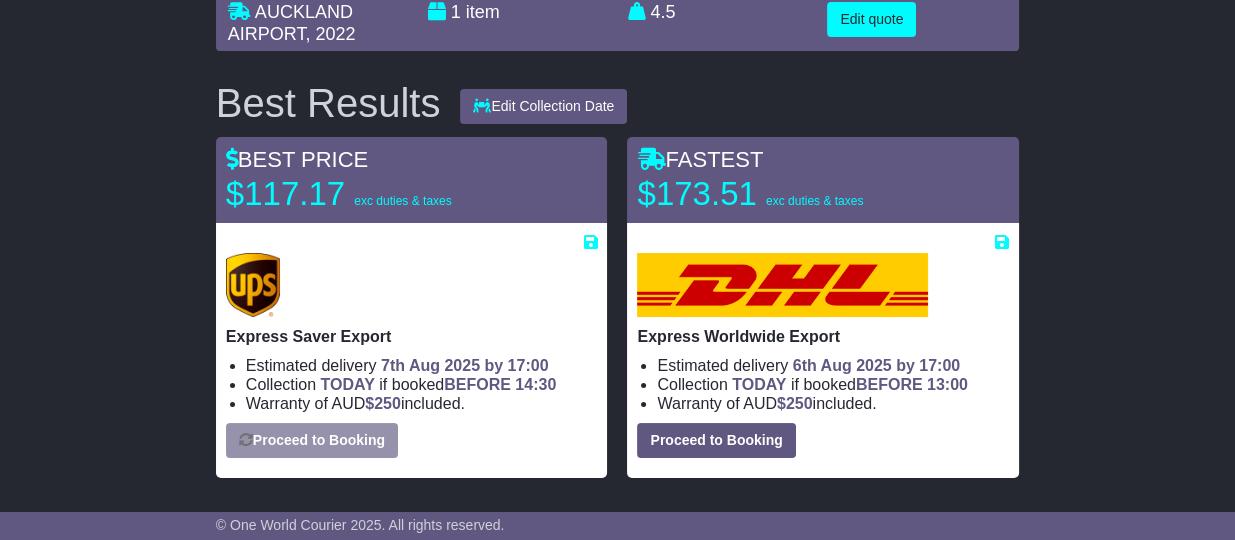 select on "***" 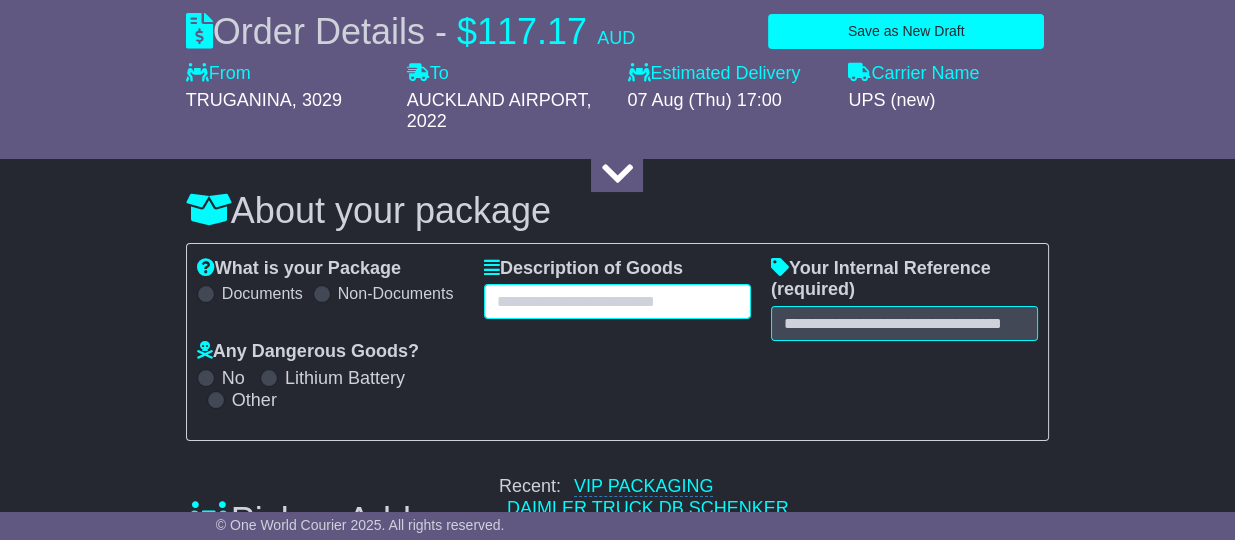 click at bounding box center [617, 301] 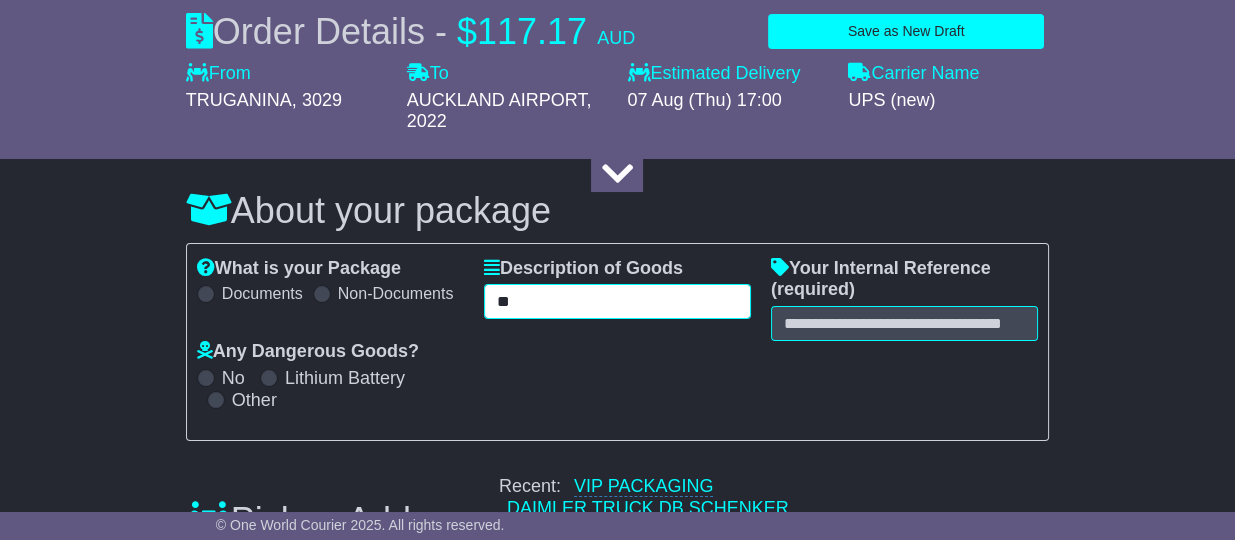 type on "*" 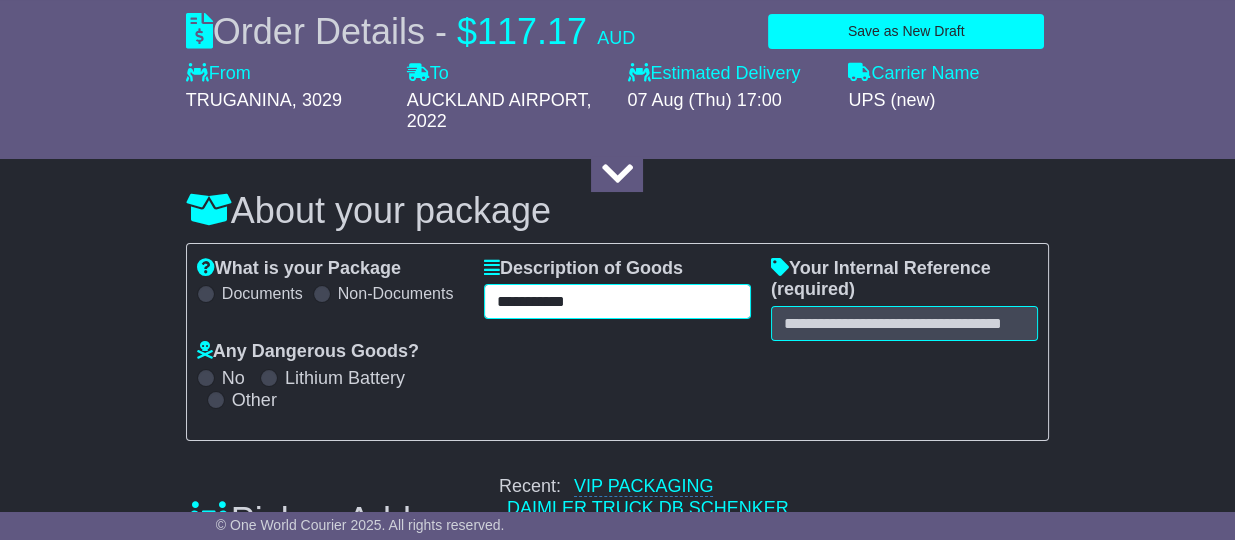 type on "**********" 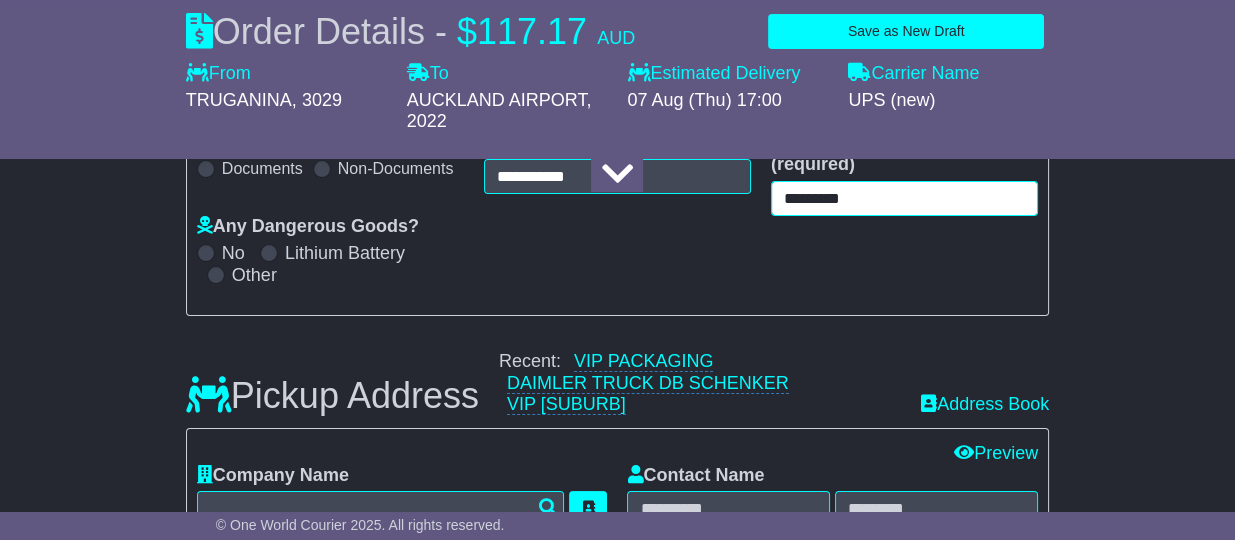 scroll, scrollTop: 625, scrollLeft: 0, axis: vertical 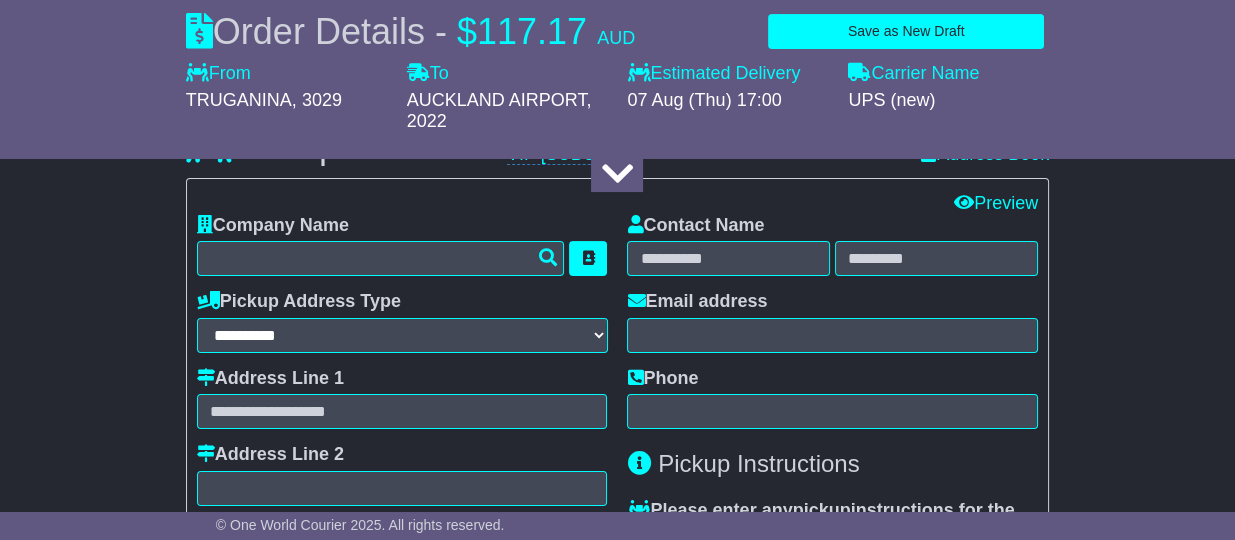 type on "*********" 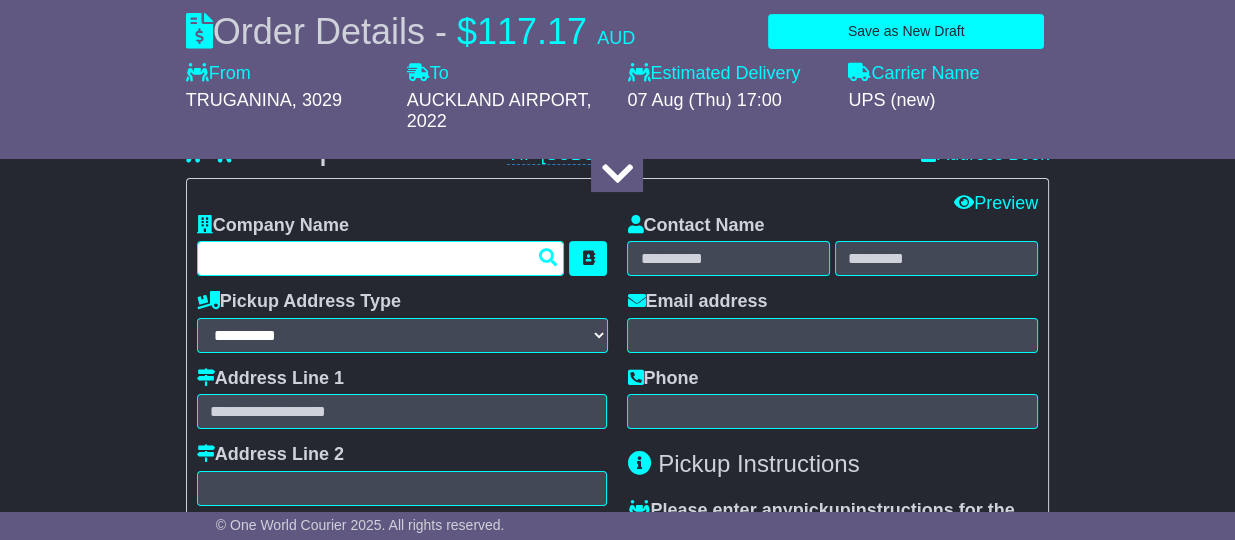 click at bounding box center (381, 258) 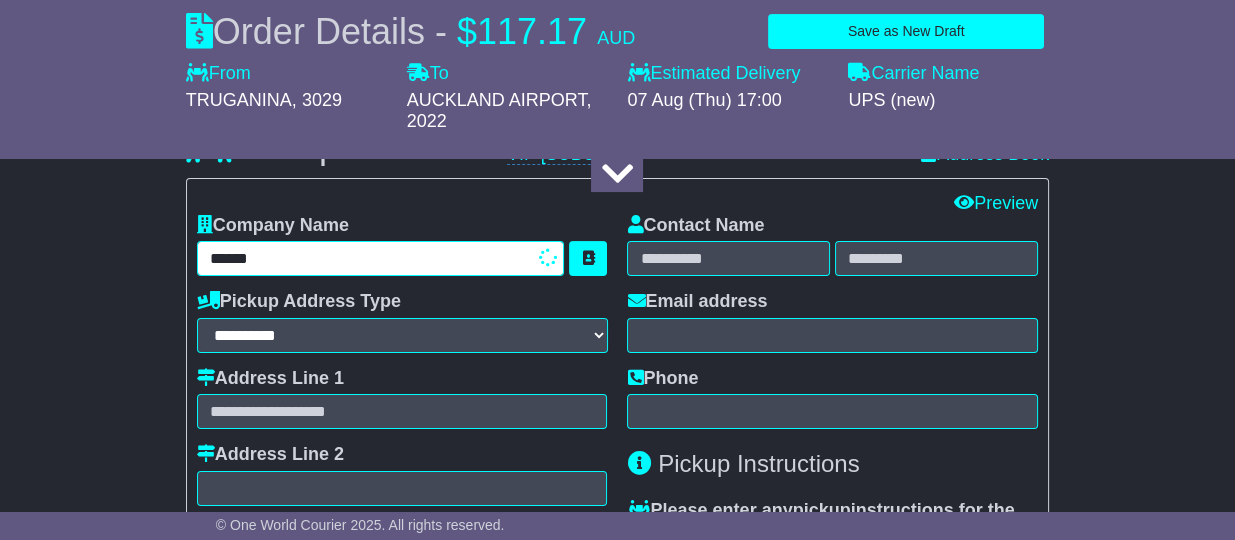 type on "*******" 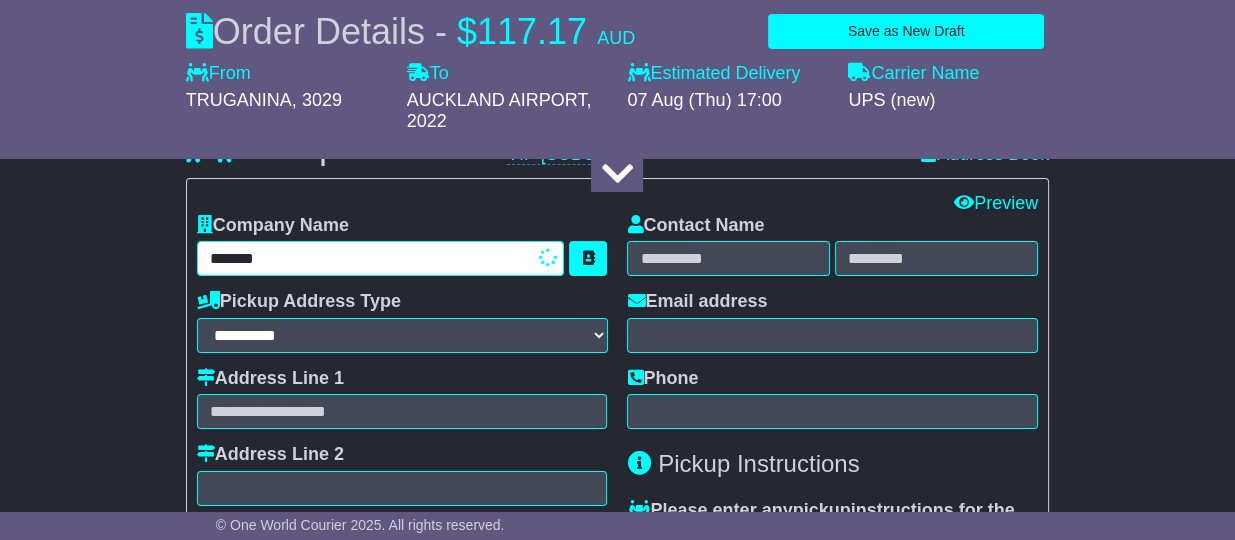 type on "**********" 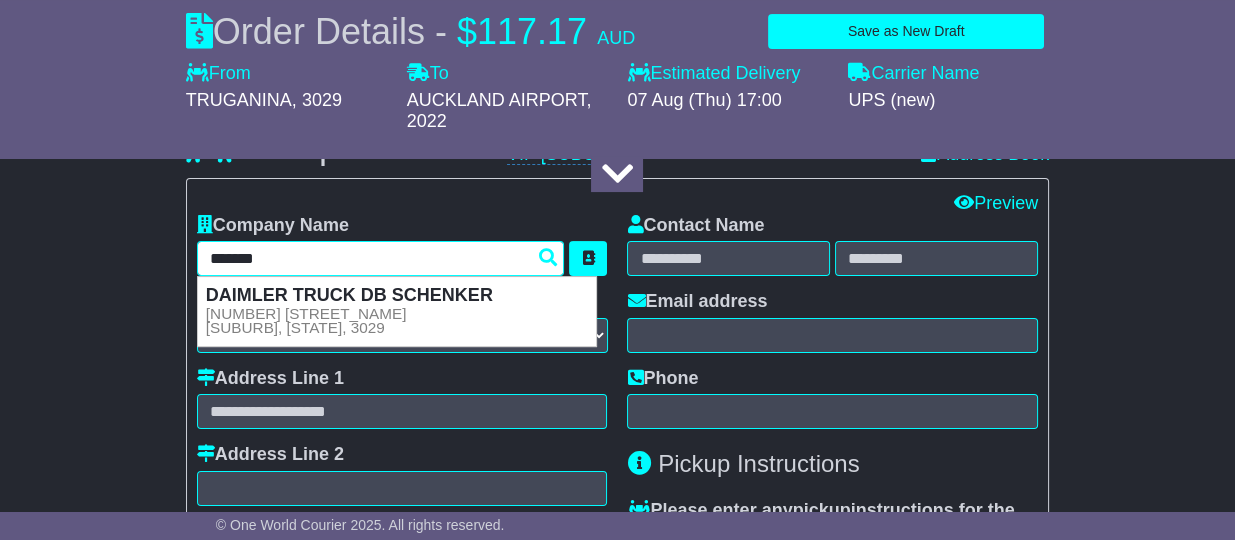 click on "DAIMLER TRUCK DB SCHENKER" at bounding box center (349, 295) 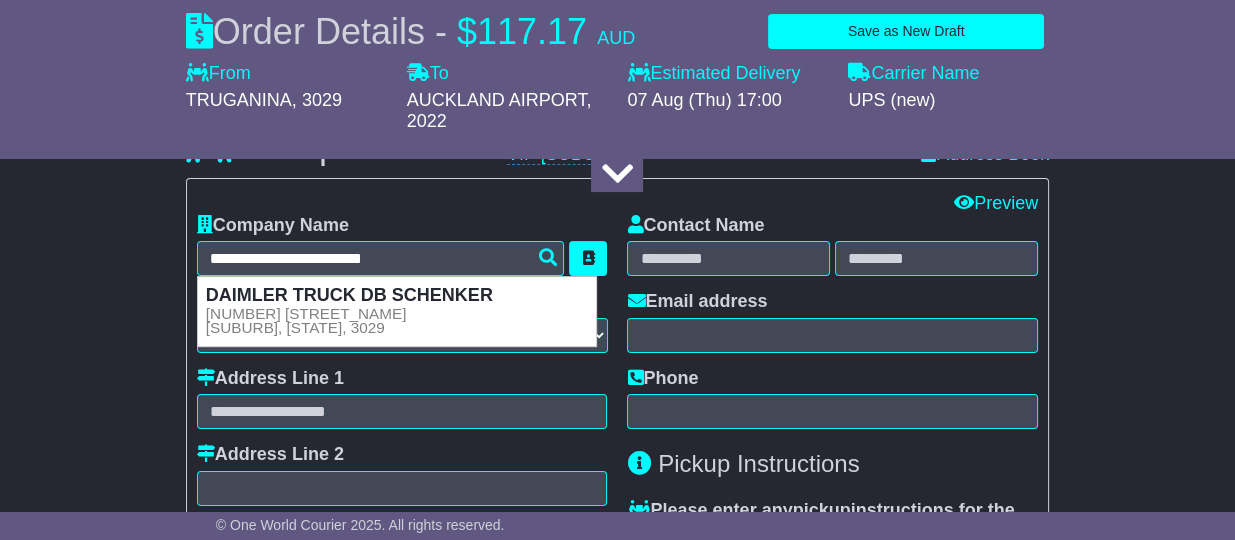 type 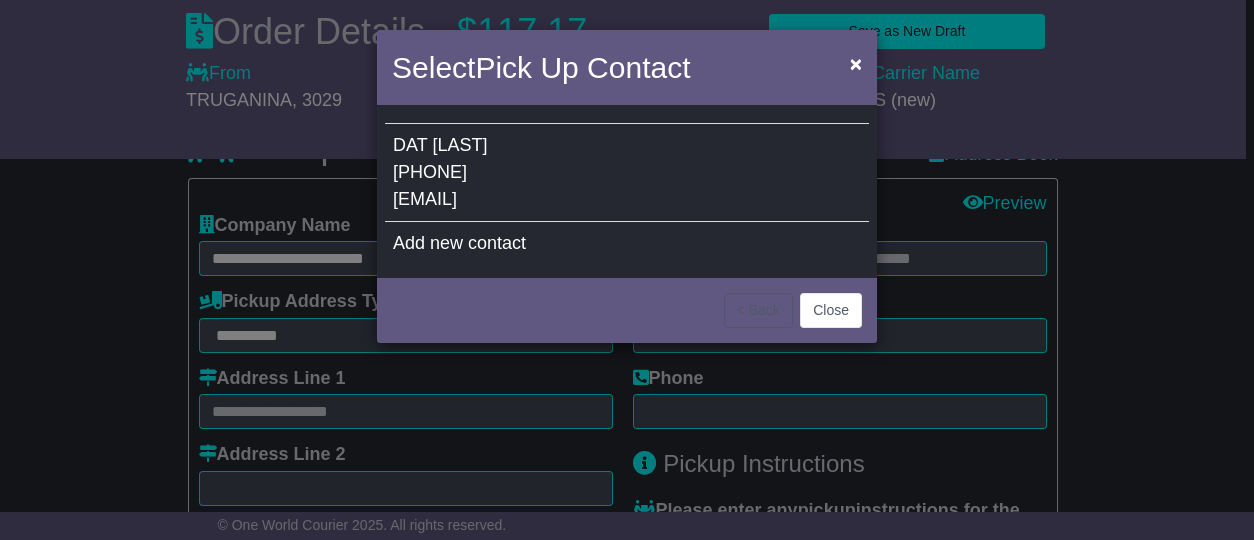 click on "DAT   NGUYEN
0481918674
dat.d.nguyen@dbschenker.com" at bounding box center (627, 173) 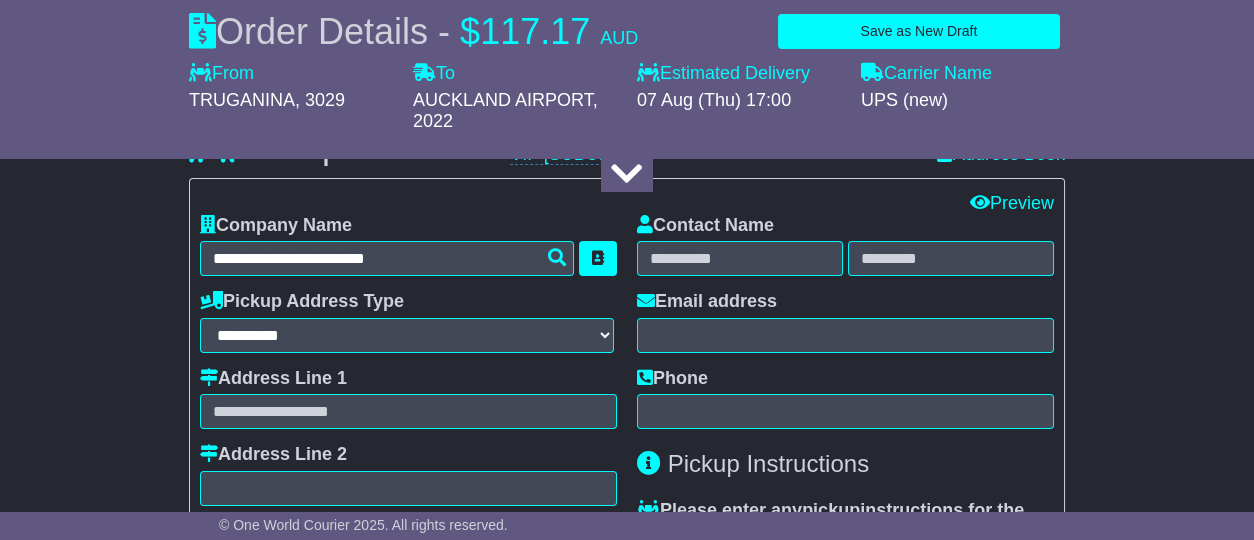 type on "**********" 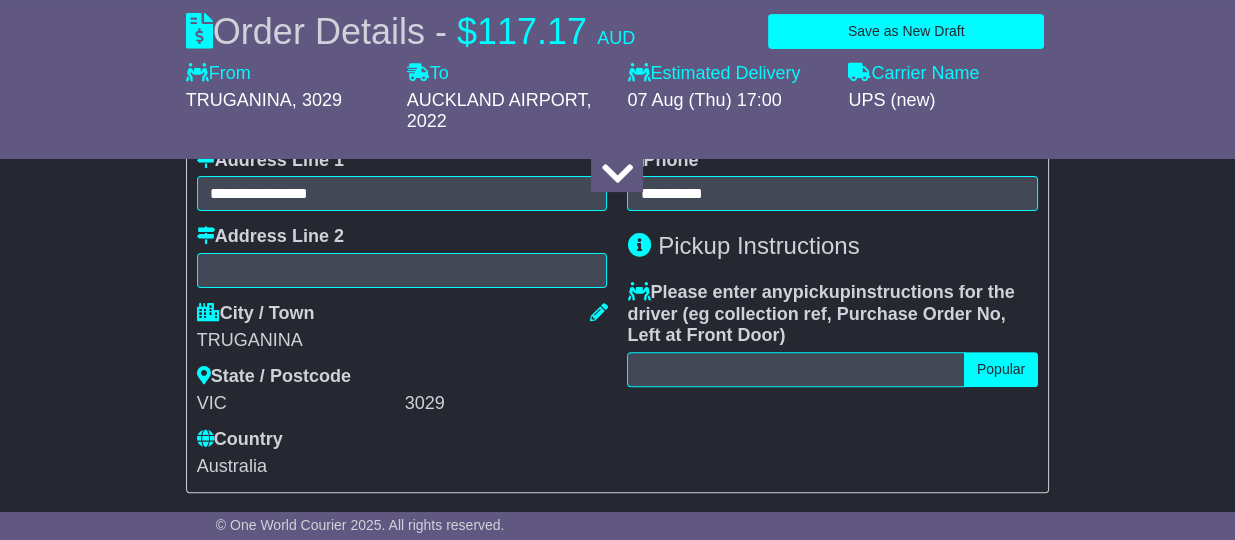 scroll, scrollTop: 875, scrollLeft: 0, axis: vertical 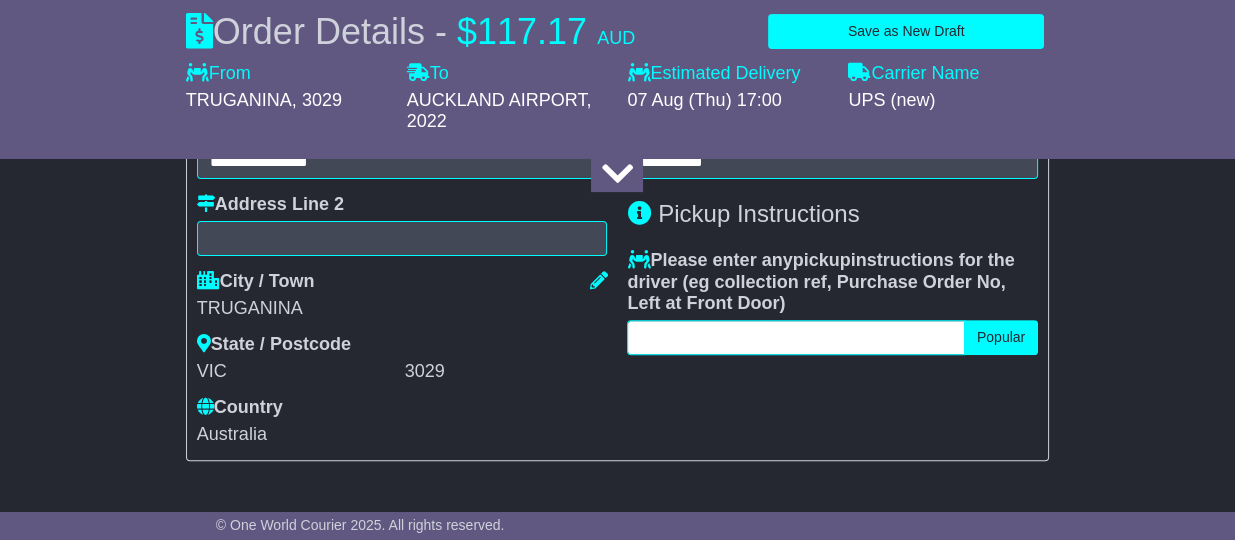 click at bounding box center [795, 337] 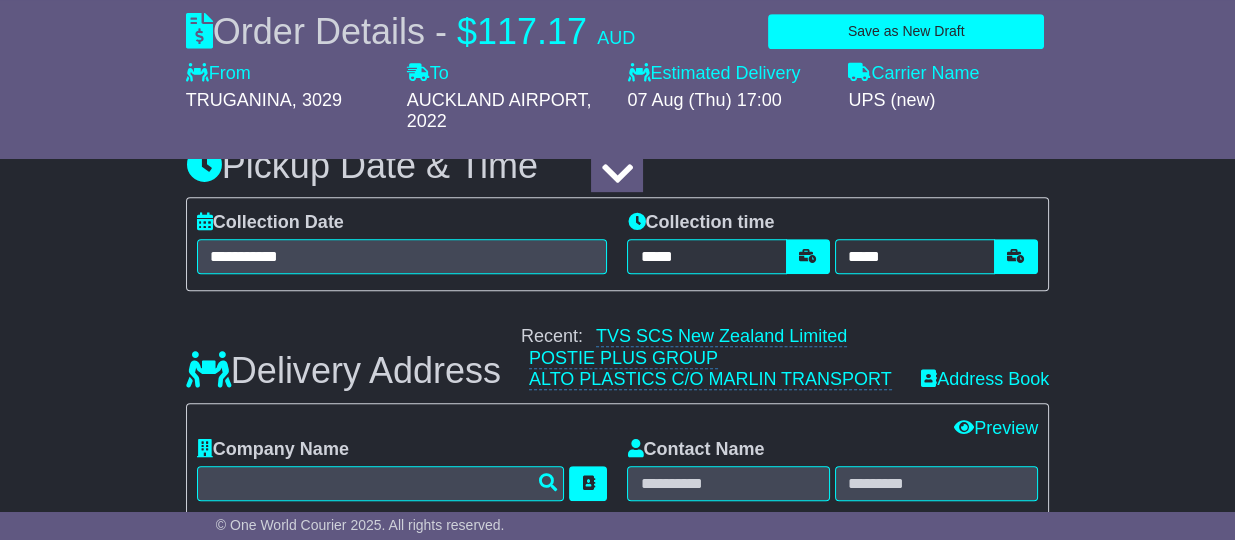 scroll, scrollTop: 1375, scrollLeft: 0, axis: vertical 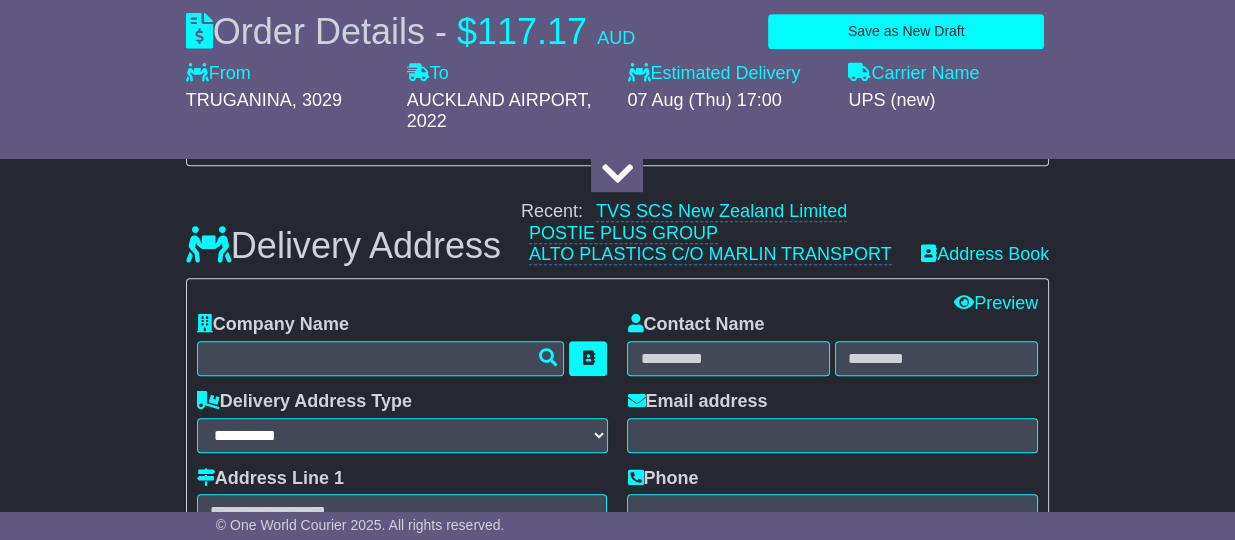 type on "*********" 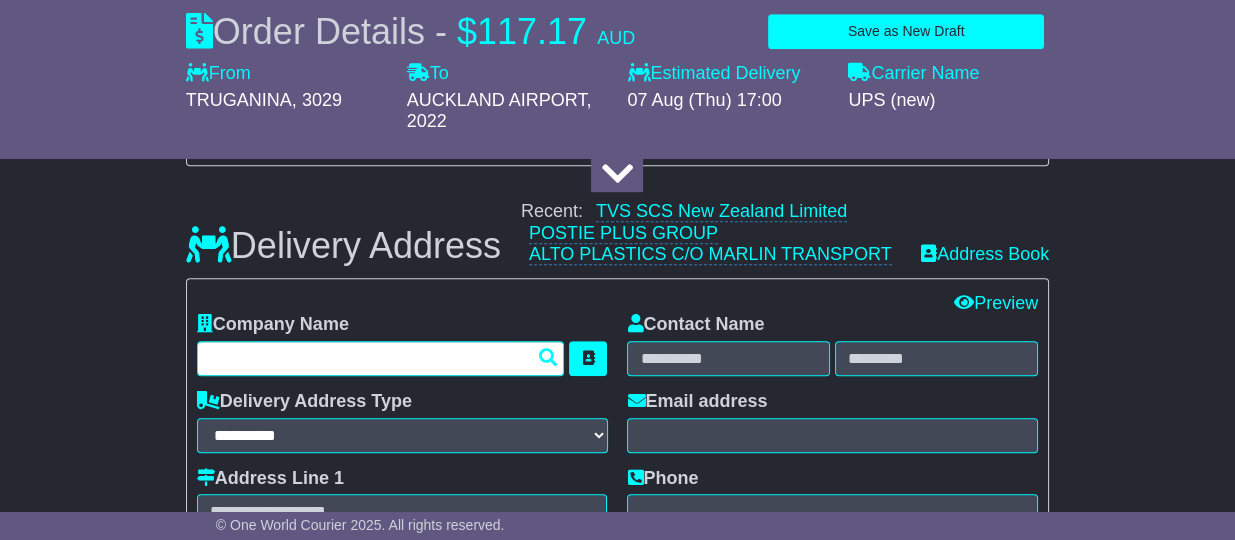 click at bounding box center (381, 358) 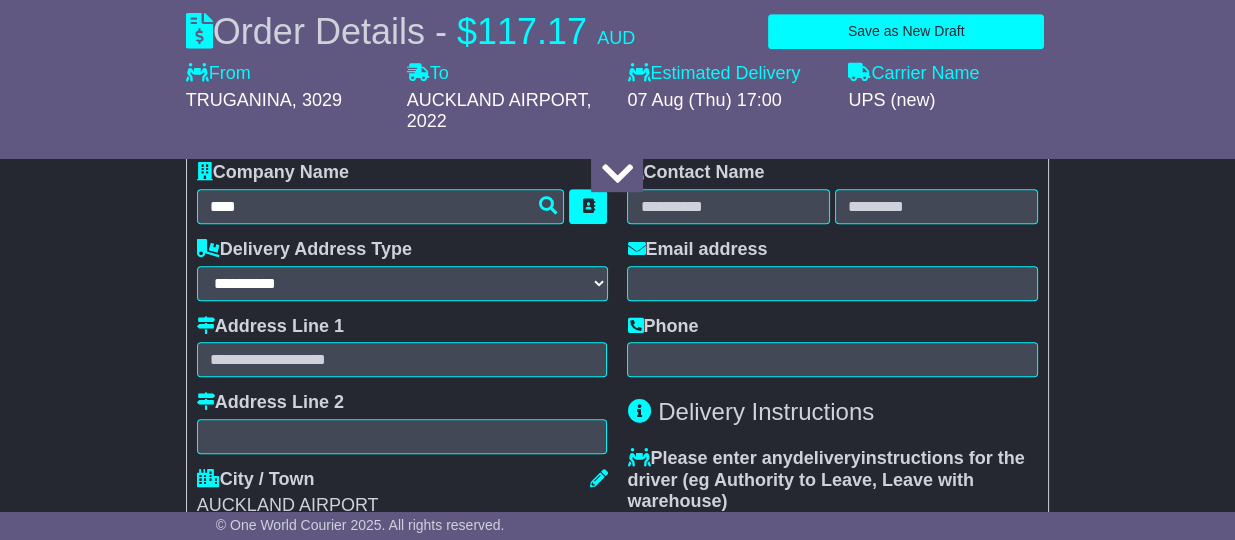 scroll, scrollTop: 1277, scrollLeft: 0, axis: vertical 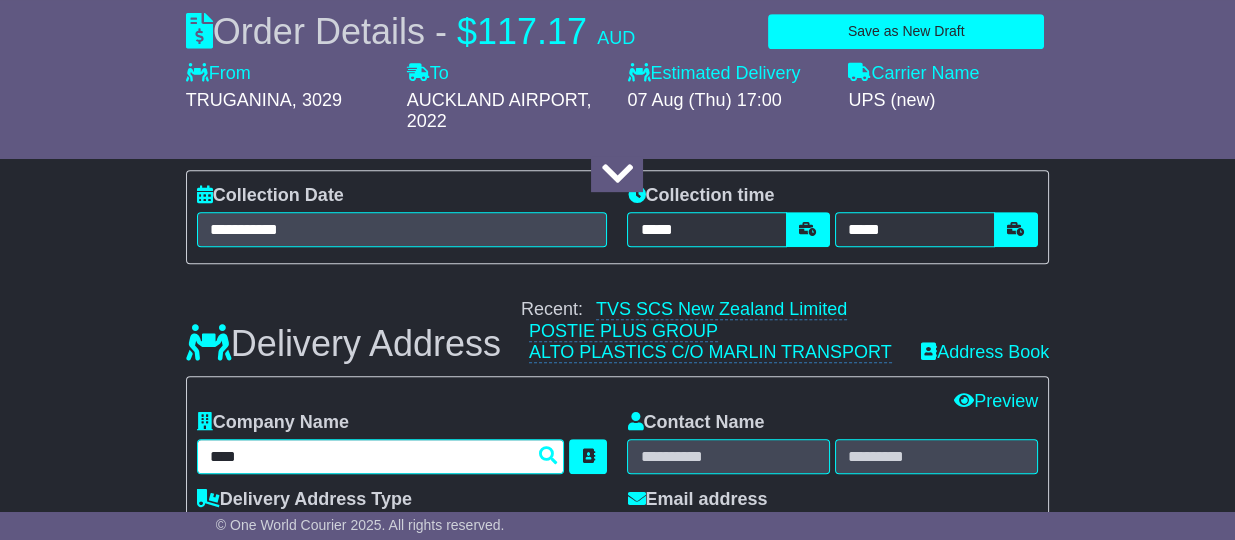 drag, startPoint x: 269, startPoint y: 448, endPoint x: -5, endPoint y: 418, distance: 275.63745 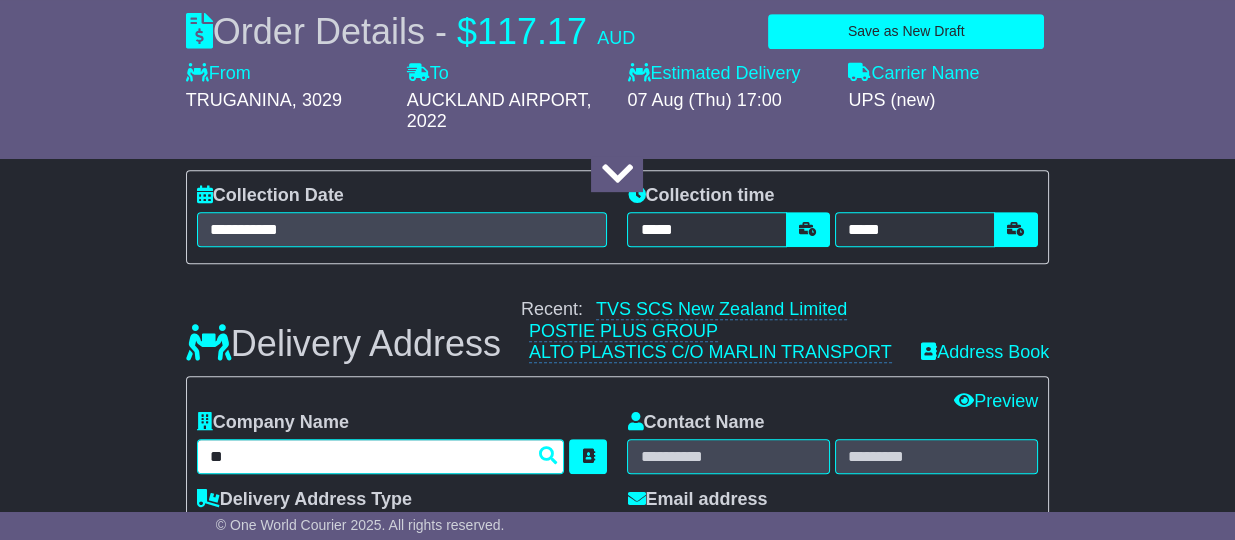 type on "*" 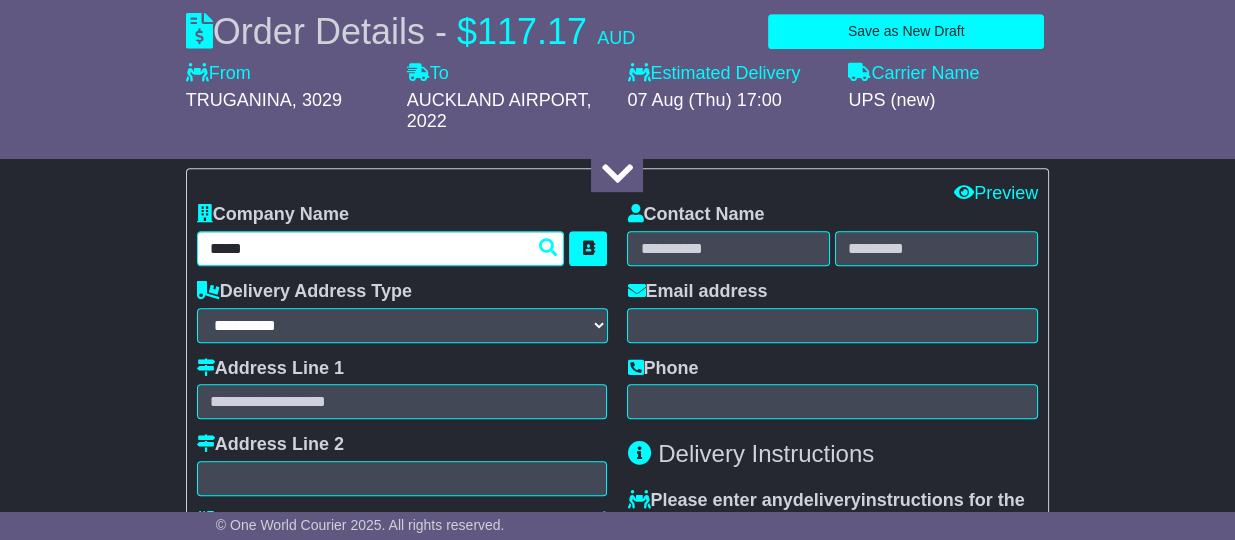 scroll, scrollTop: 1527, scrollLeft: 0, axis: vertical 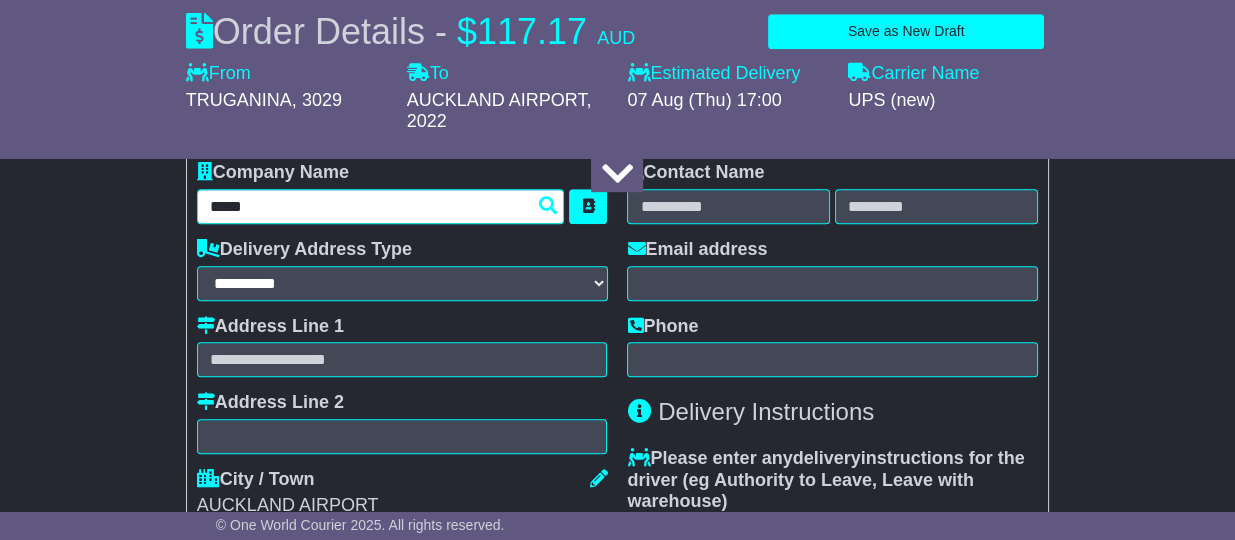 type on "****" 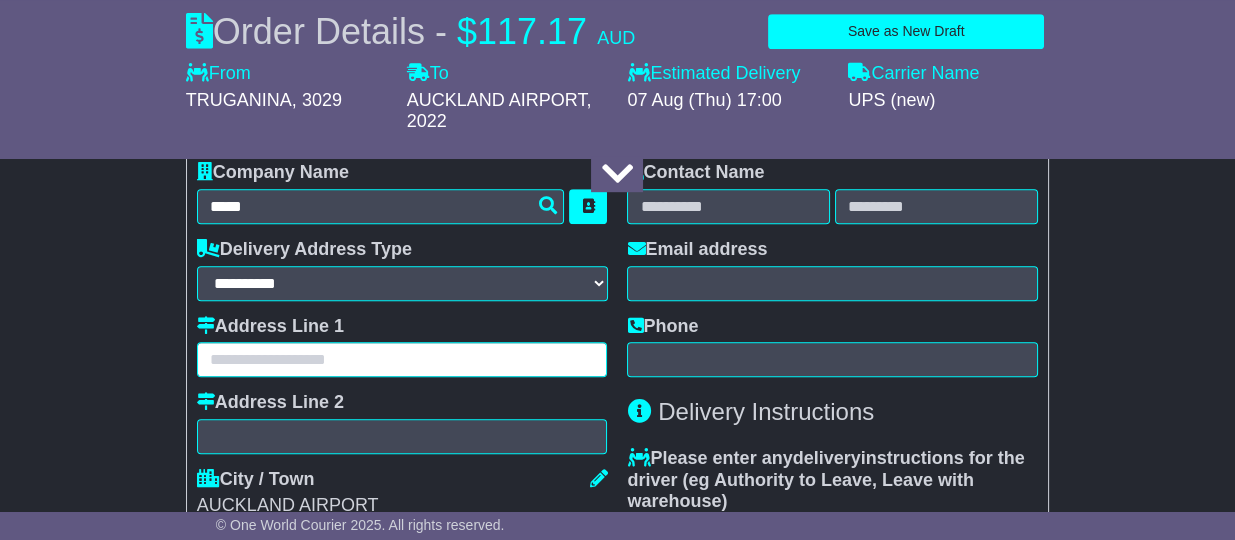 click at bounding box center [402, 359] 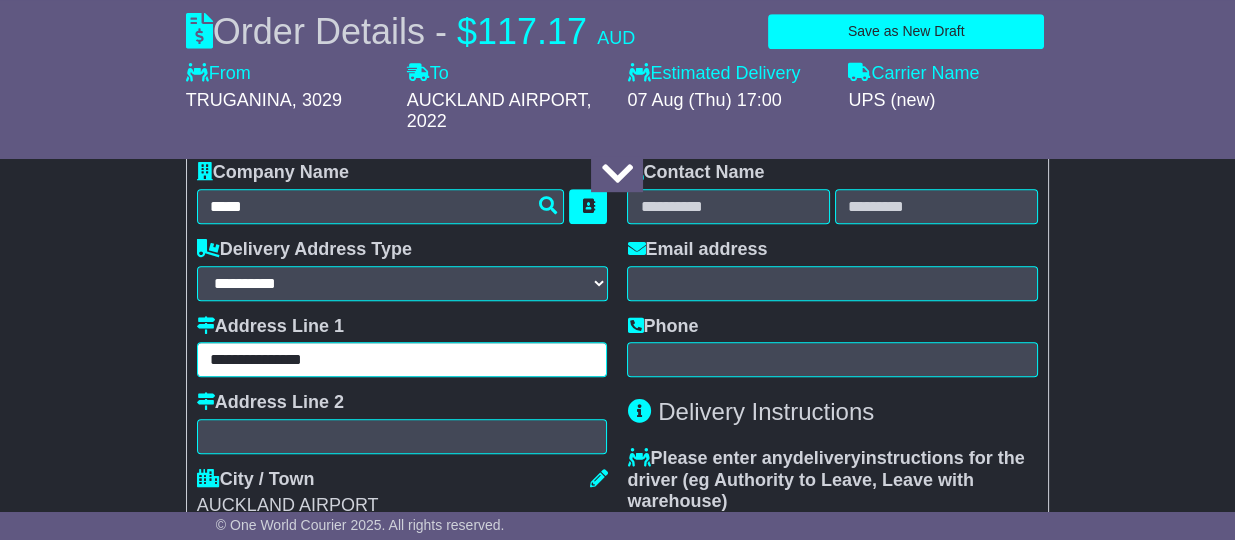 type on "**********" 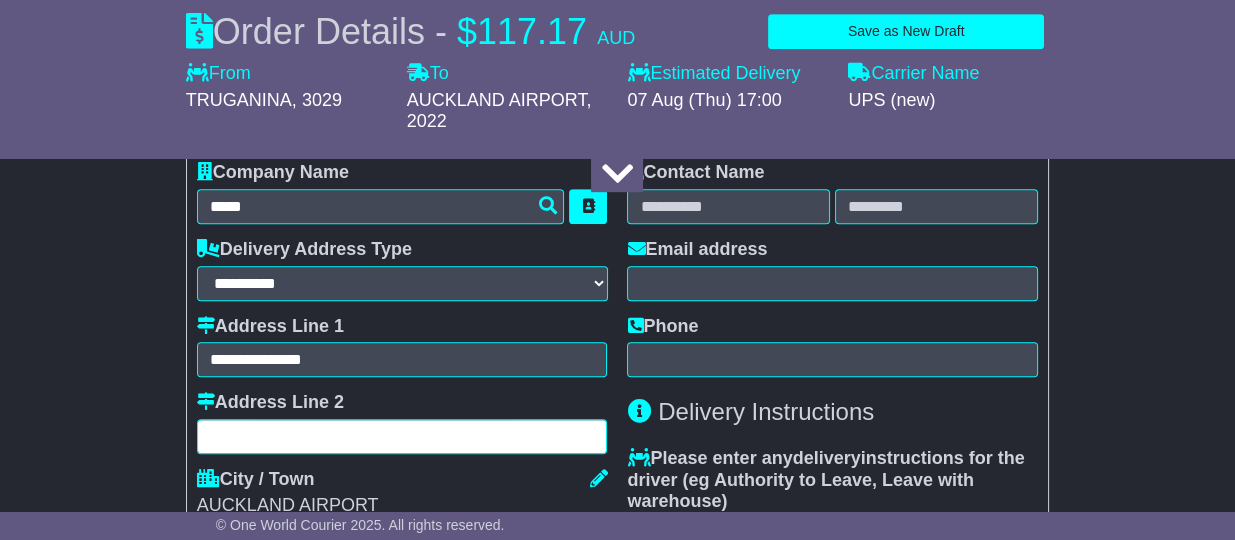 click at bounding box center (402, 436) 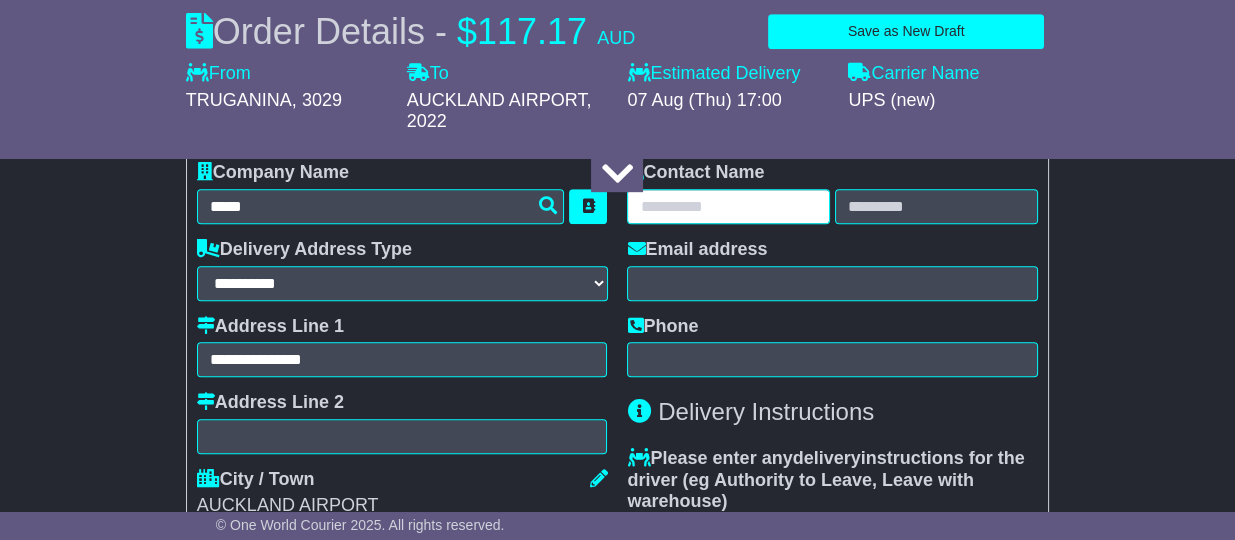 click at bounding box center [728, 206] 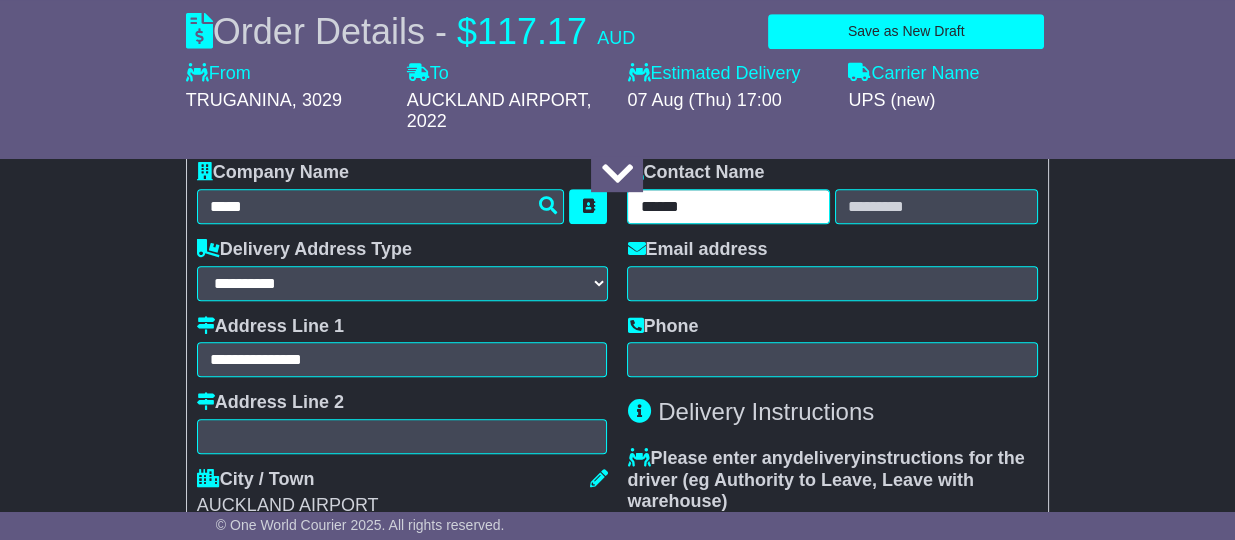 type on "******" 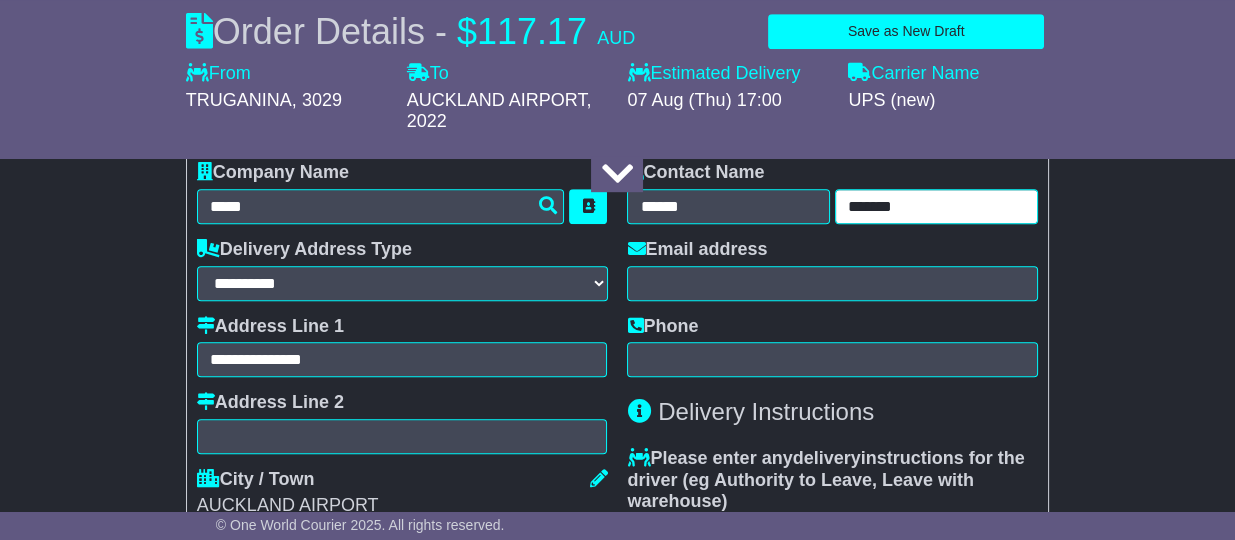 type on "*******" 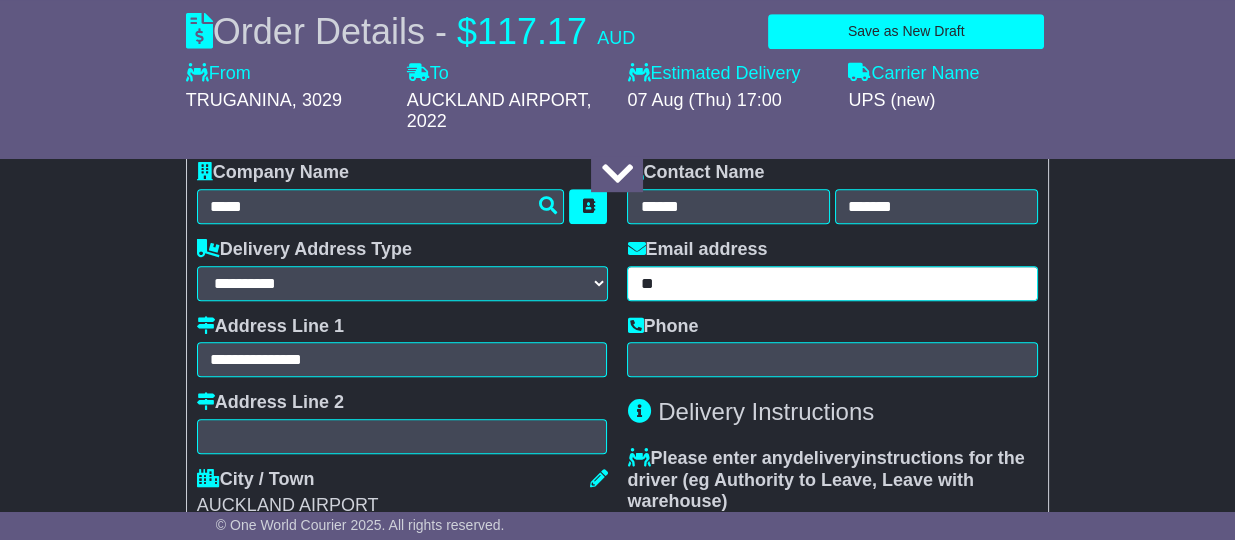 type on "*" 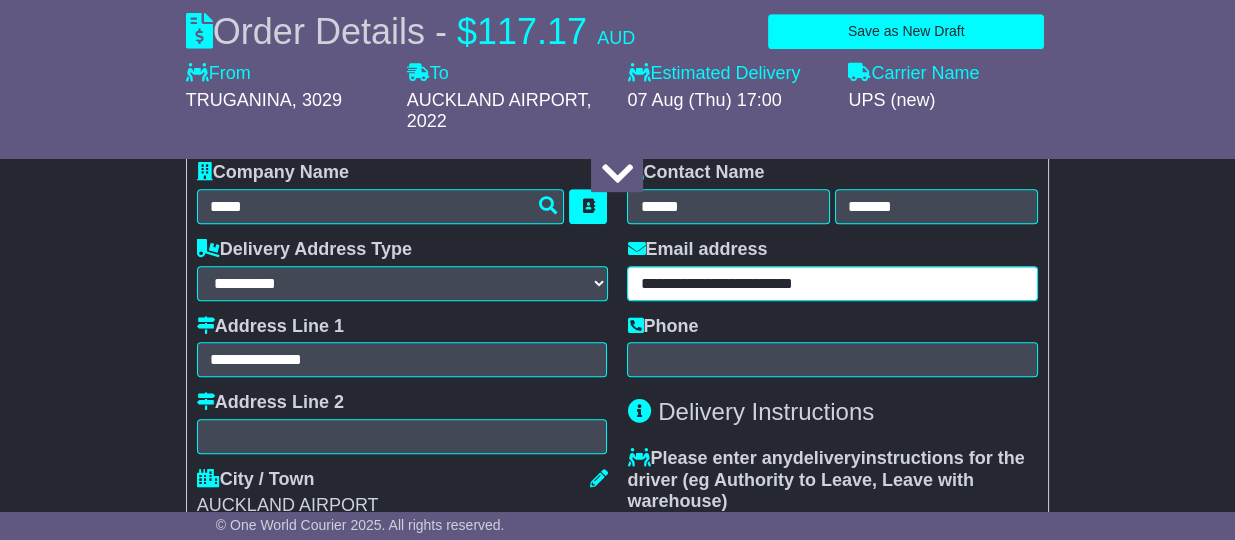 type on "**********" 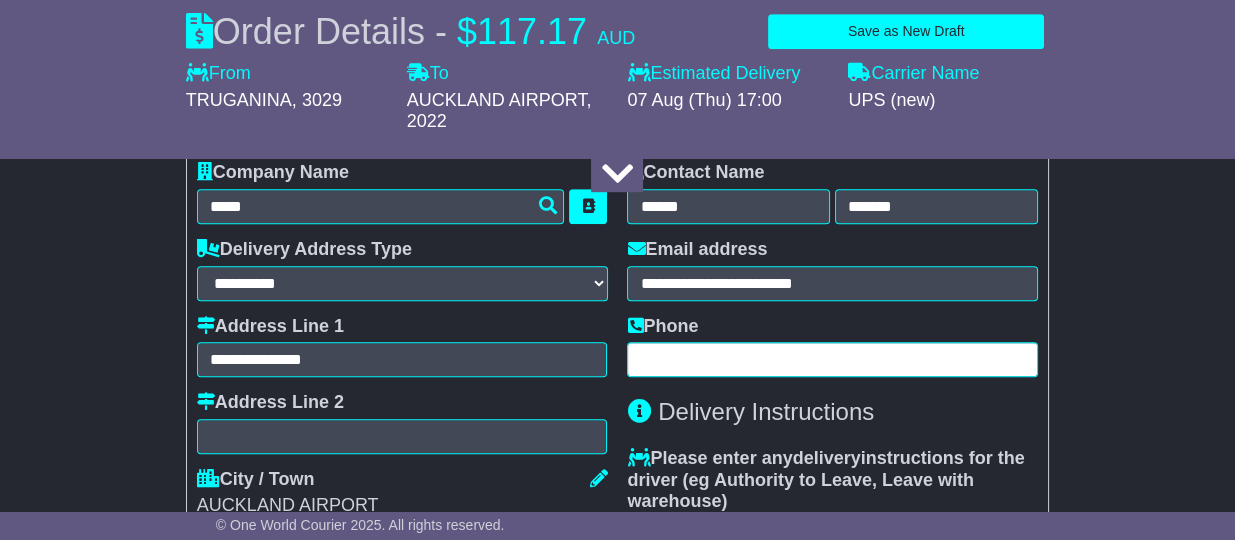 click at bounding box center [832, 359] 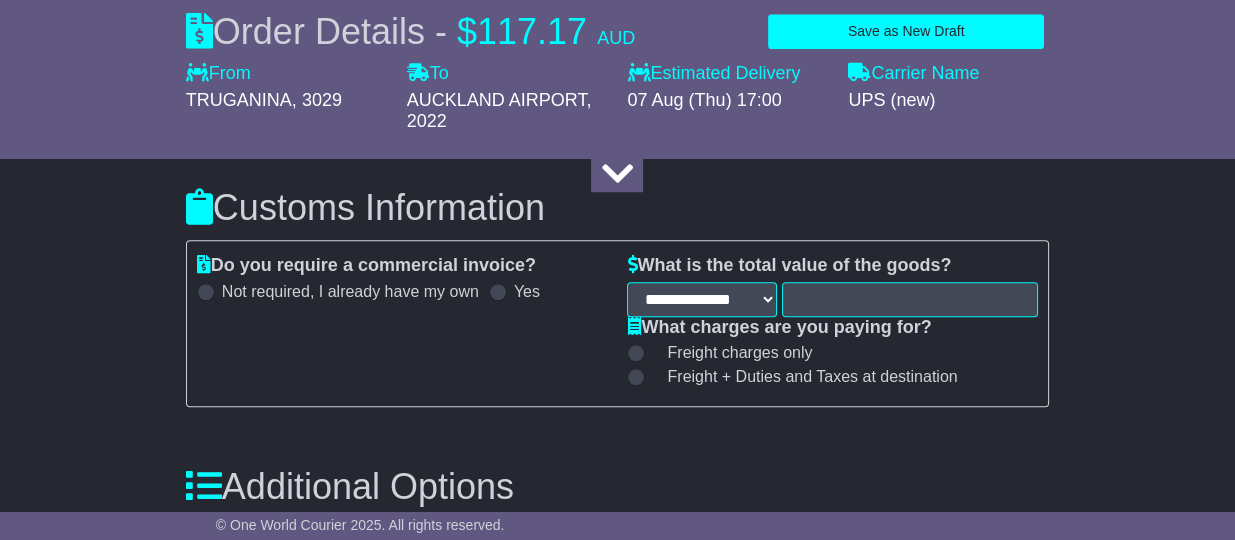 scroll, scrollTop: 2027, scrollLeft: 0, axis: vertical 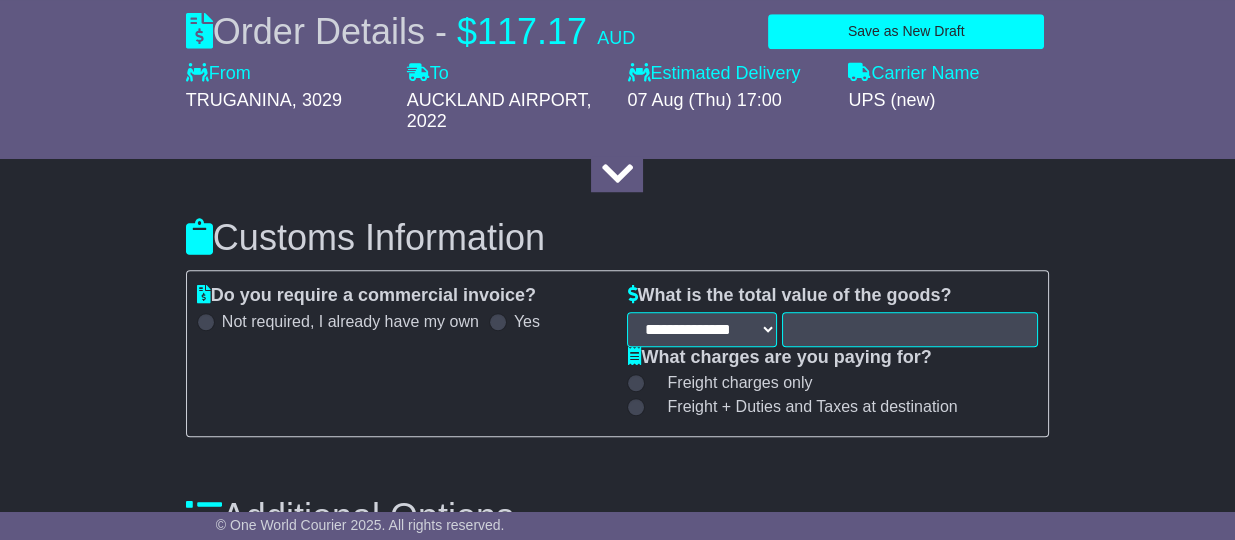 type on "**********" 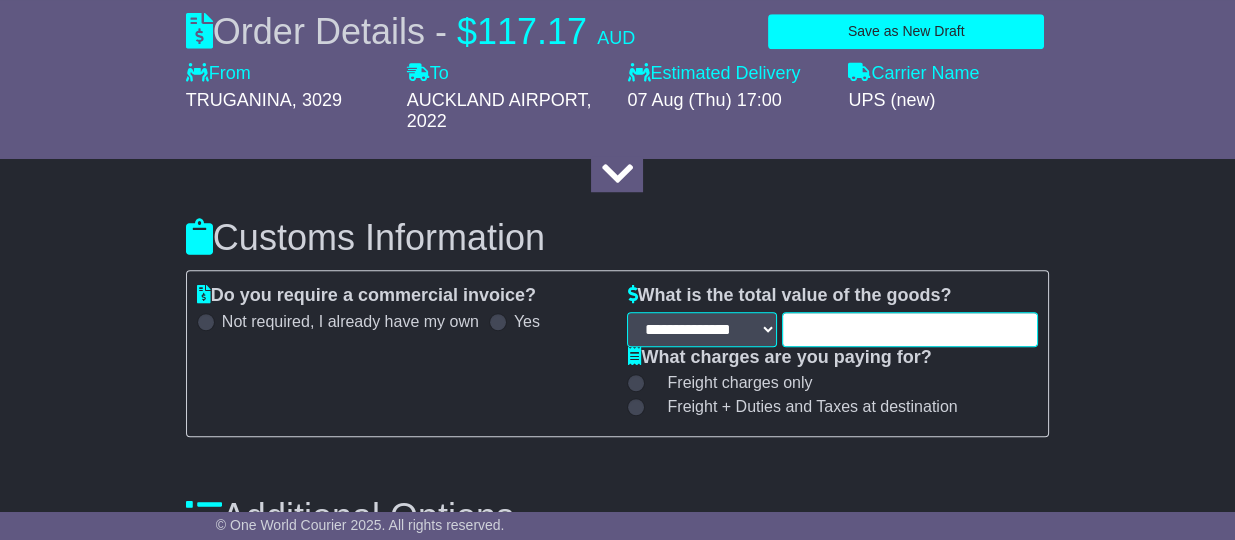 click at bounding box center [910, 329] 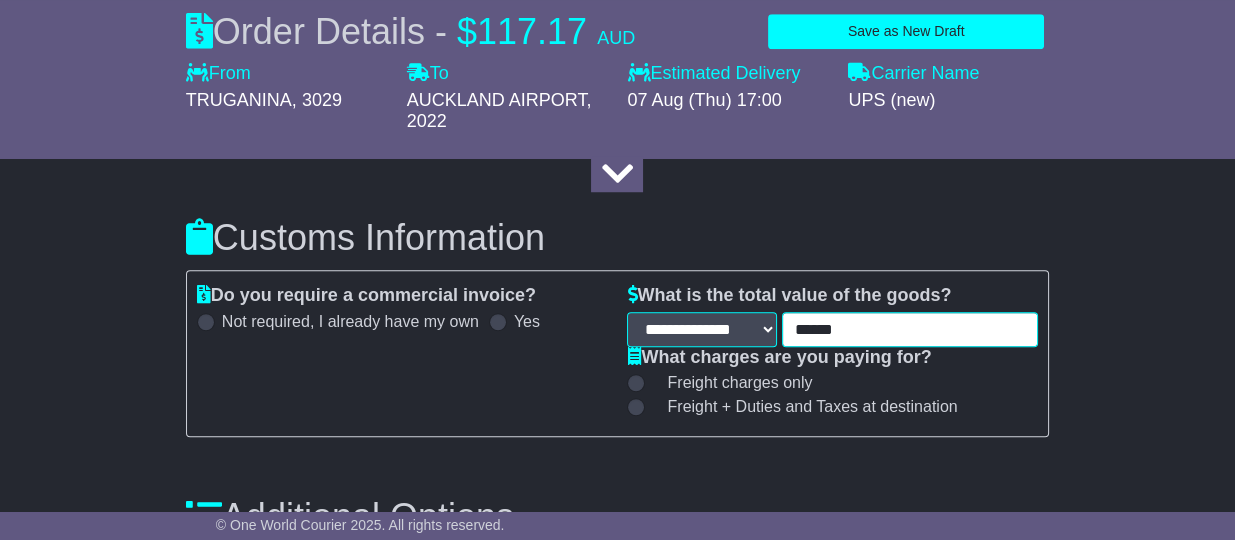 type on "******" 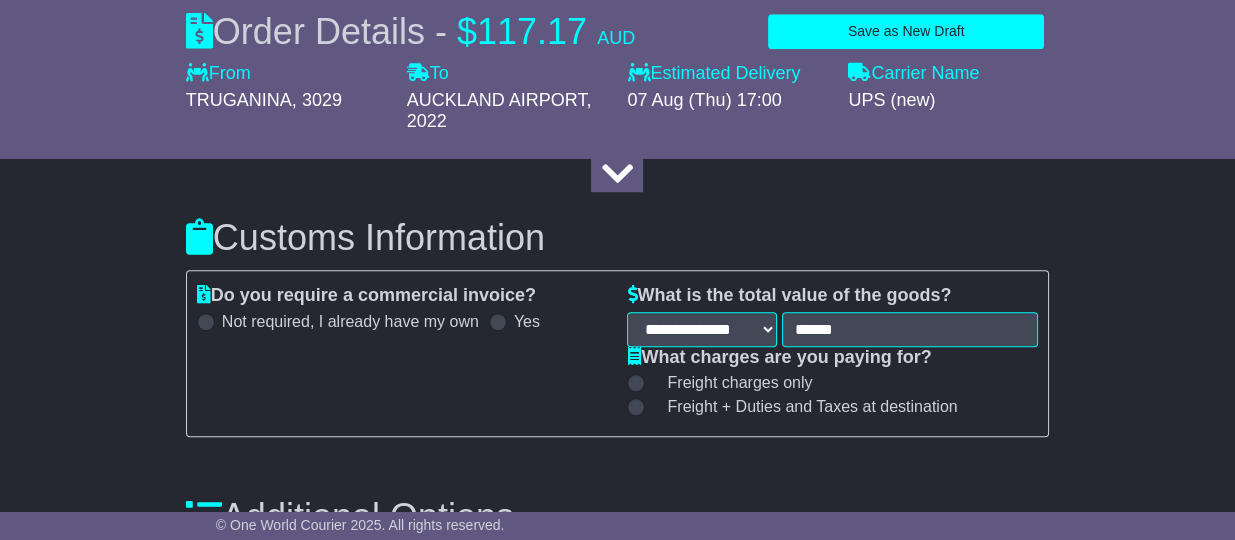 click on "Freight + Duties and Taxes at destination" at bounding box center (812, 406) 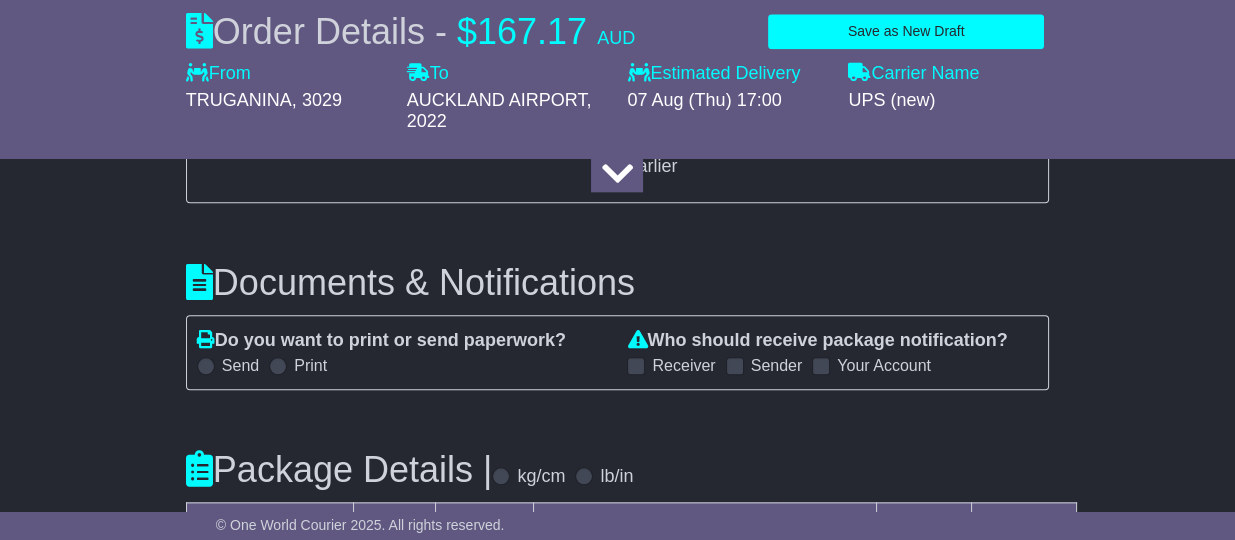 scroll, scrollTop: 3027, scrollLeft: 0, axis: vertical 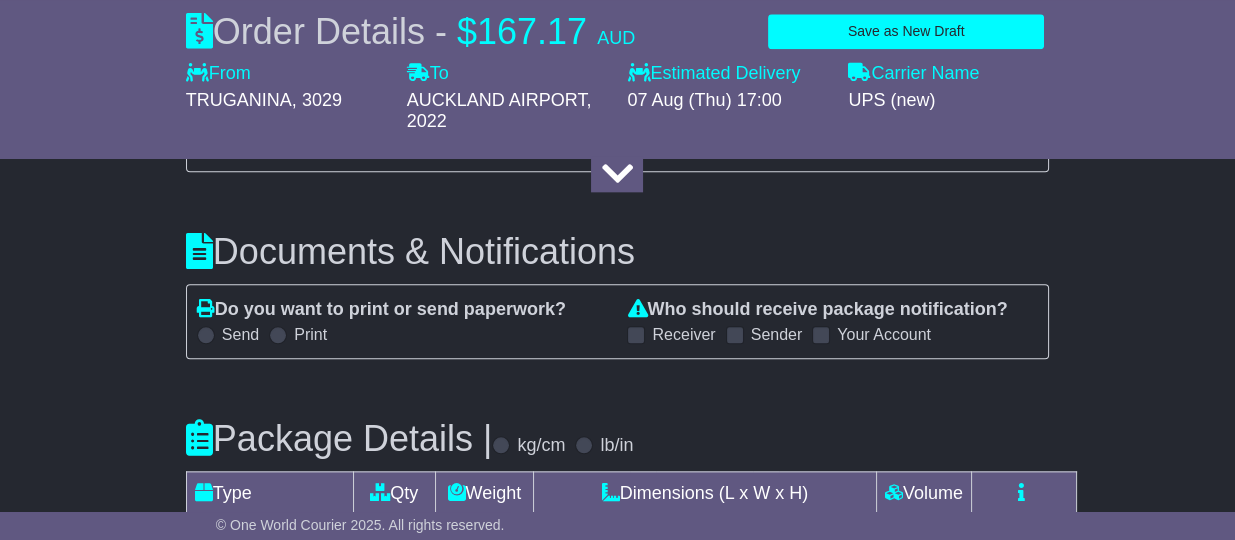 click on "Do you want to print or send paperwork?
Send
Print" at bounding box center (402, 322) 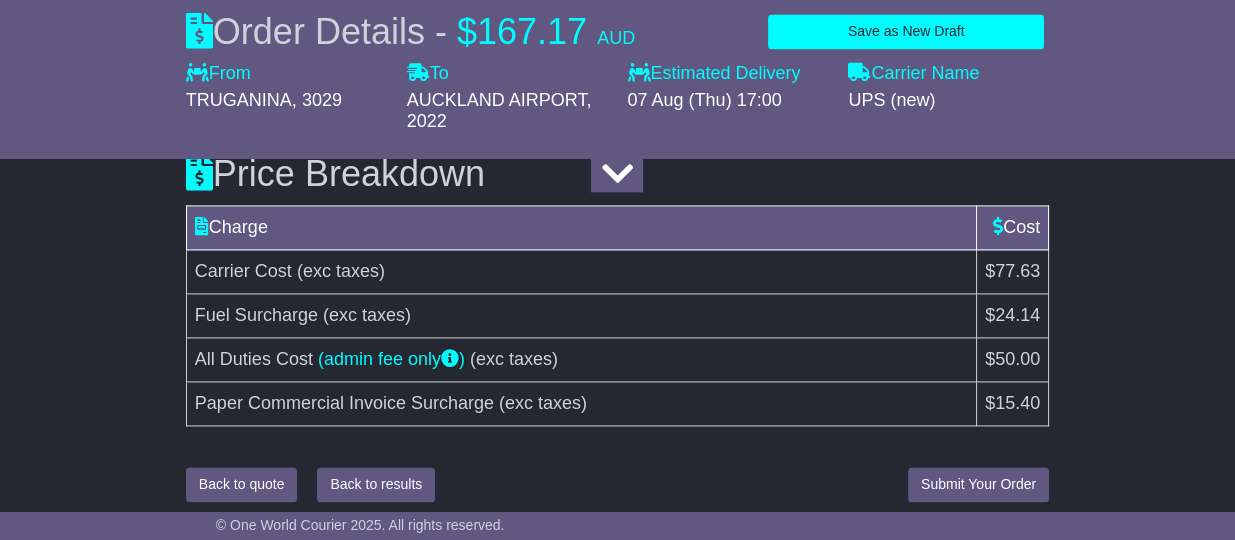 scroll, scrollTop: 3590, scrollLeft: 0, axis: vertical 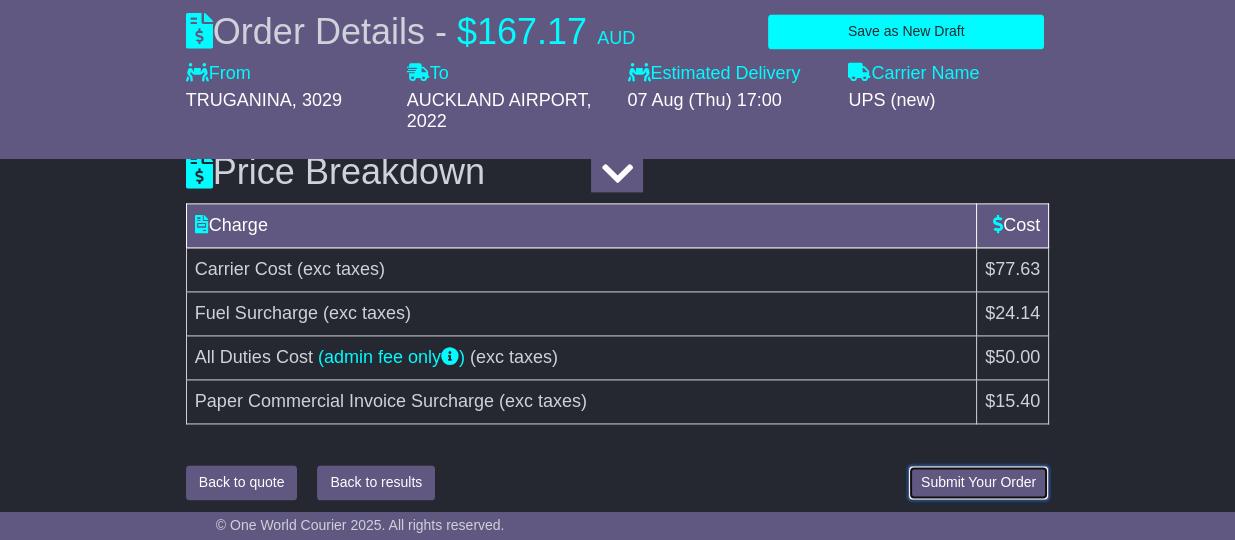 click on "Submit Your Order" at bounding box center (978, 482) 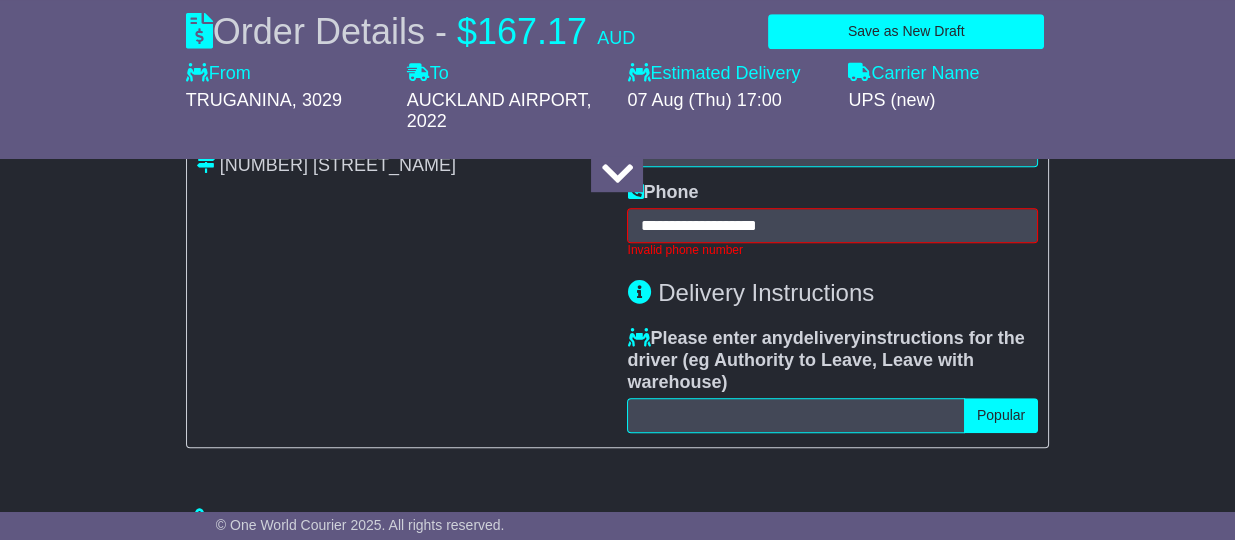 scroll, scrollTop: 1659, scrollLeft: 0, axis: vertical 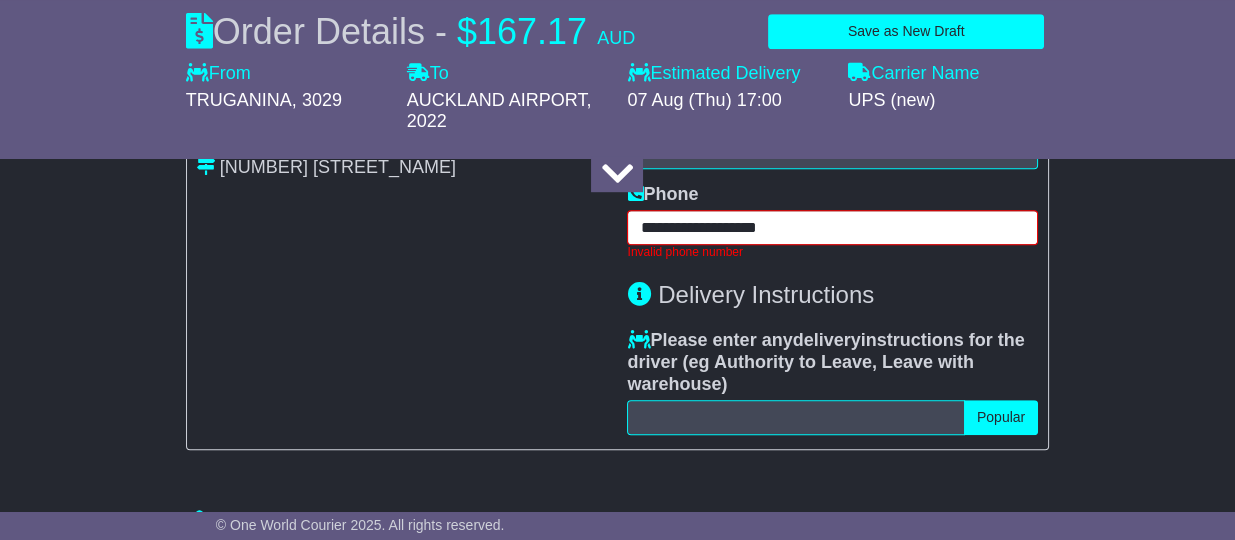 click on "**********" at bounding box center [832, 227] 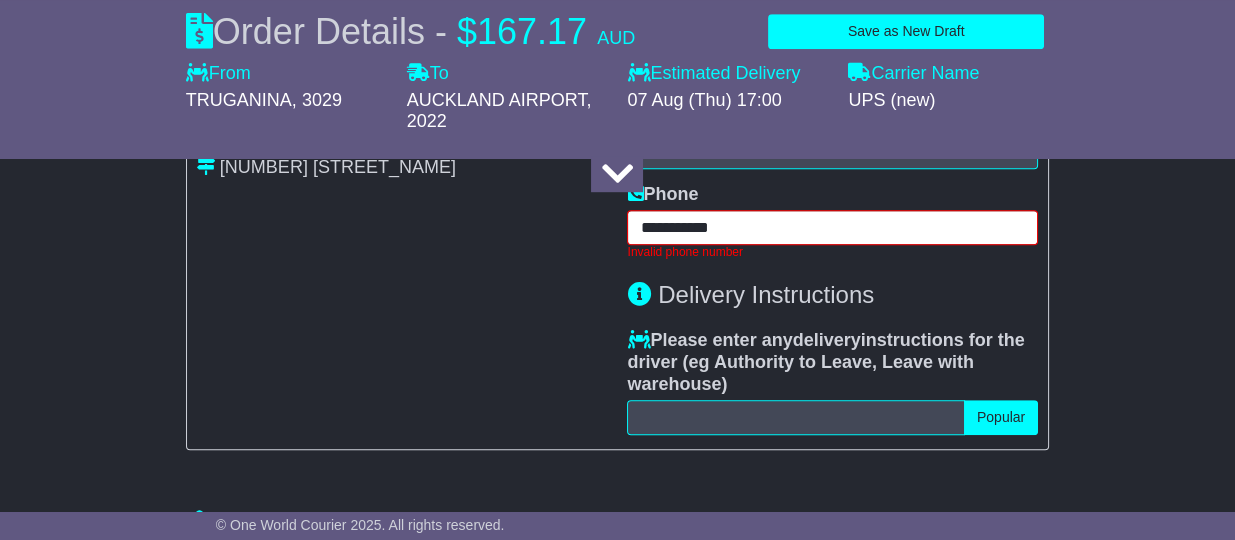 type on "**********" 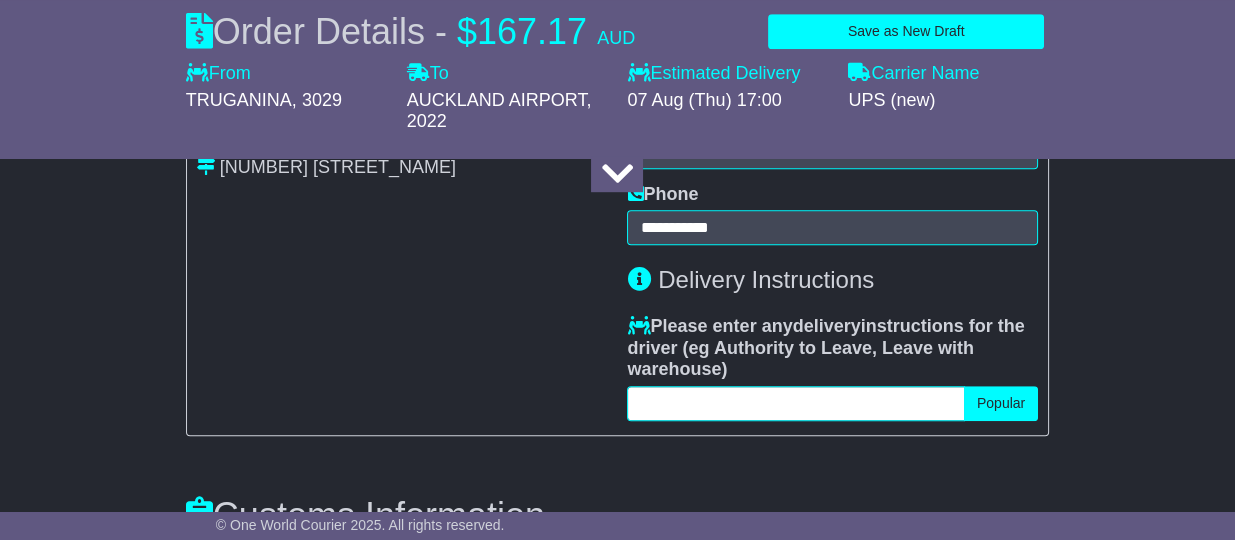 click at bounding box center (795, 403) 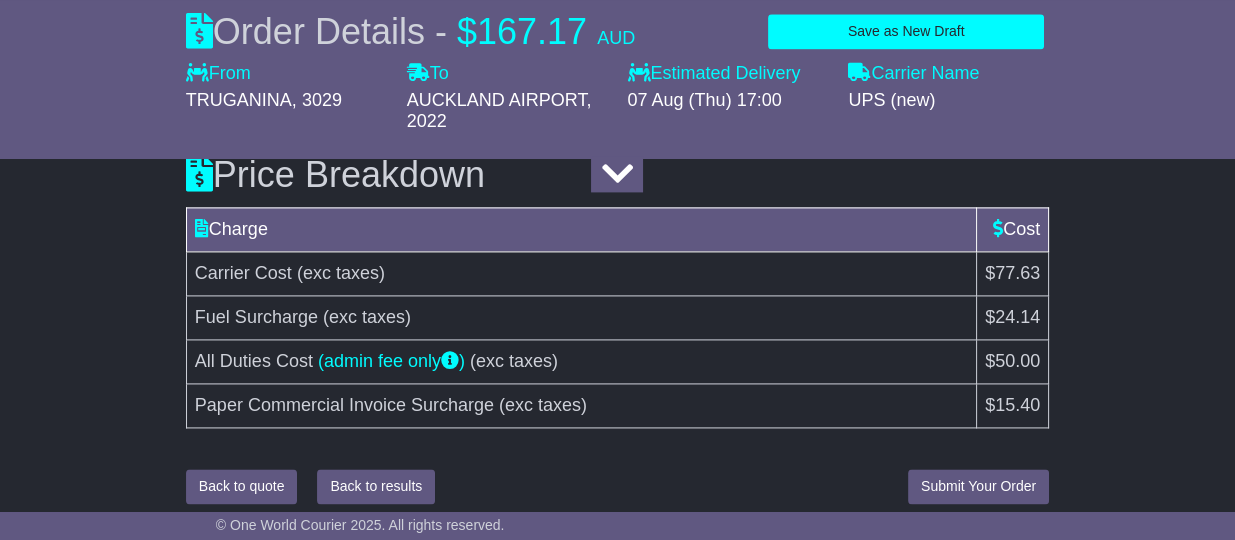 scroll, scrollTop: 3500, scrollLeft: 0, axis: vertical 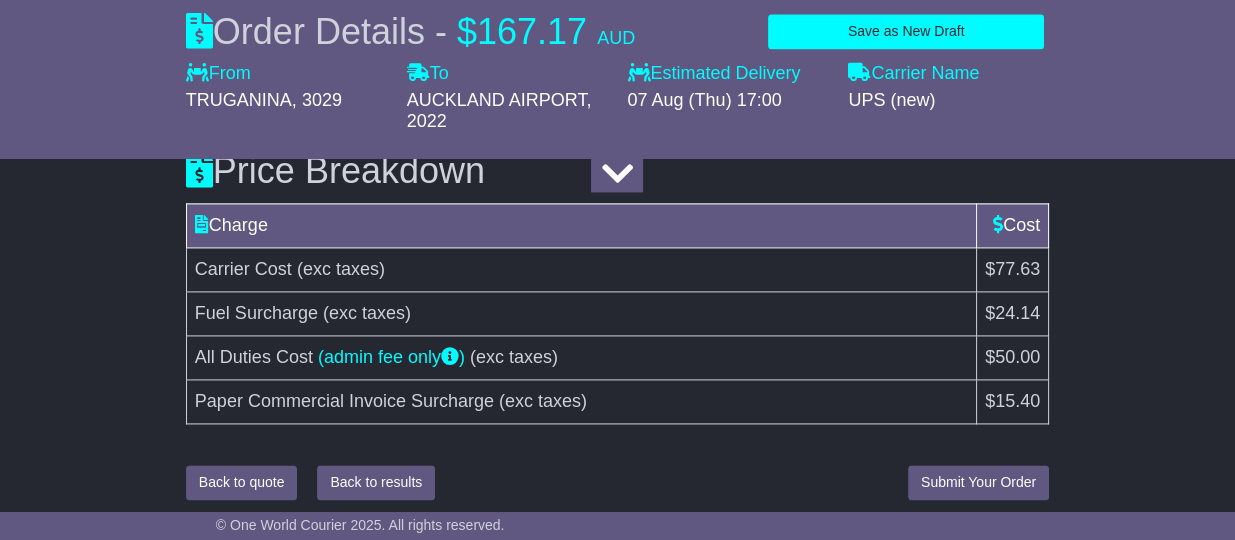 type on "********" 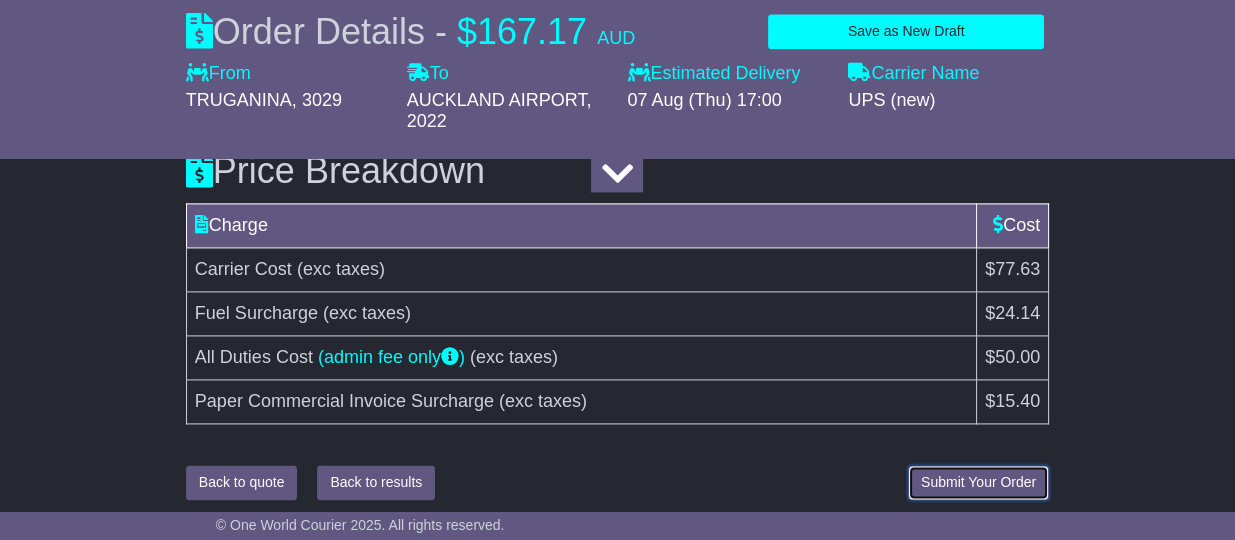 click on "Submit Your Order" at bounding box center (978, 482) 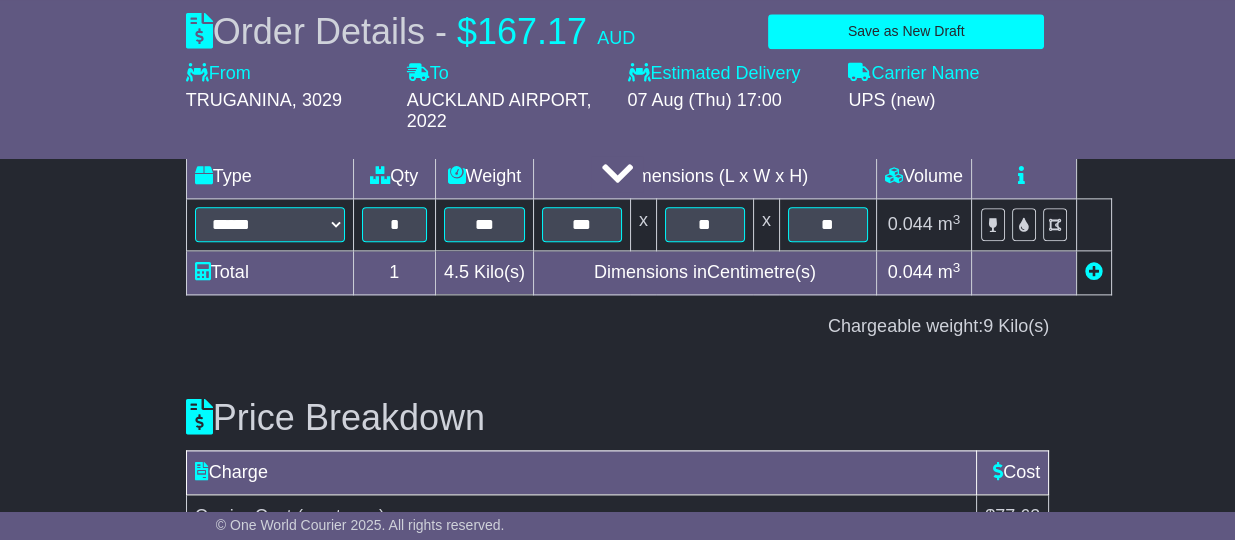 scroll, scrollTop: 3500, scrollLeft: 0, axis: vertical 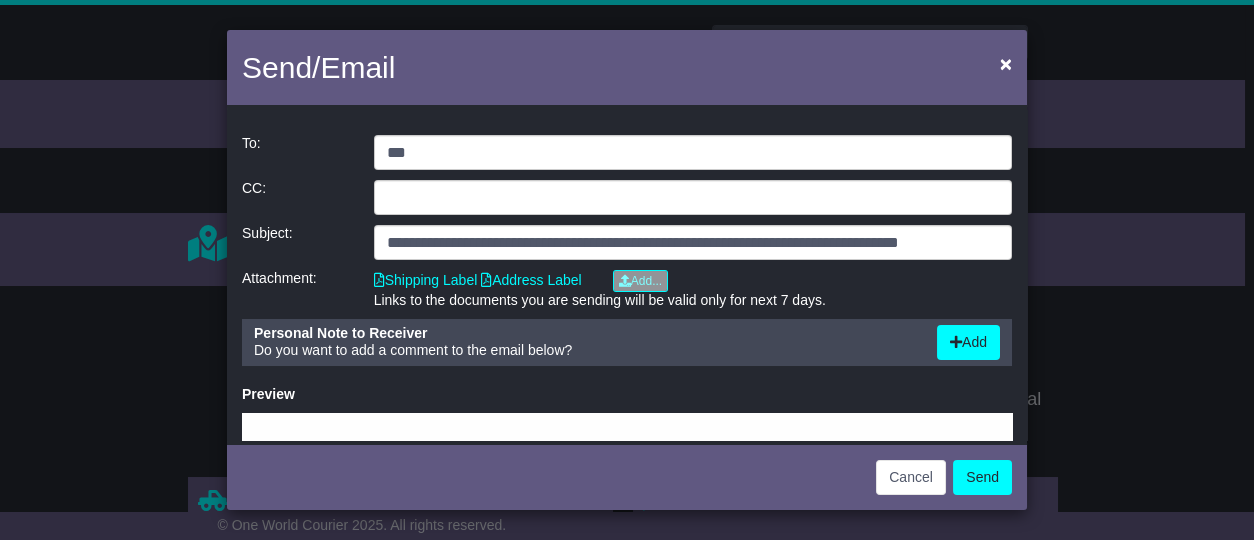 type on "**********" 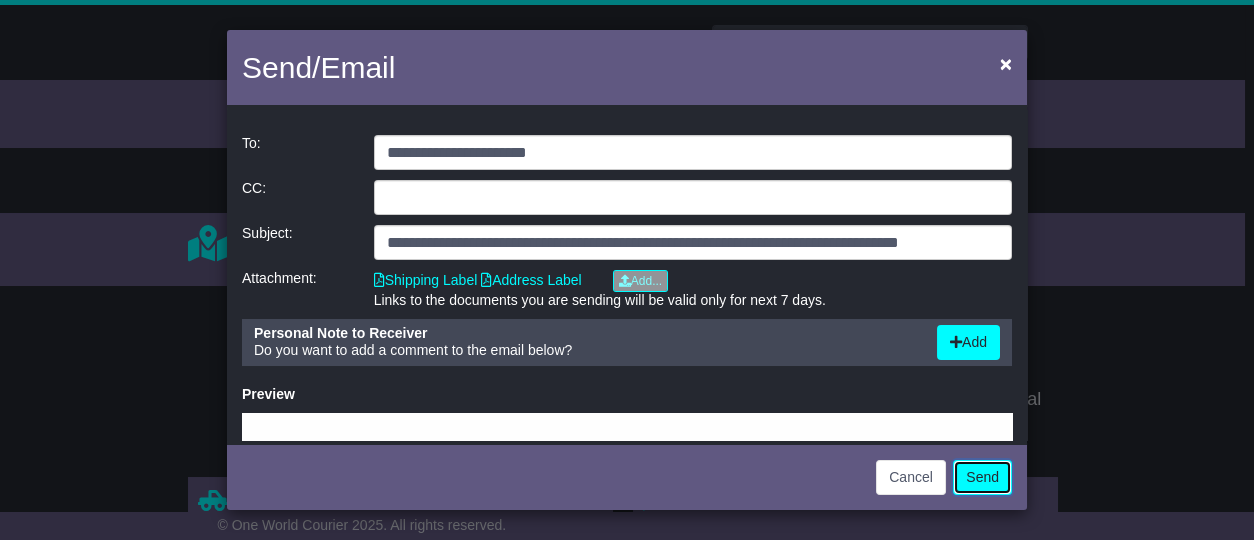 click on "Send" 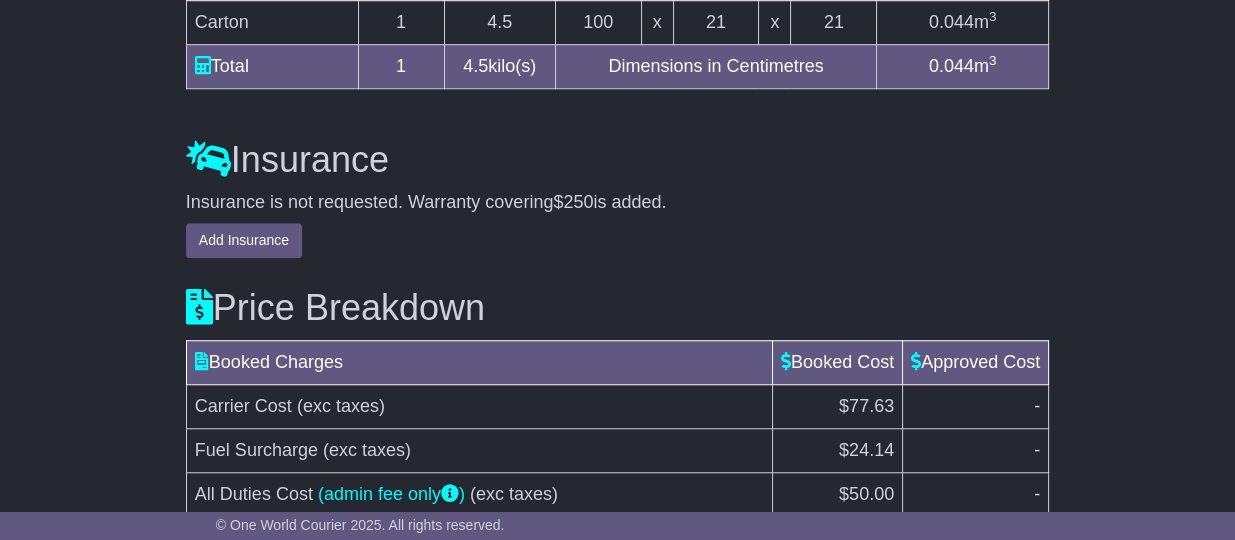 scroll, scrollTop: 2125, scrollLeft: 0, axis: vertical 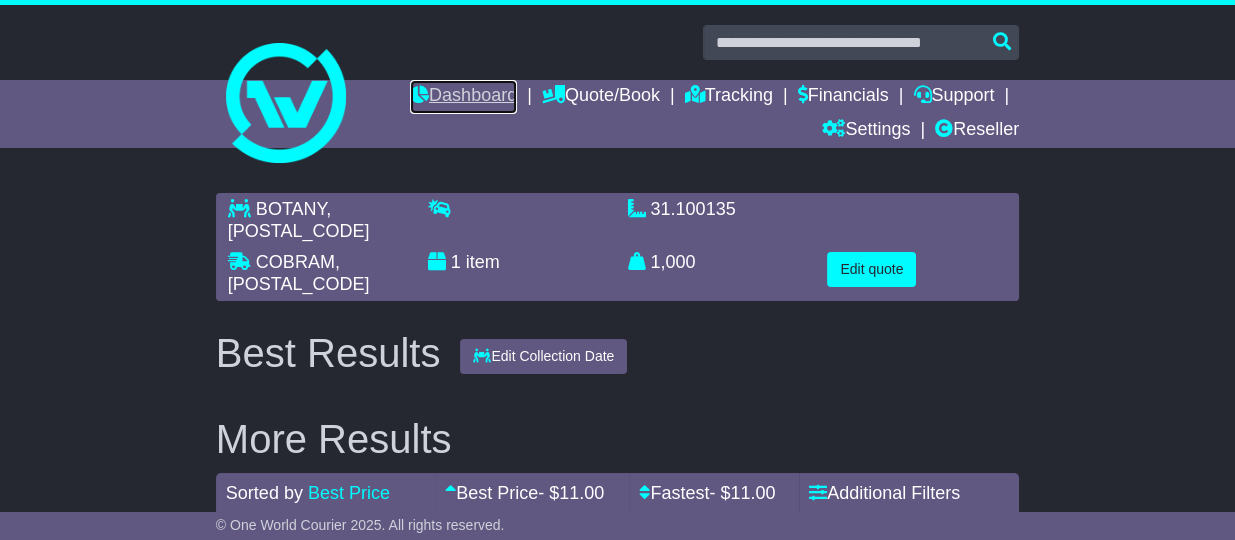 click on "Dashboard" at bounding box center (463, 97) 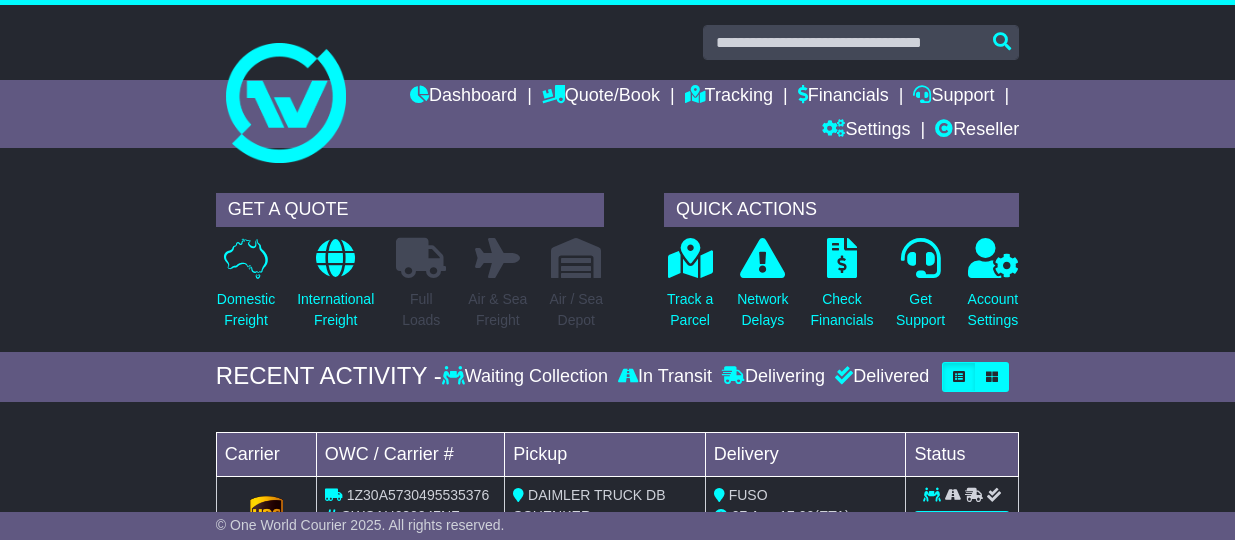 scroll, scrollTop: 0, scrollLeft: 0, axis: both 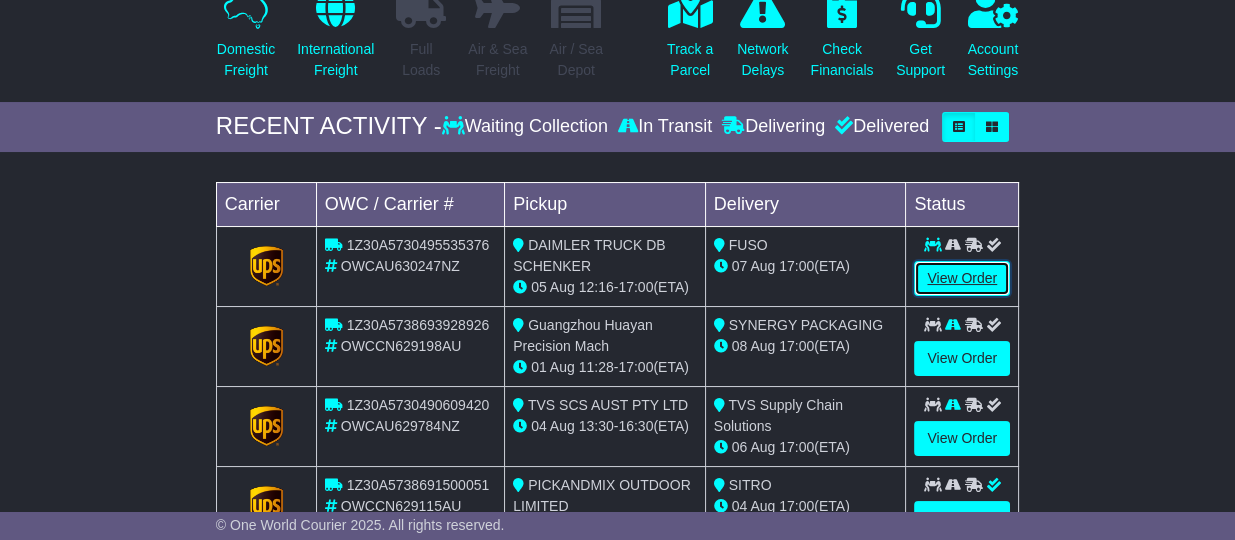 click on "View Order" at bounding box center [962, 278] 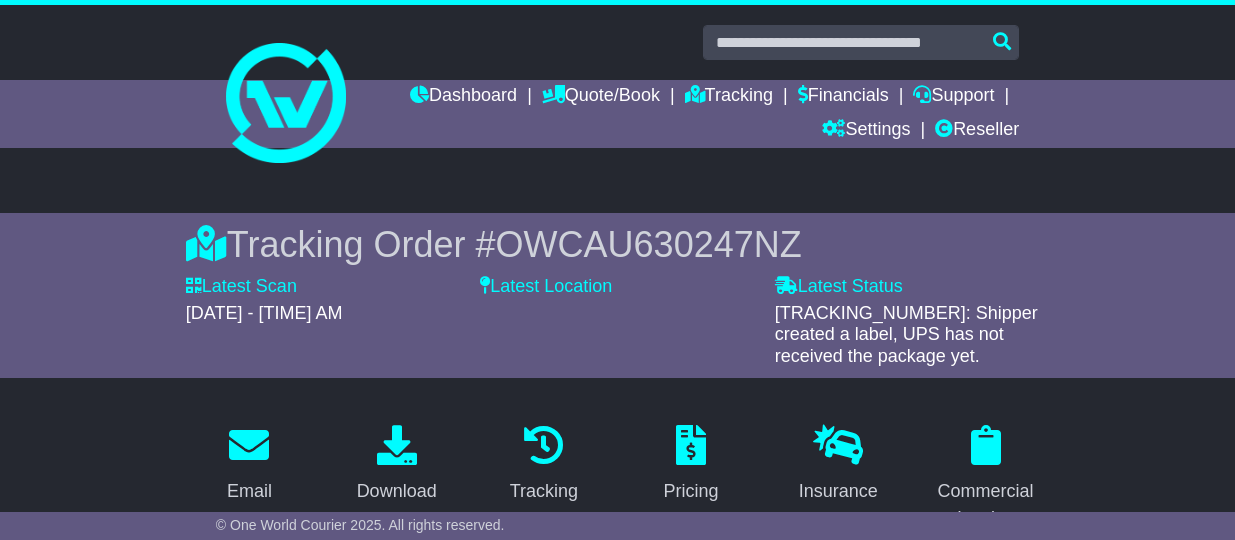 scroll, scrollTop: 0, scrollLeft: 0, axis: both 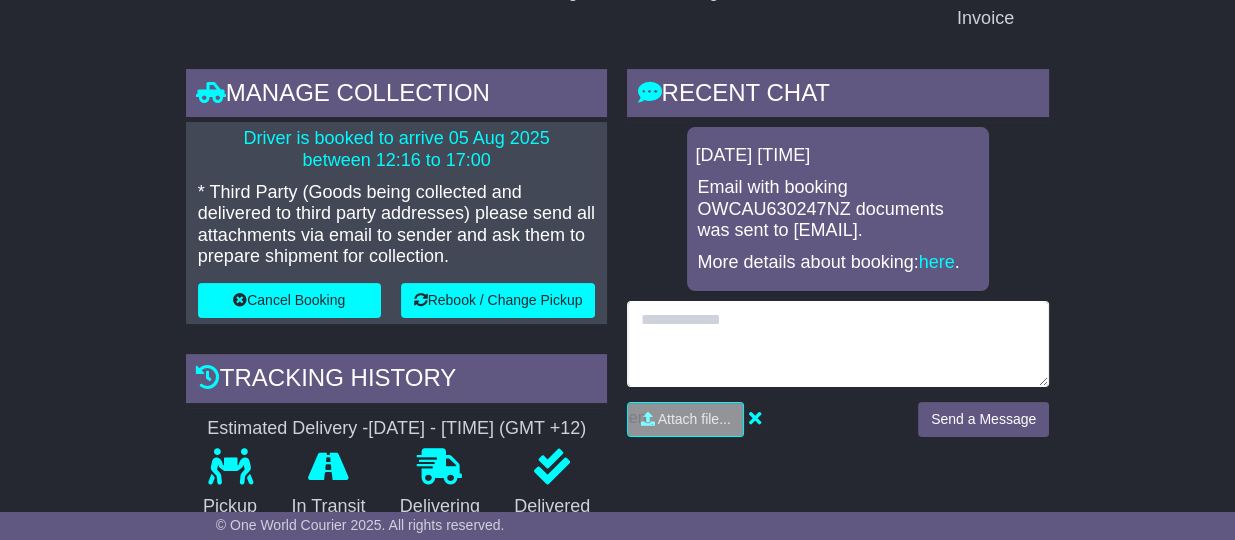 click at bounding box center (838, 344) 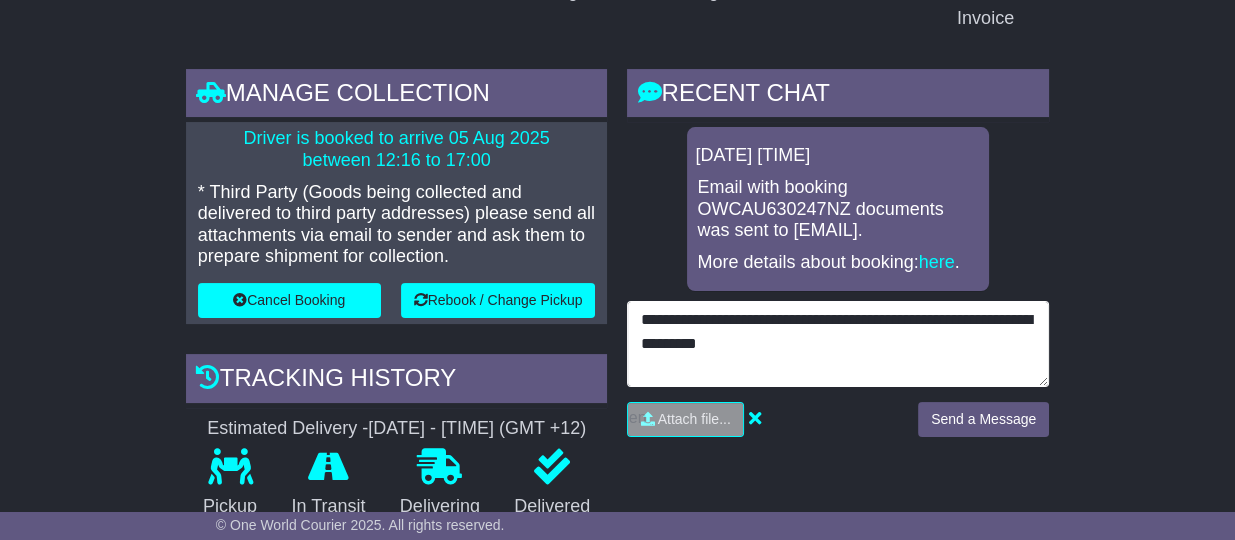 click on "**********" at bounding box center (838, 344) 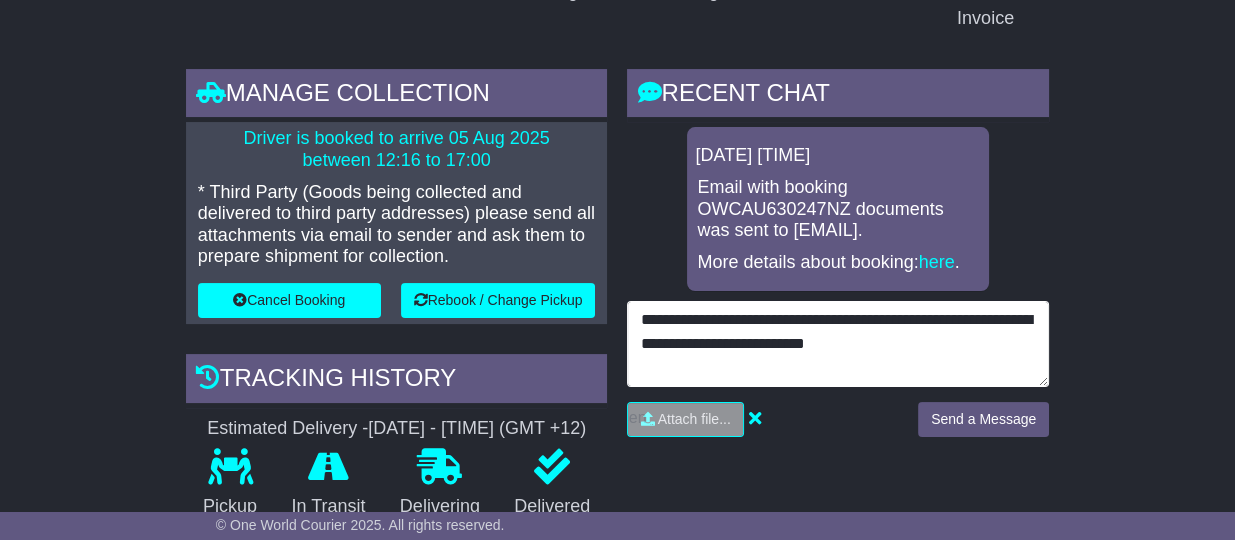 click on "**********" at bounding box center [838, 344] 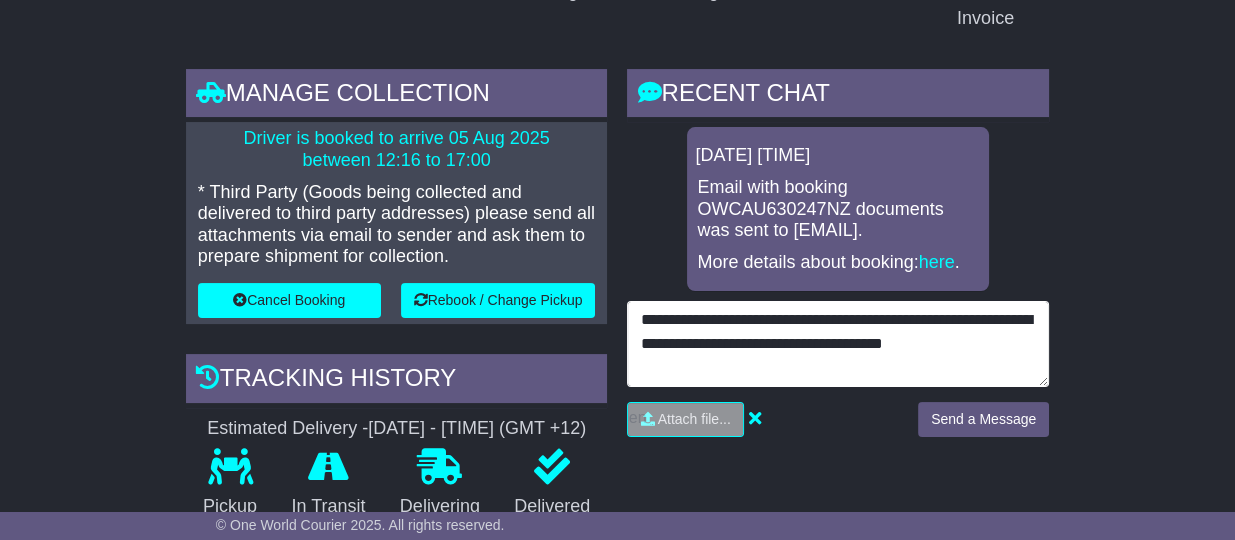 click on "**********" at bounding box center [838, 344] 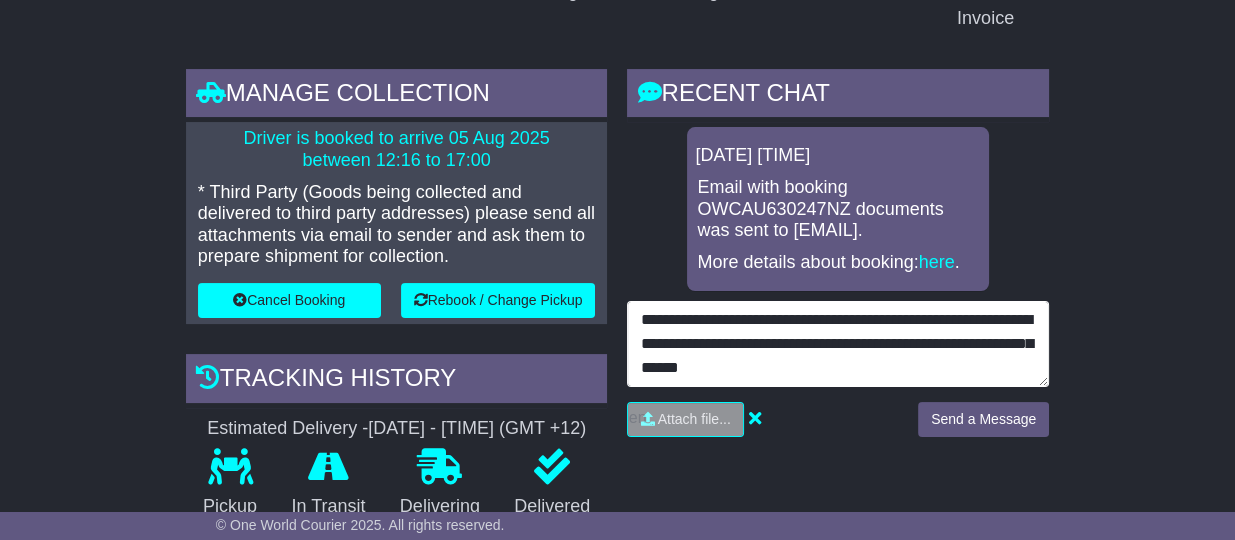drag, startPoint x: 910, startPoint y: 391, endPoint x: 827, endPoint y: 390, distance: 83.00603 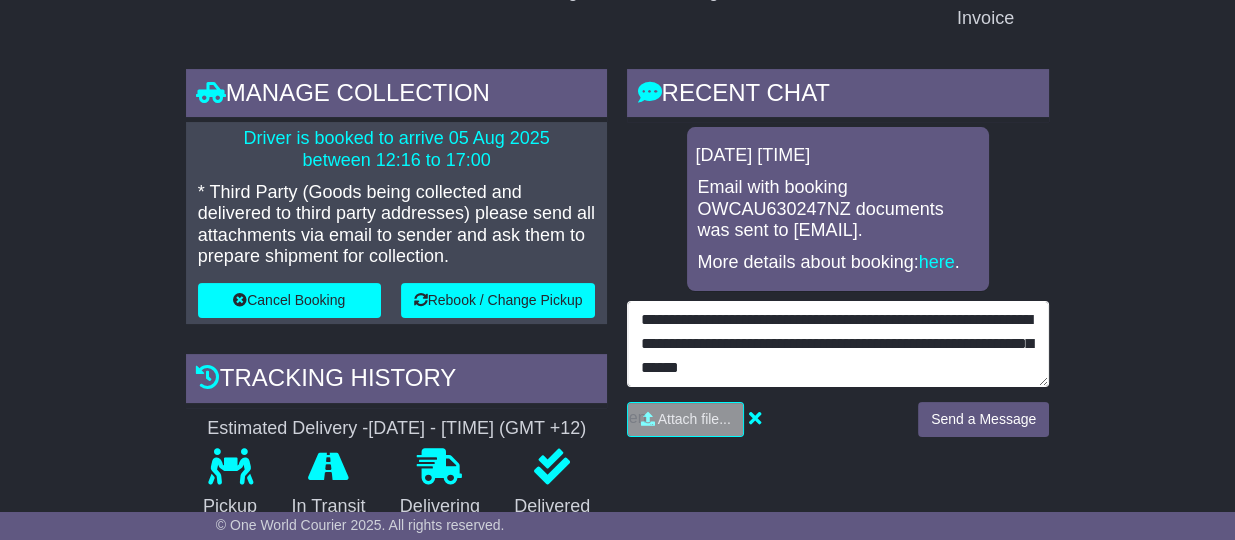 click on "**********" at bounding box center [838, 344] 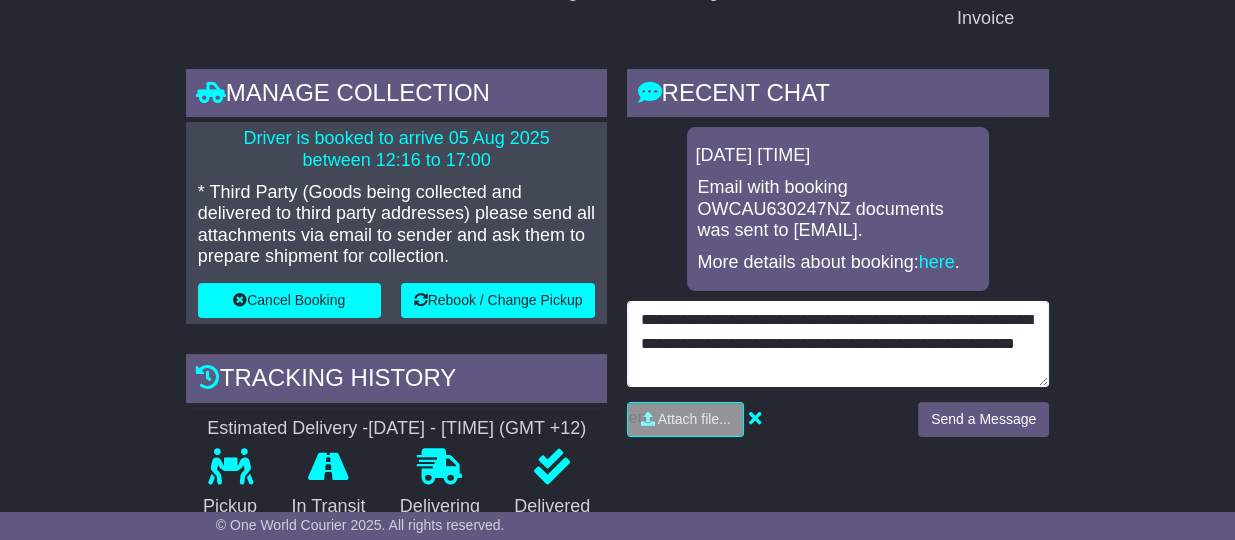 click on "**********" at bounding box center (838, 344) 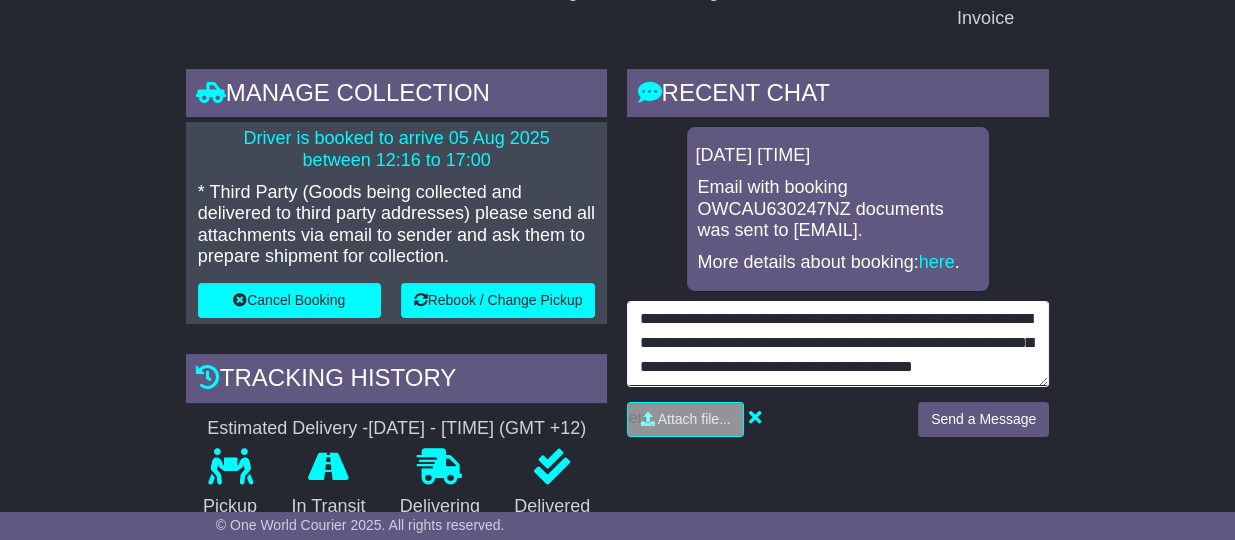 scroll, scrollTop: 39, scrollLeft: 0, axis: vertical 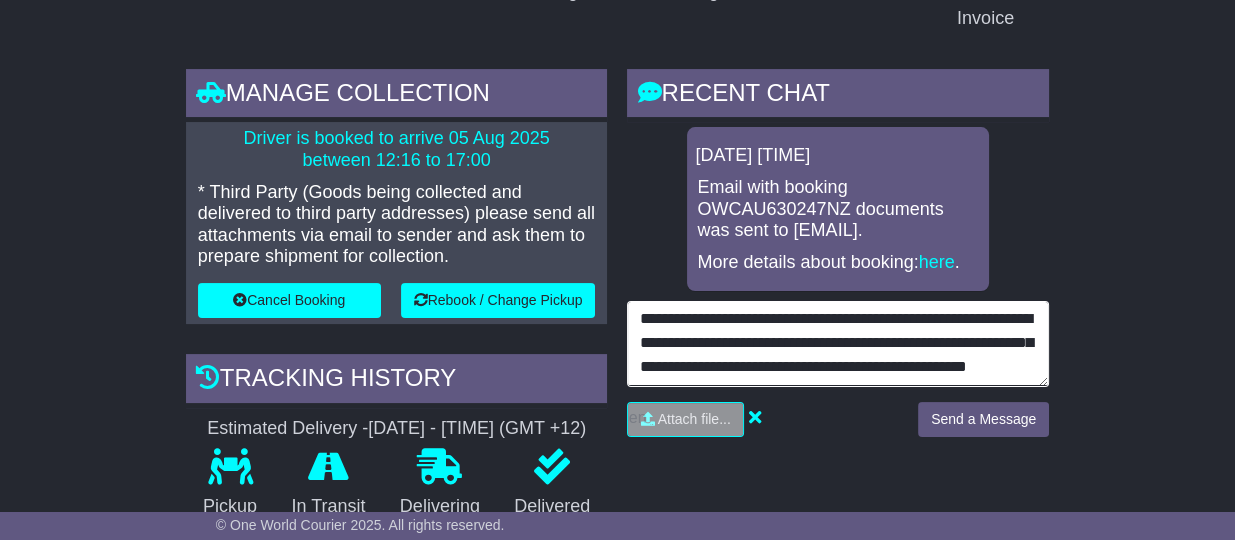 type on "**********" 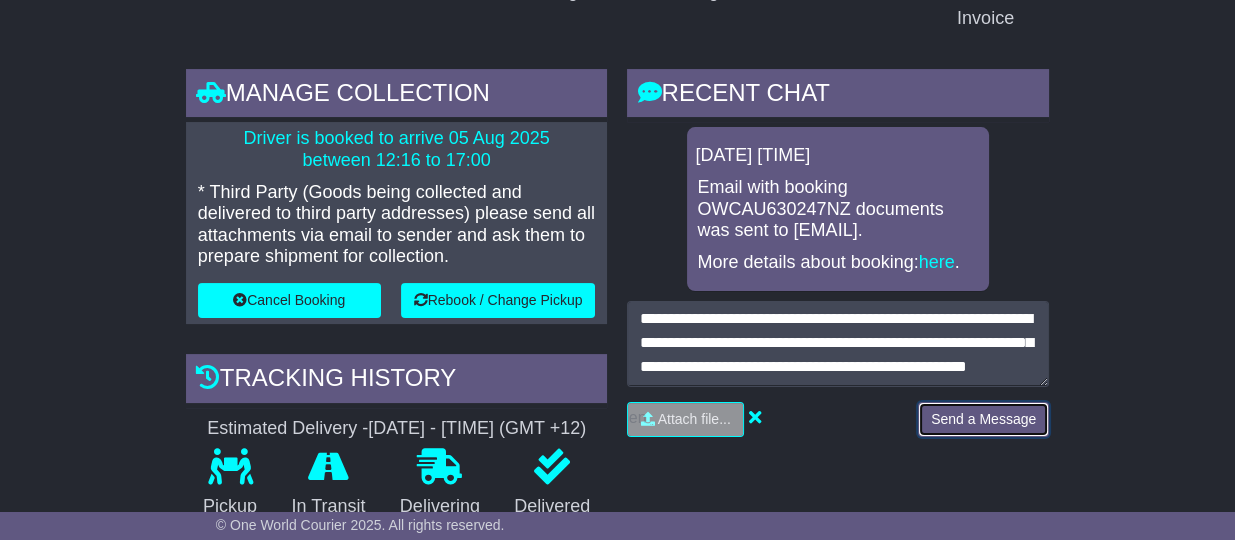 click on "Send a Message" at bounding box center [983, 419] 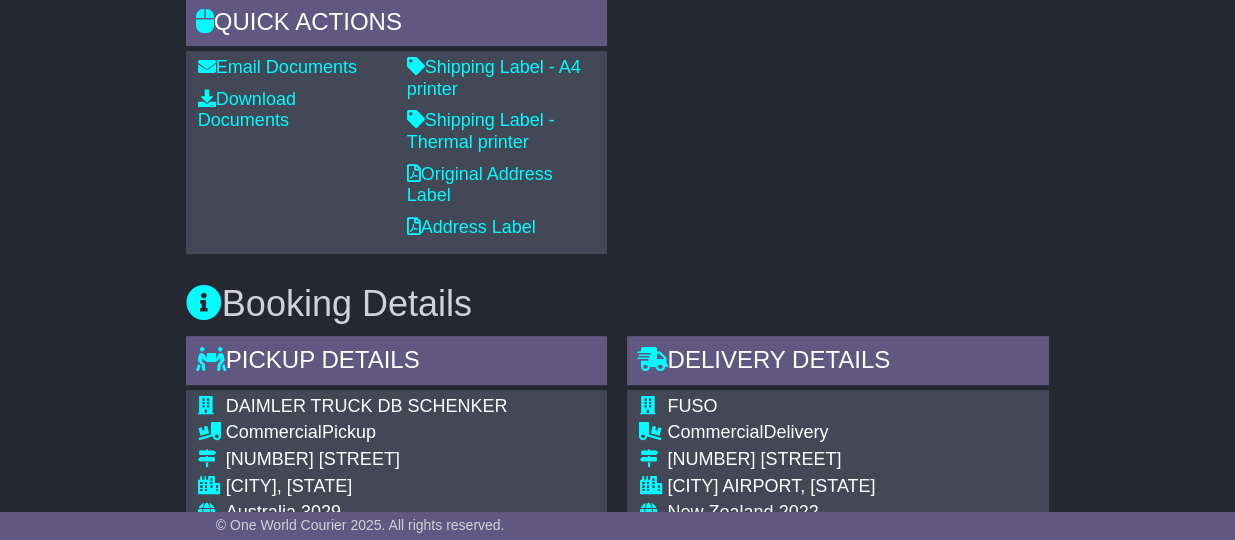 scroll, scrollTop: 750, scrollLeft: 0, axis: vertical 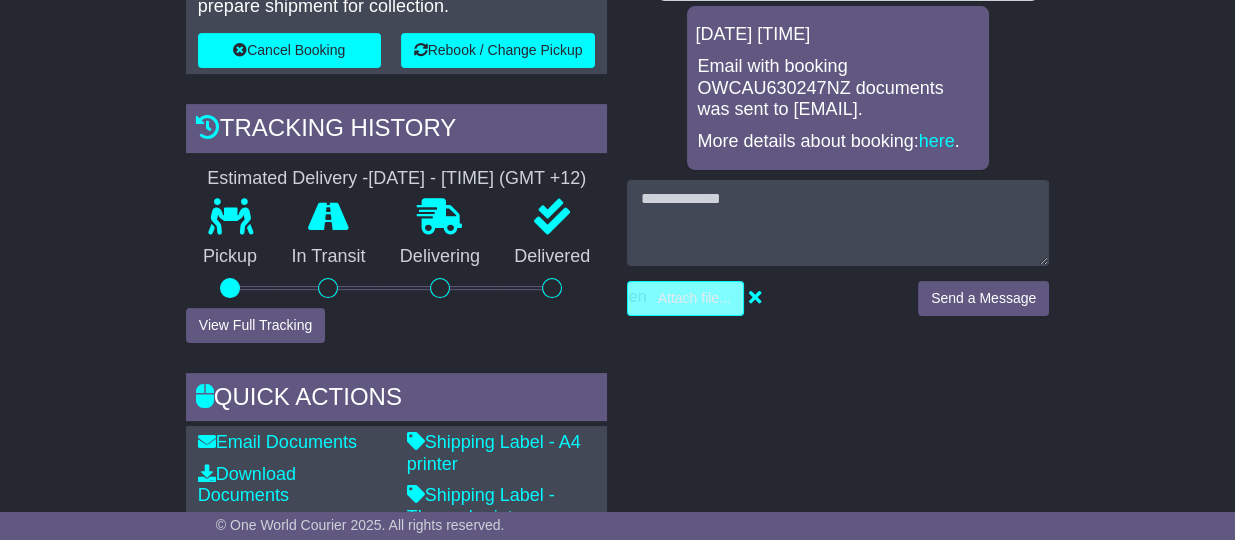 click at bounding box center (591, 298) 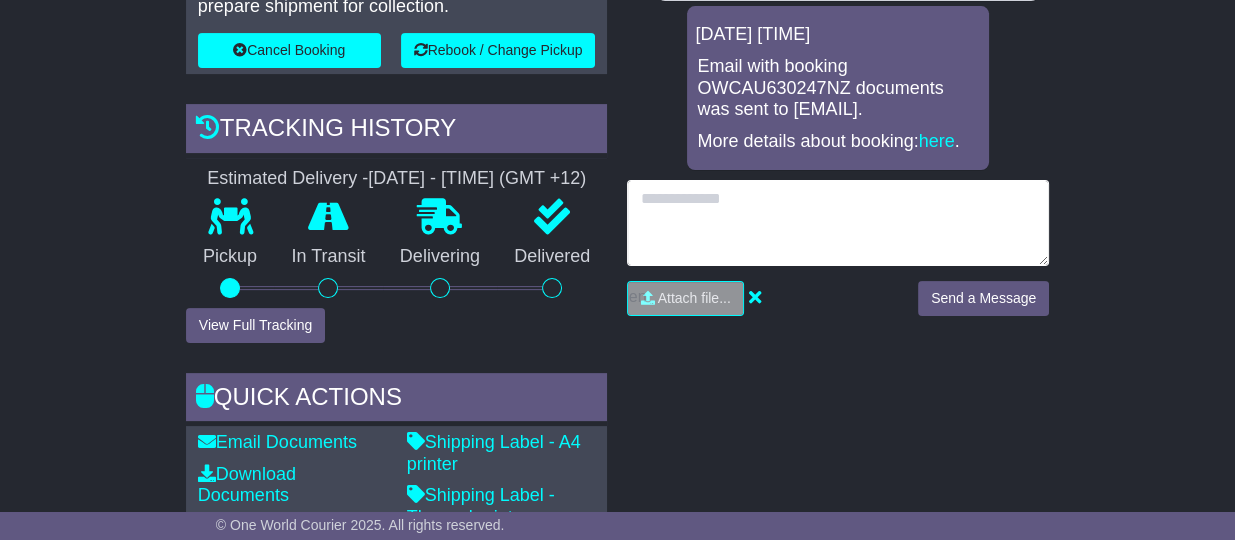 click at bounding box center (838, 223) 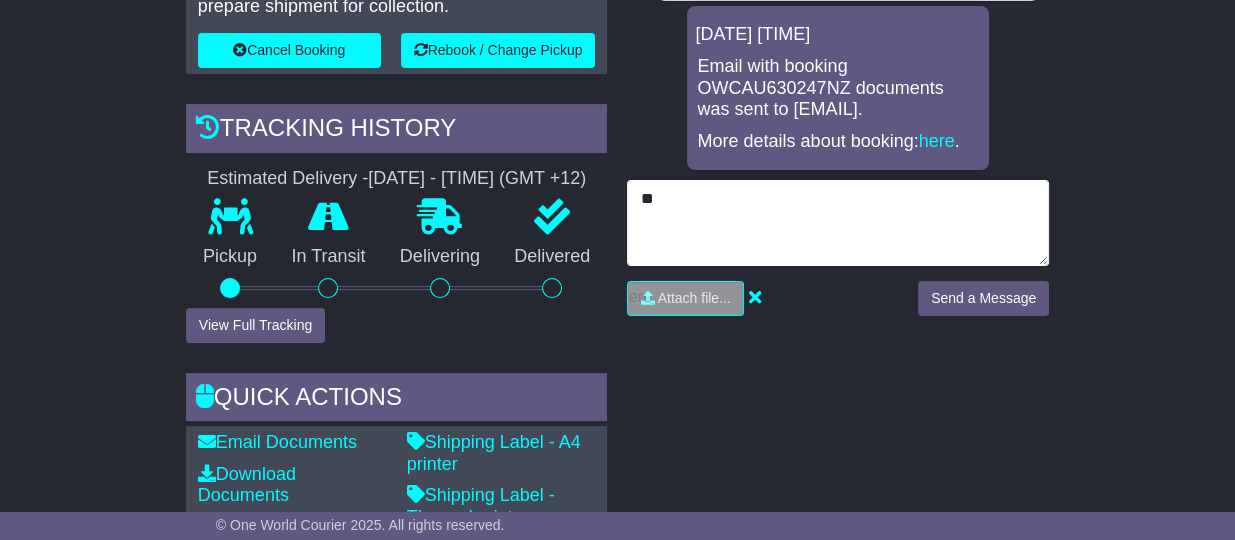 type on "*" 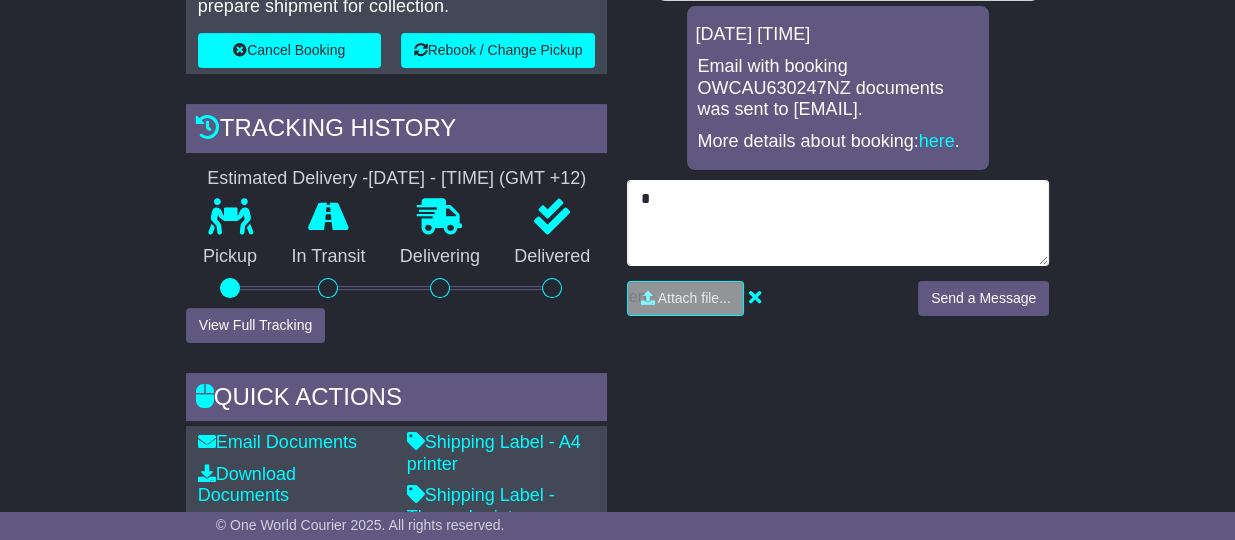 type 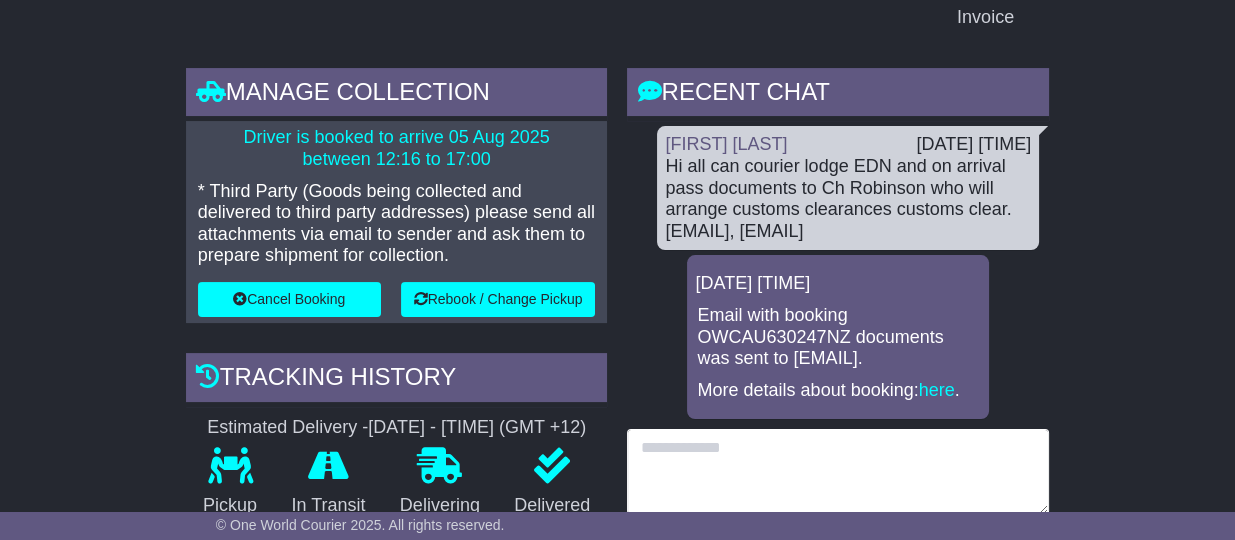 scroll, scrollTop: 750, scrollLeft: 0, axis: vertical 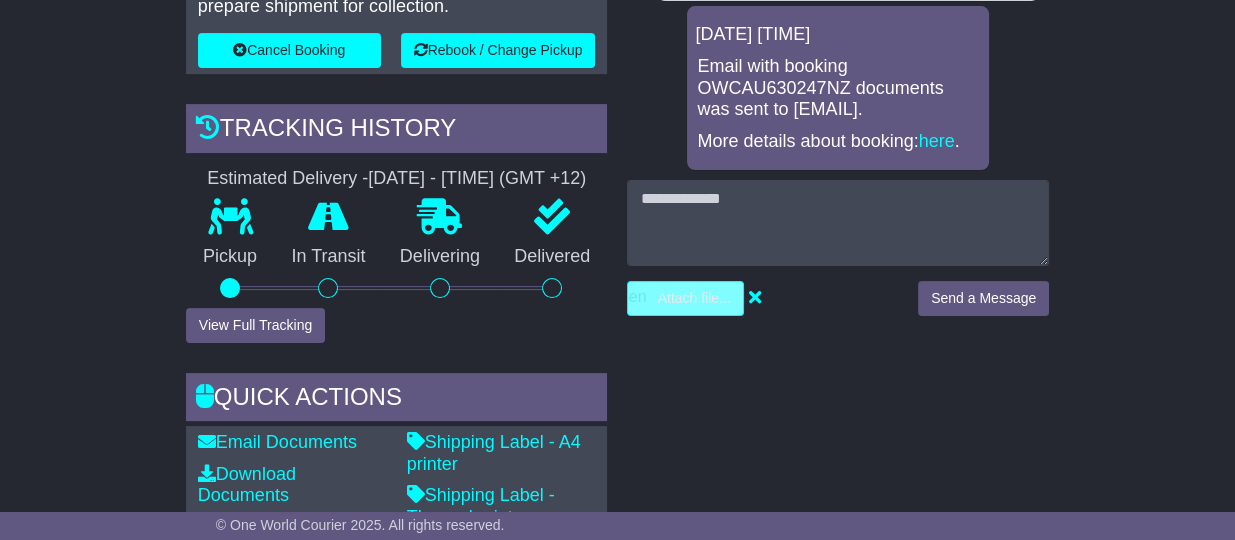 click at bounding box center (591, 298) 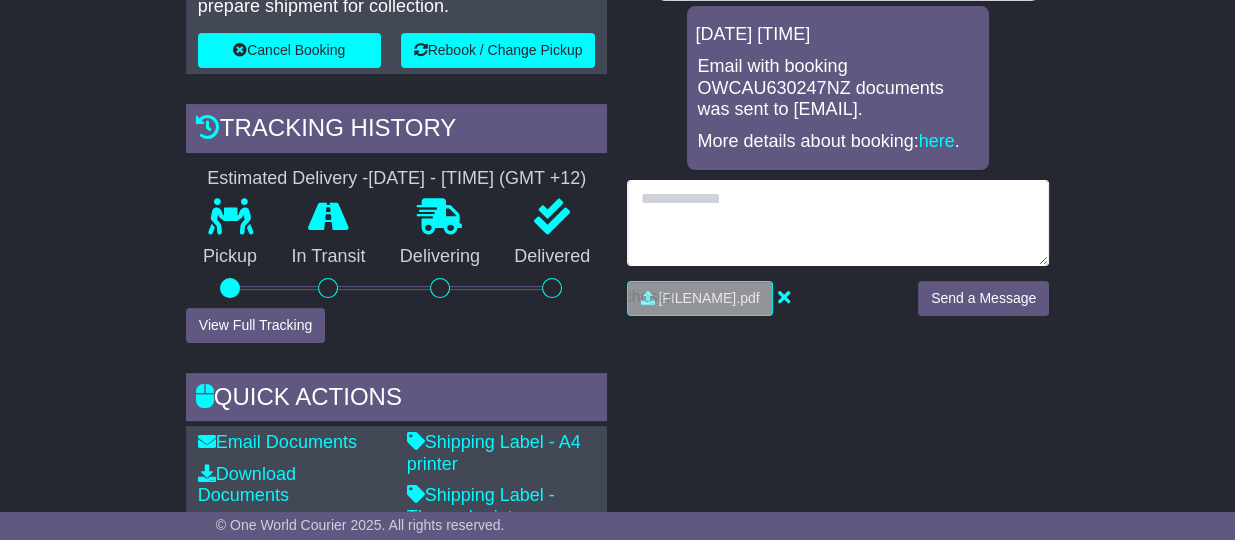 click at bounding box center (838, 223) 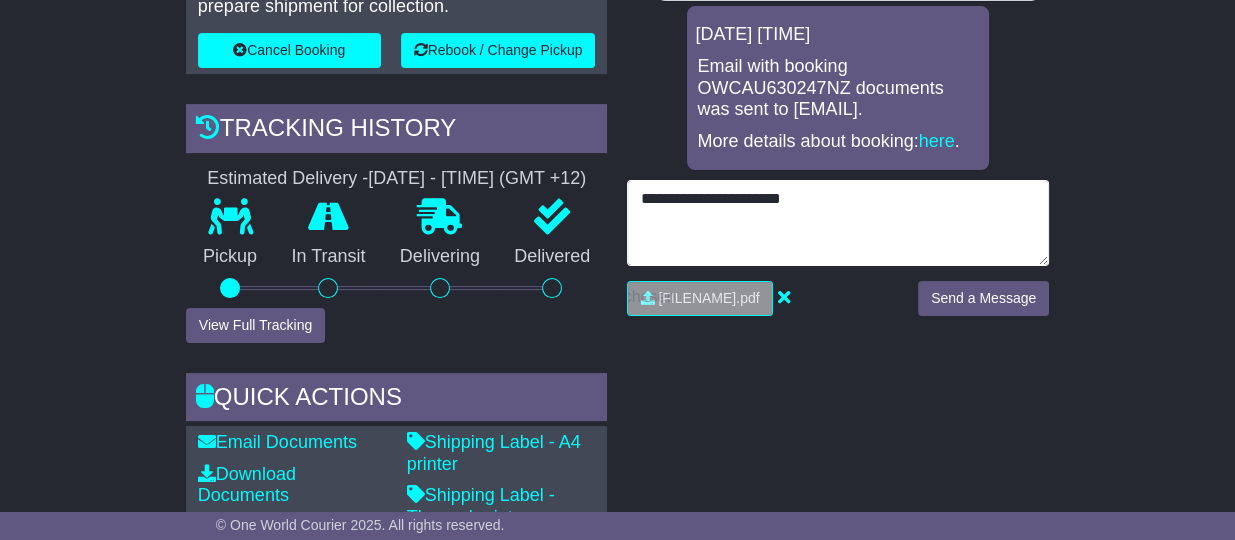 type on "**********" 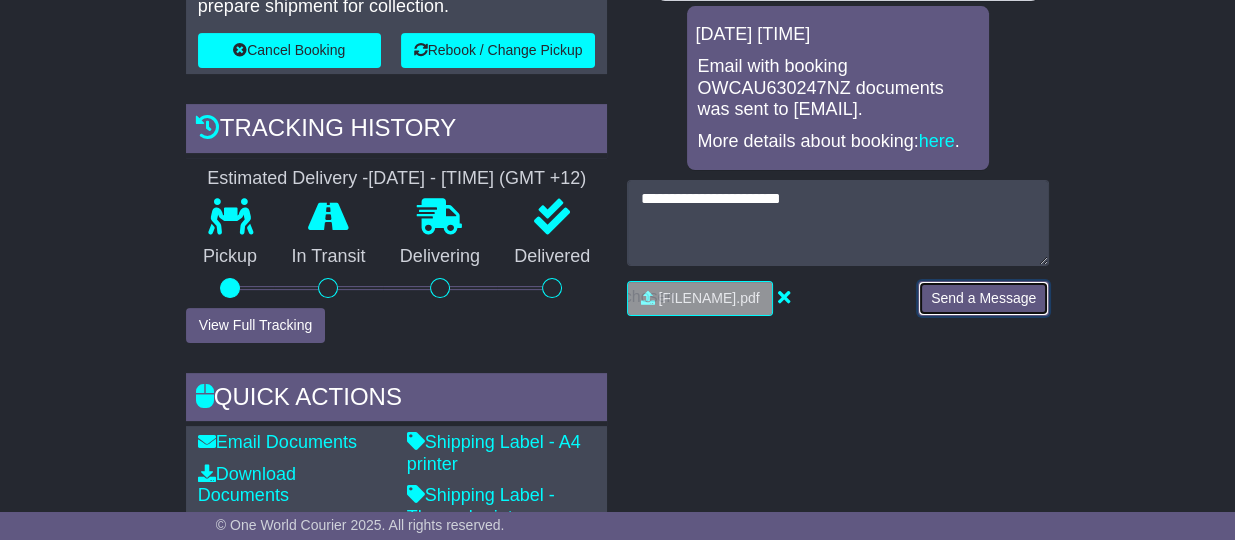 click on "Send a Message" at bounding box center (983, 298) 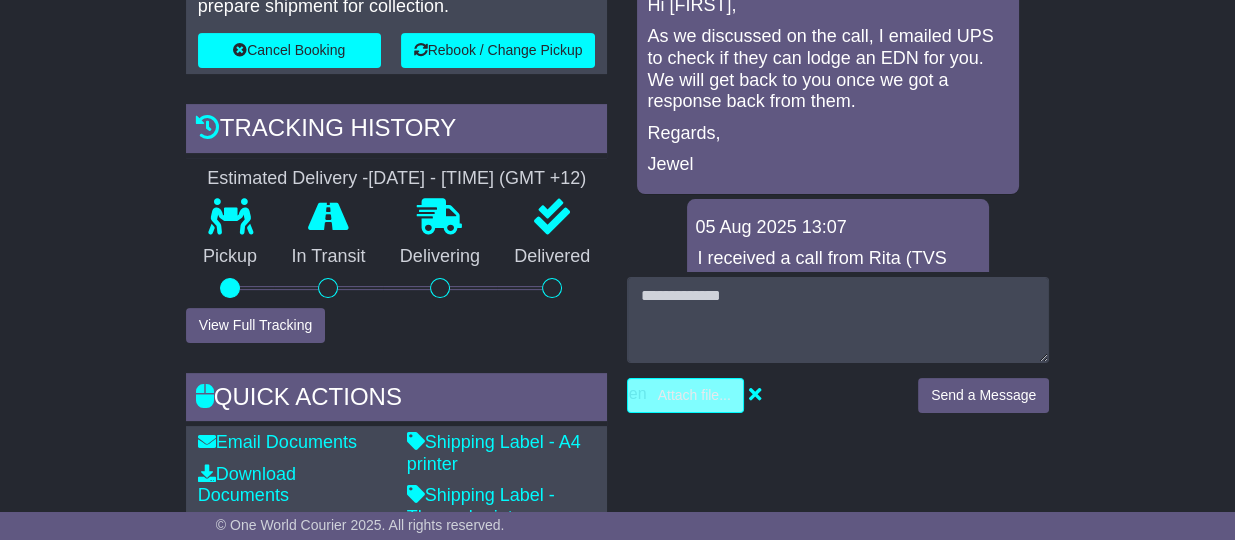 click at bounding box center (591, 395) 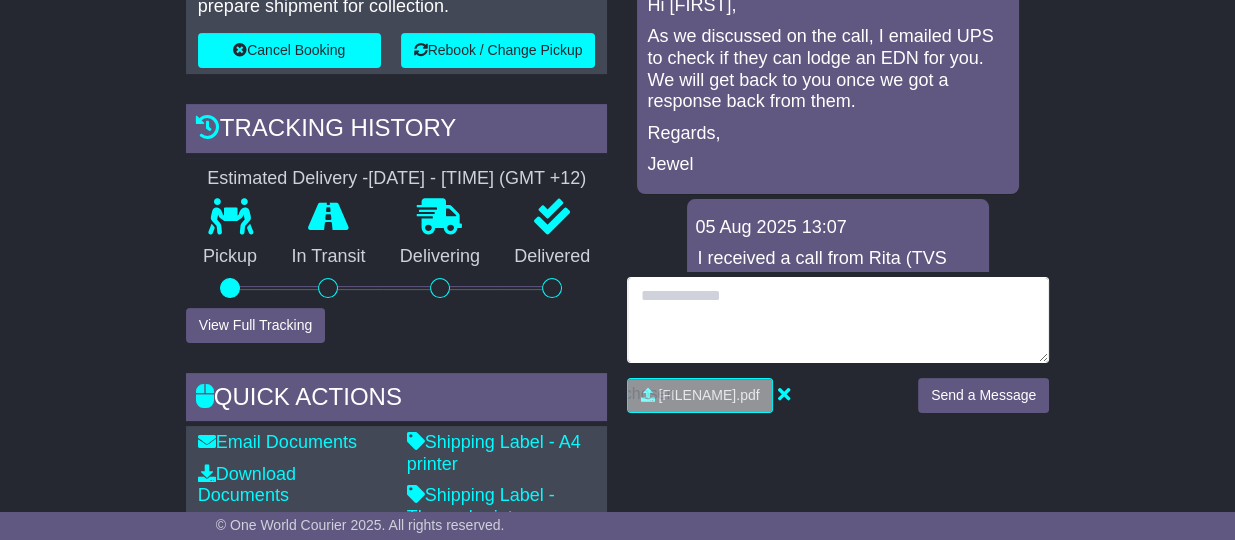 click at bounding box center [838, 320] 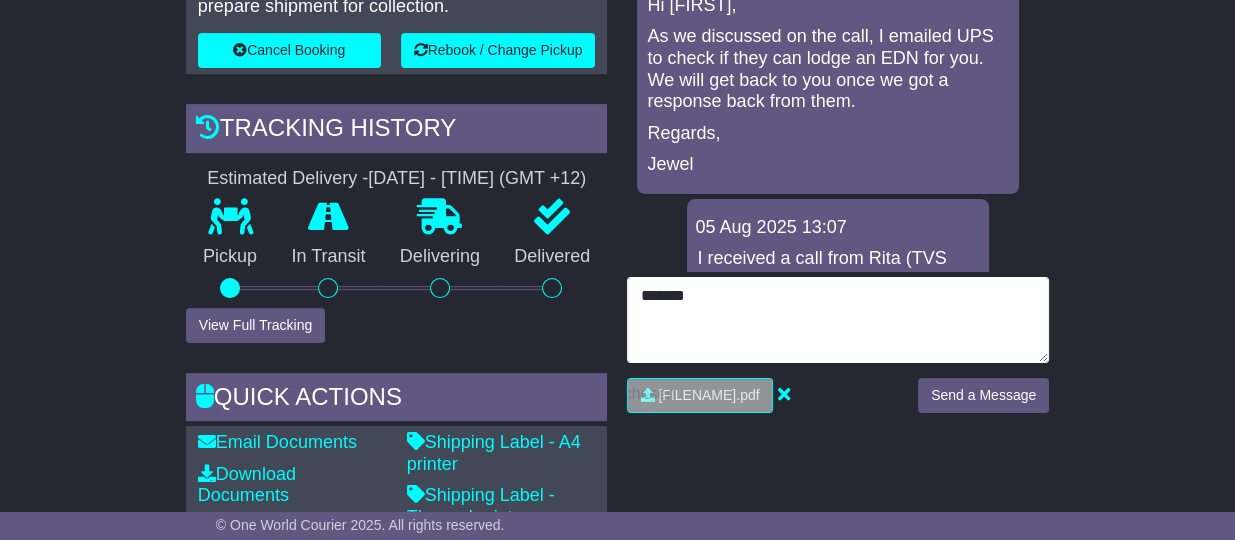 type on "*******" 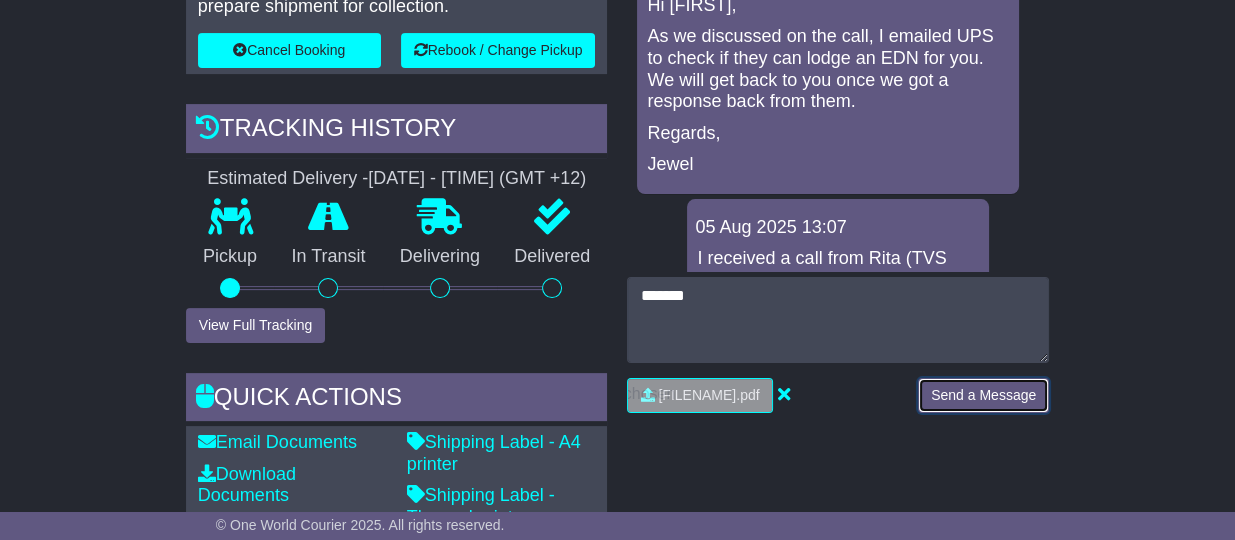 click on "Send a Message" at bounding box center (983, 395) 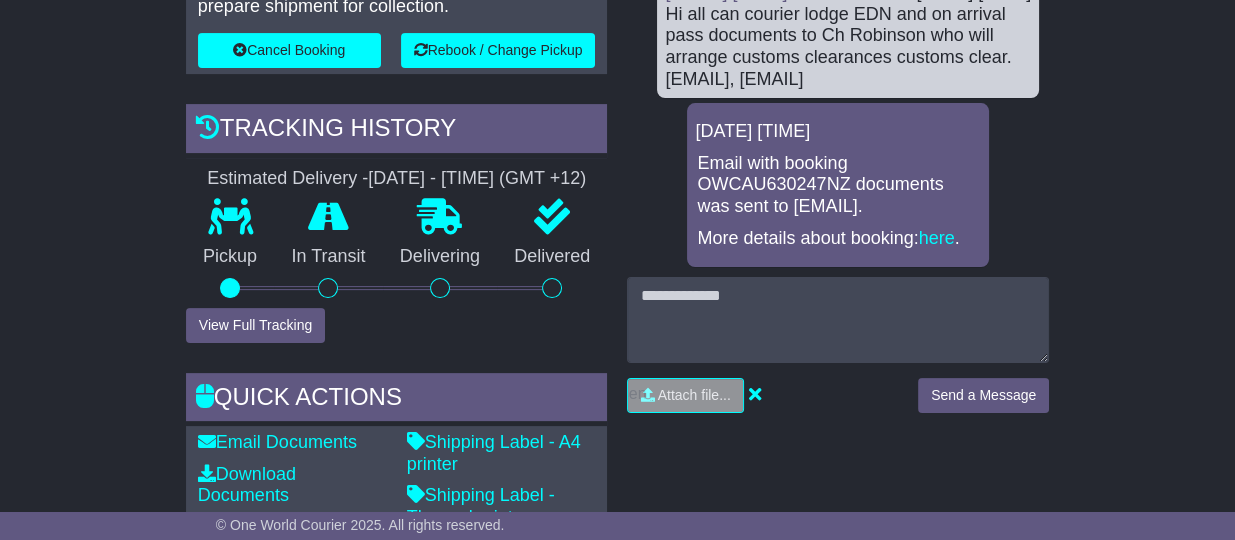 scroll, scrollTop: 0, scrollLeft: 0, axis: both 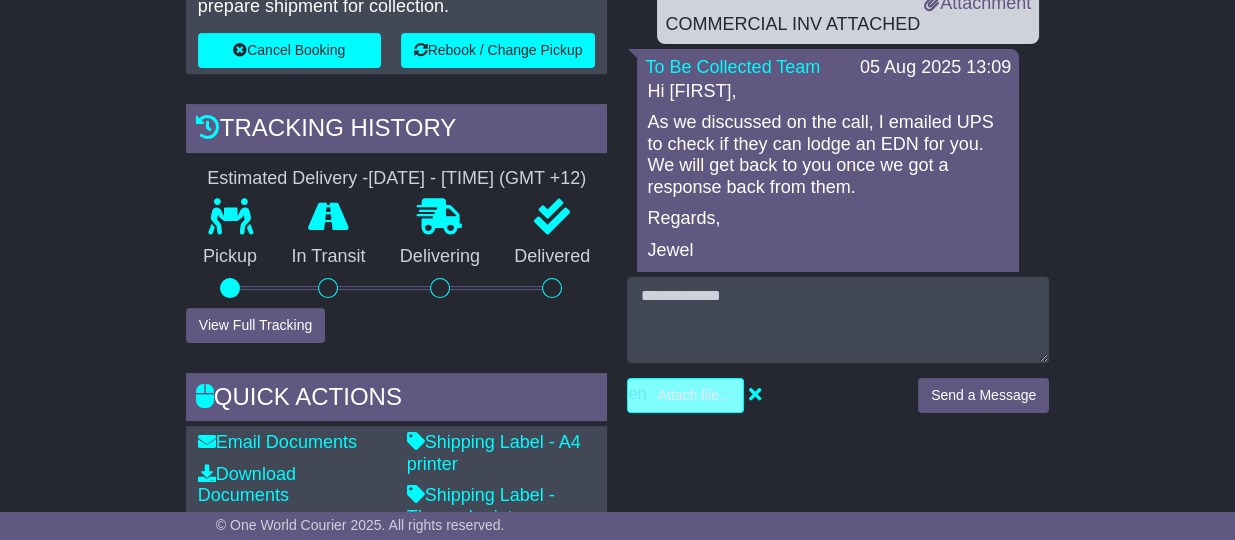 click at bounding box center [591, 395] 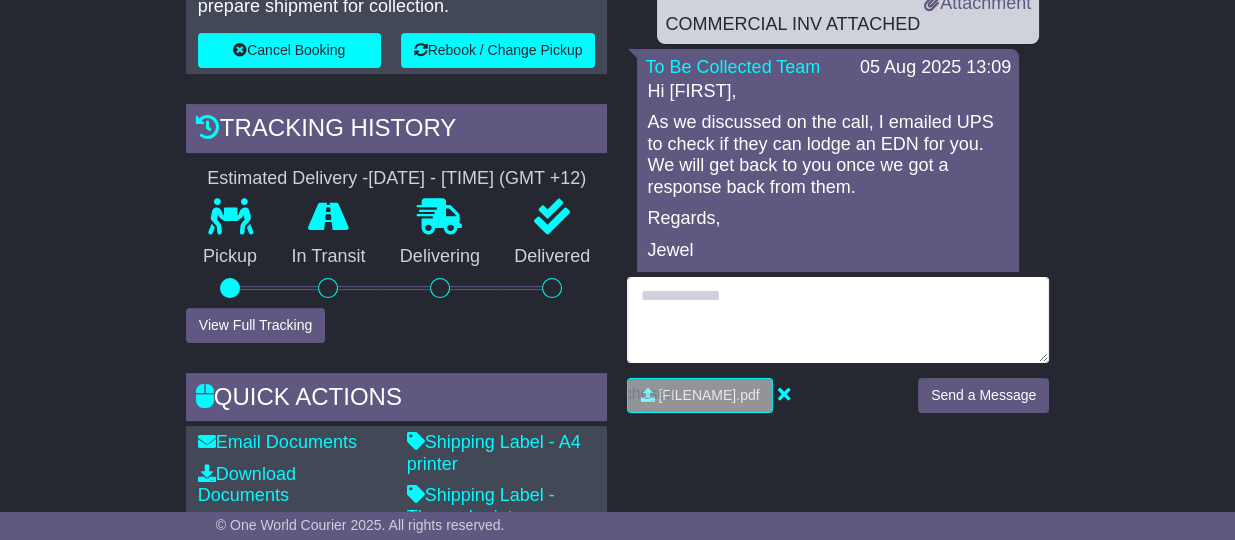 click at bounding box center (838, 320) 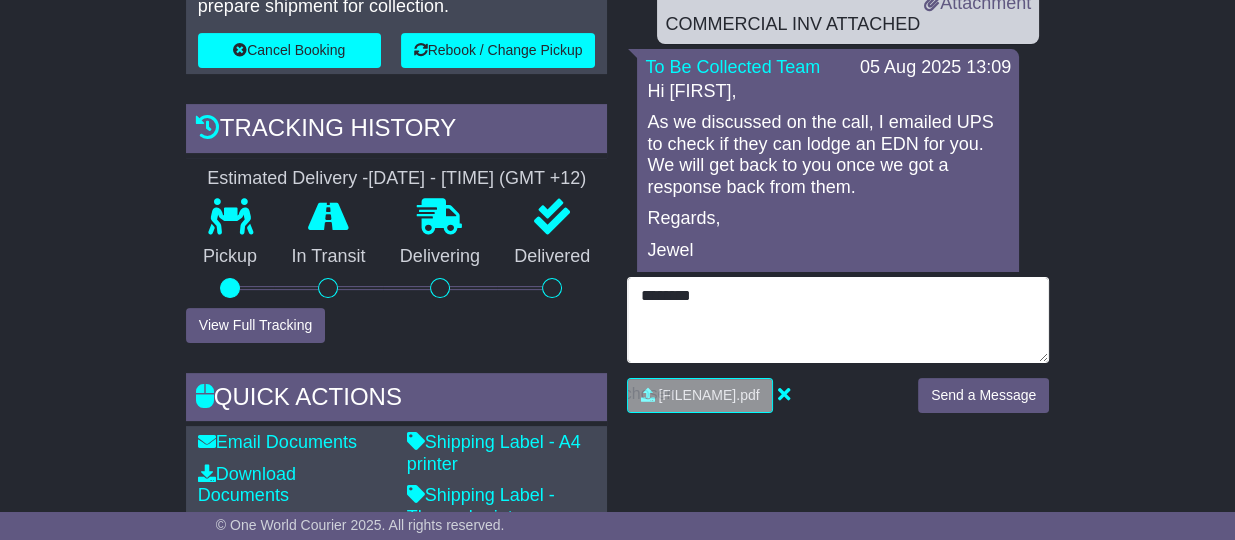 type on "*******" 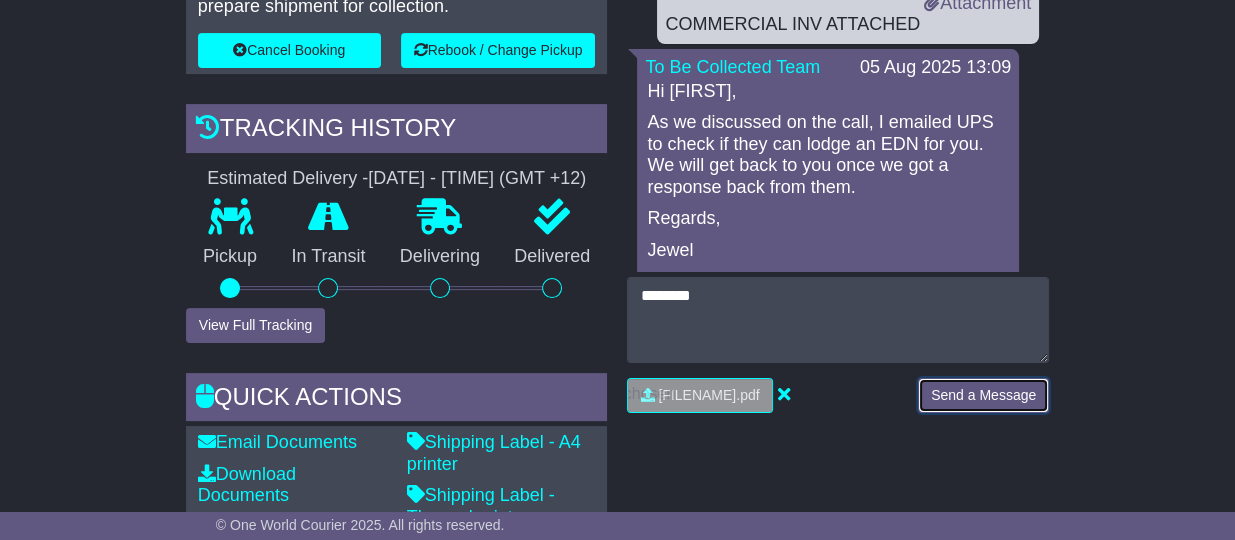 click on "Send a Message" at bounding box center [983, 395] 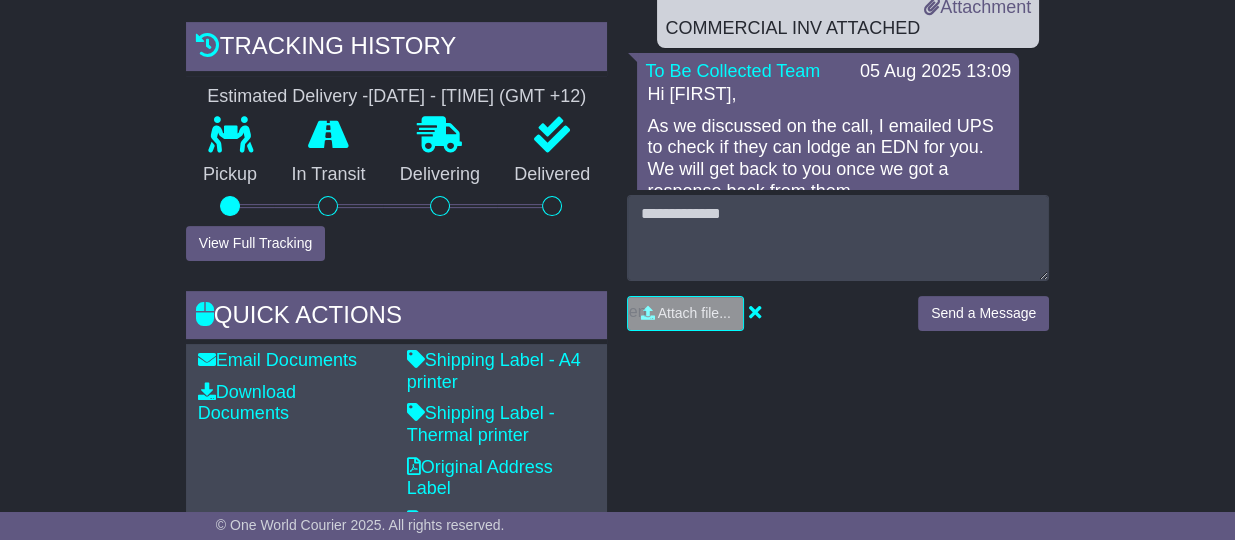 scroll, scrollTop: 875, scrollLeft: 0, axis: vertical 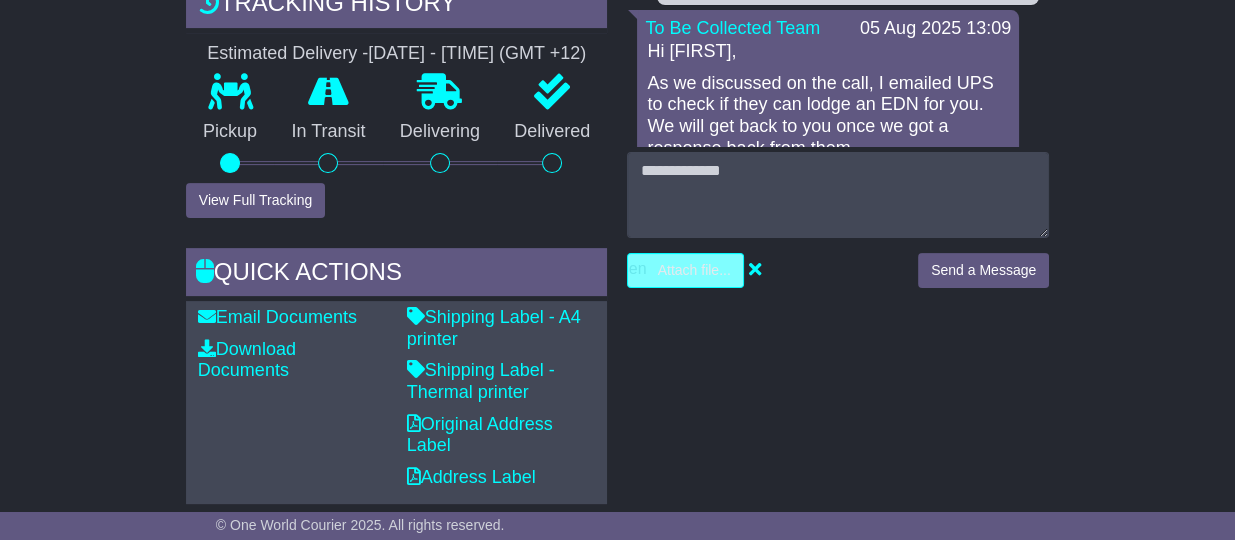 click at bounding box center (591, 270) 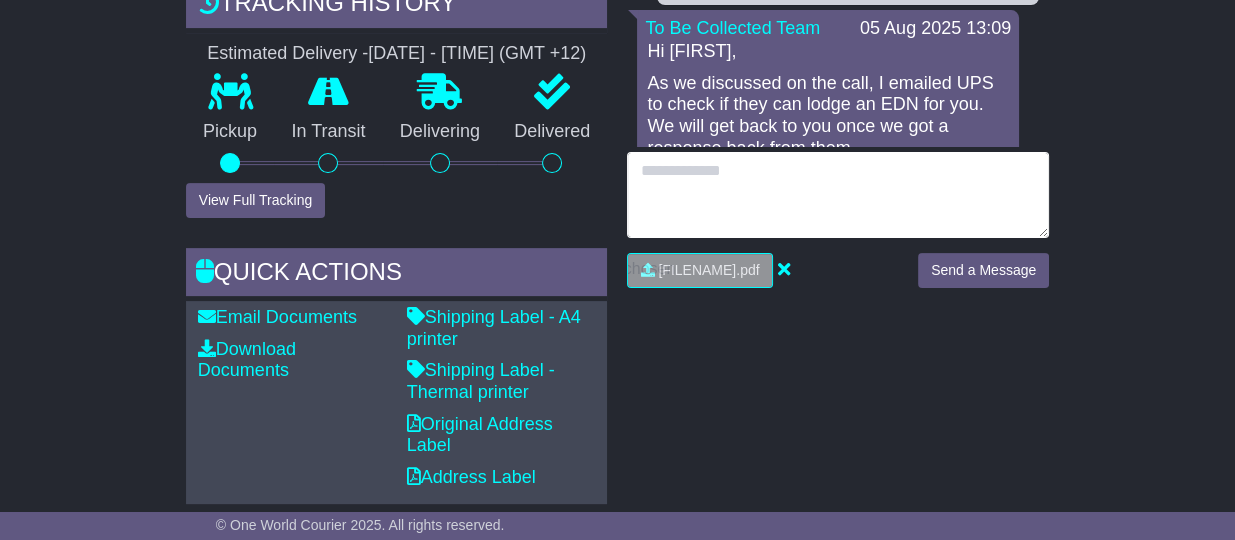 click at bounding box center [838, 195] 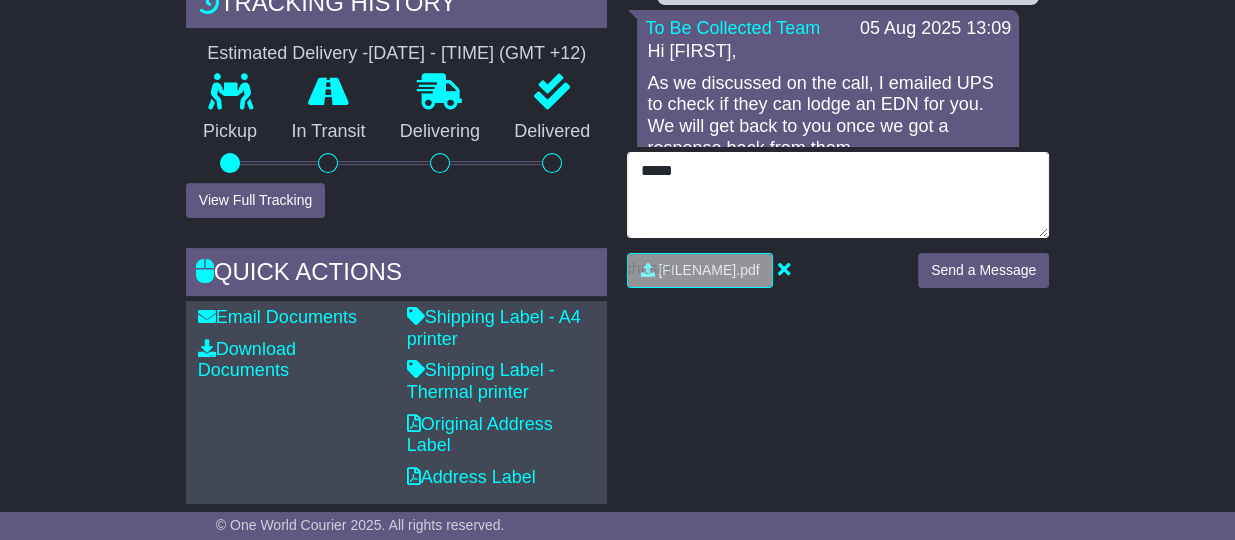 type on "*****" 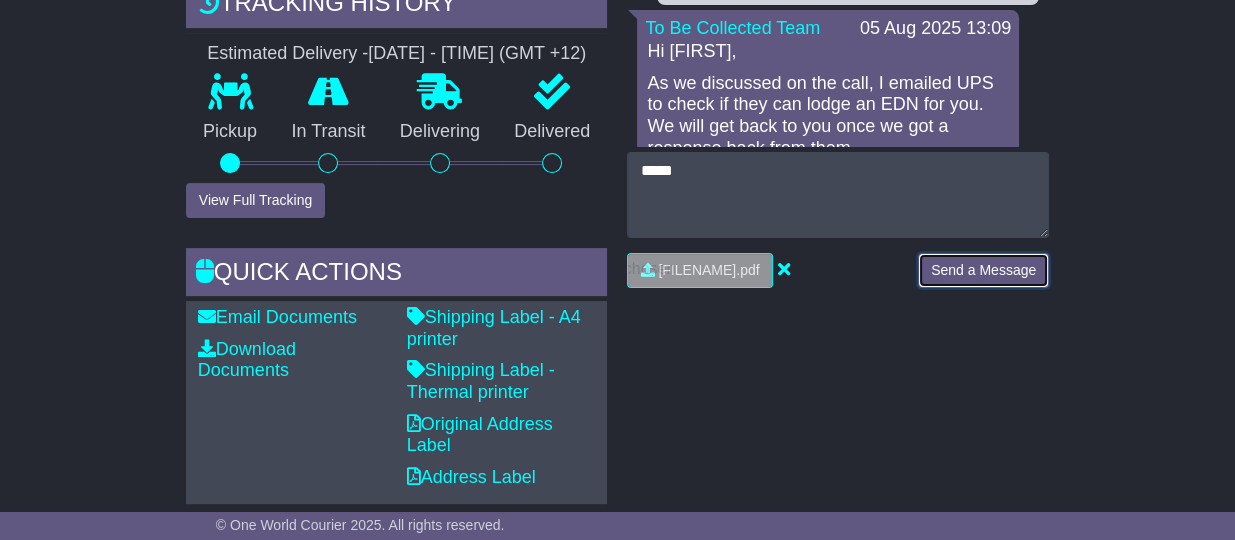 click on "Send a Message" at bounding box center (983, 270) 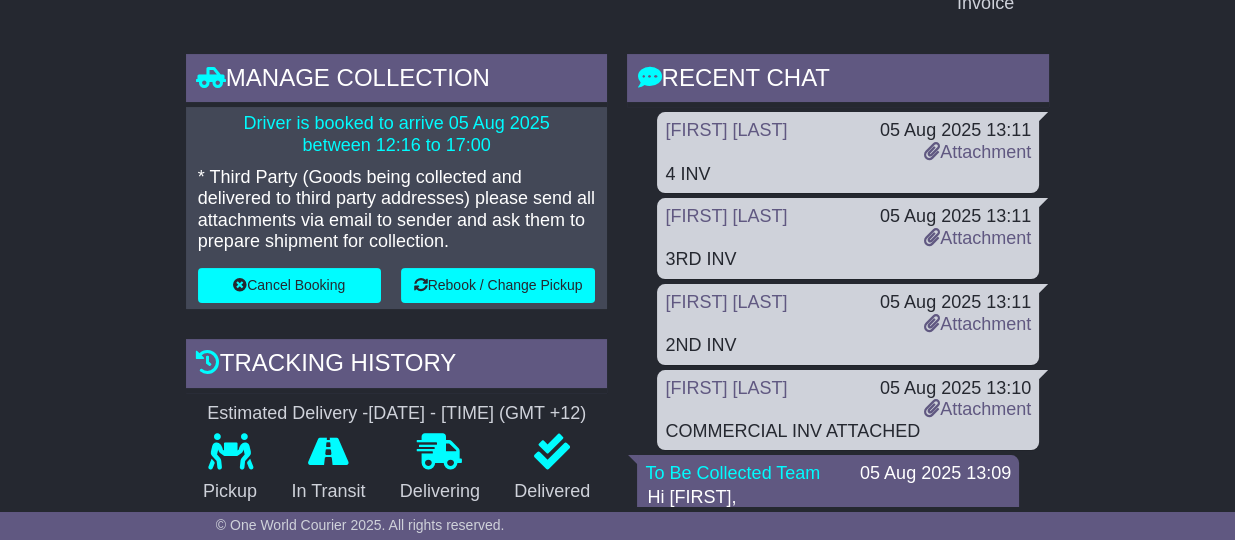 scroll, scrollTop: 500, scrollLeft: 0, axis: vertical 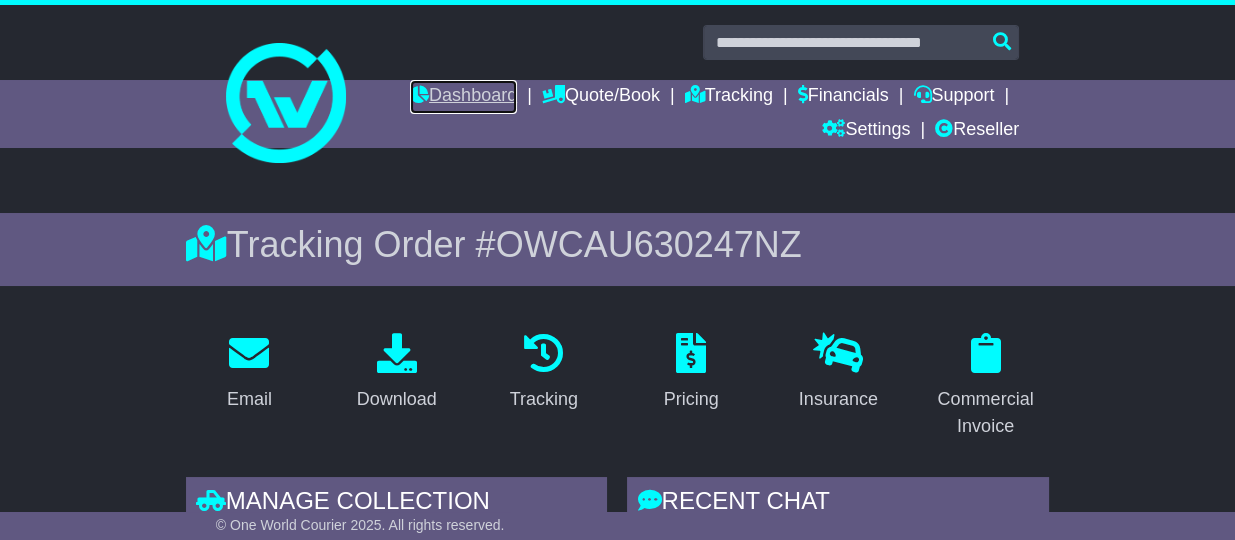 click on "Dashboard" at bounding box center (463, 97) 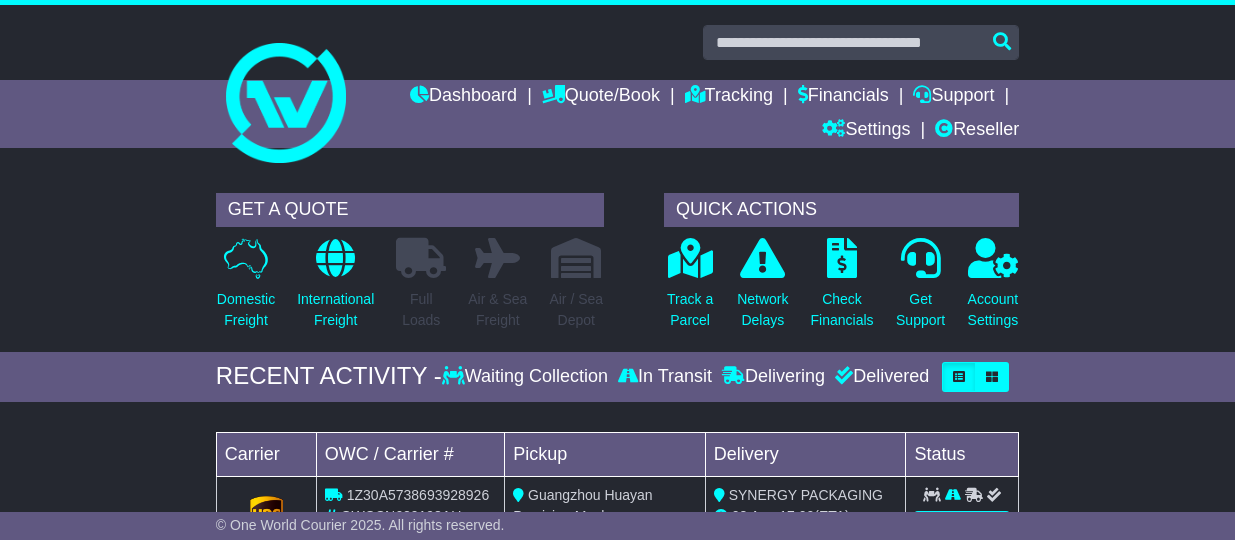 scroll, scrollTop: 0, scrollLeft: 0, axis: both 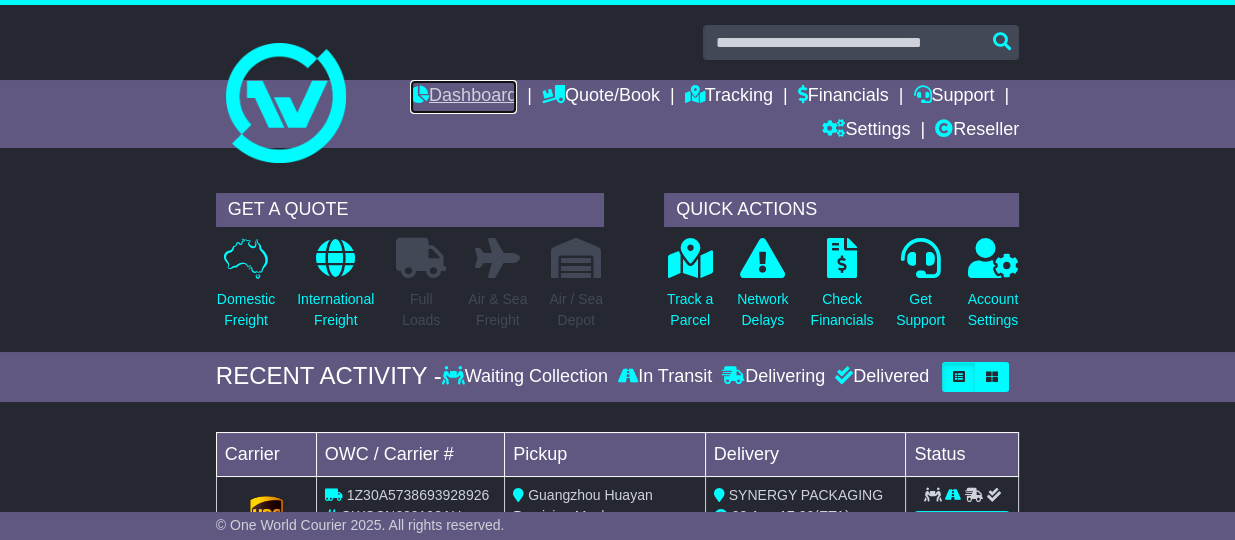 click on "Dashboard" at bounding box center [463, 97] 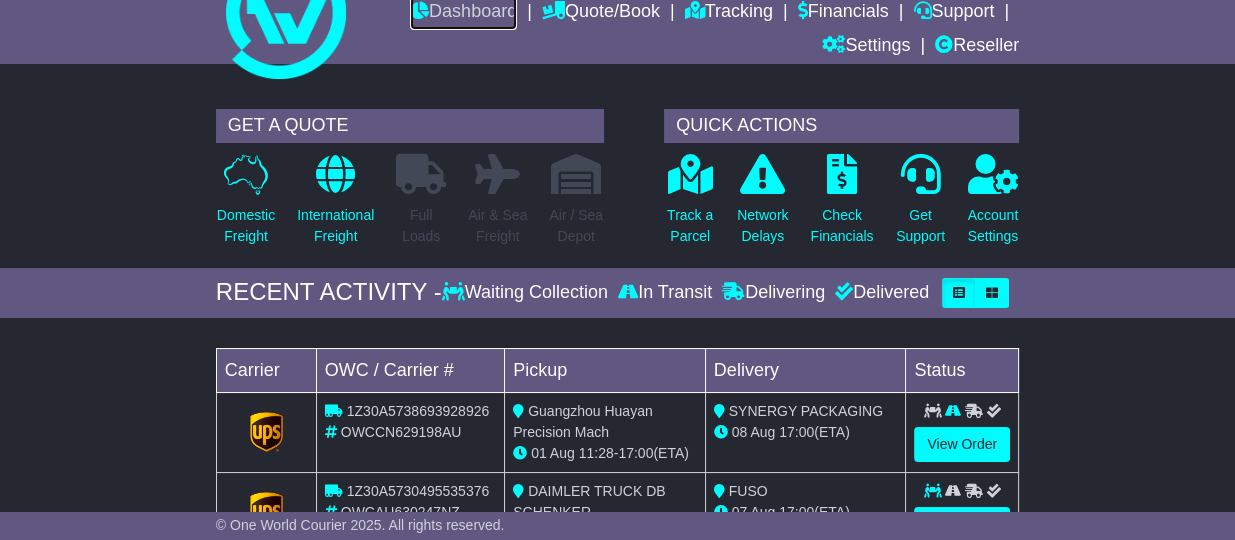 scroll, scrollTop: 240, scrollLeft: 0, axis: vertical 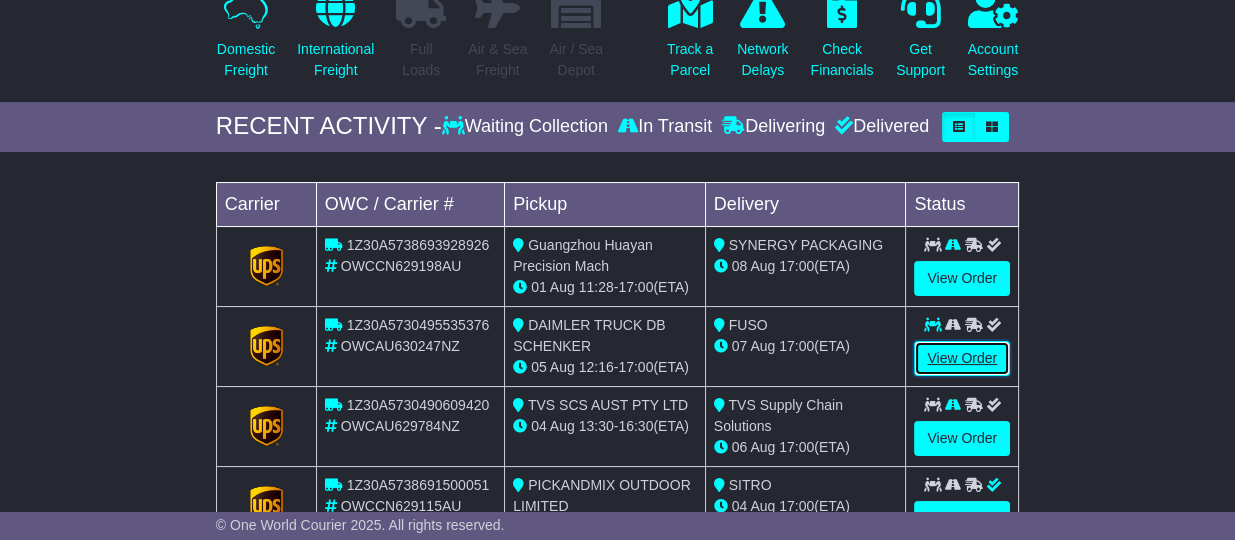 click on "View Order" at bounding box center (962, 358) 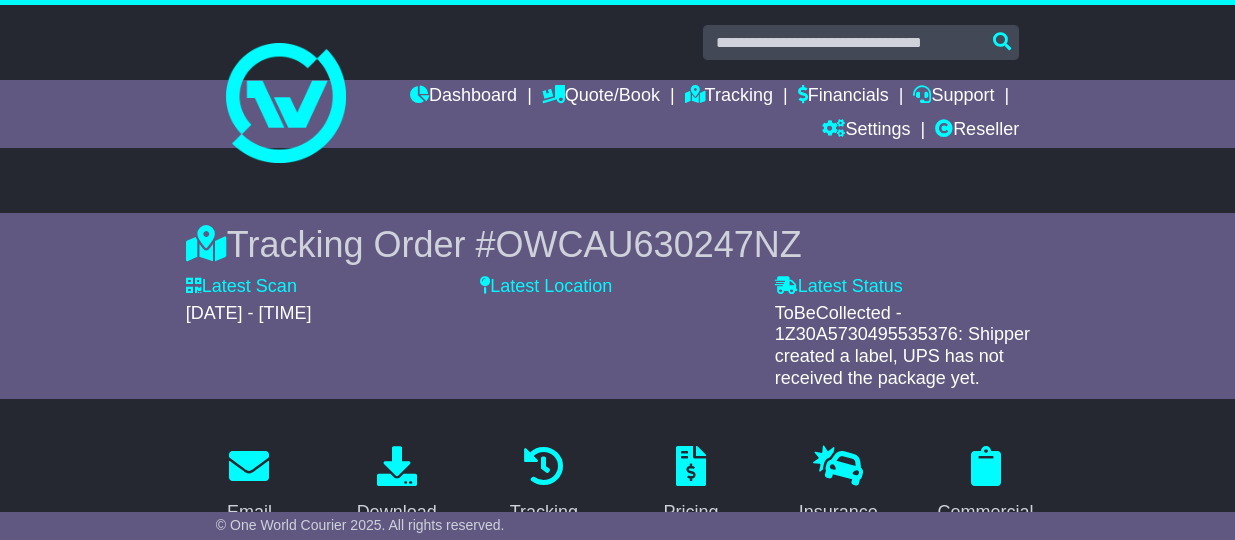 scroll, scrollTop: 0, scrollLeft: 0, axis: both 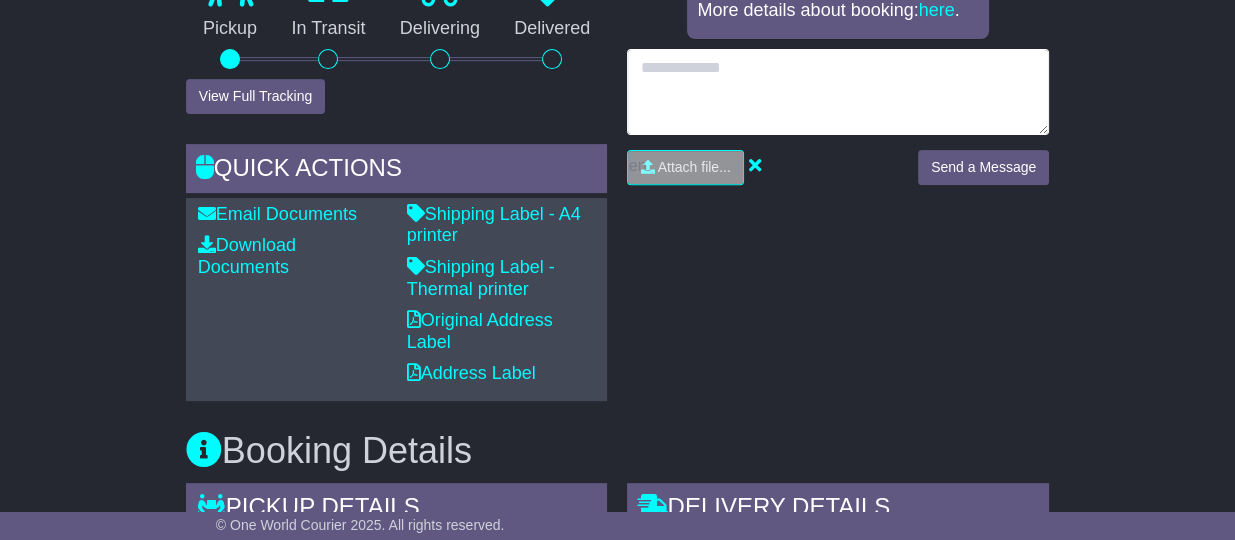 click at bounding box center (838, 92) 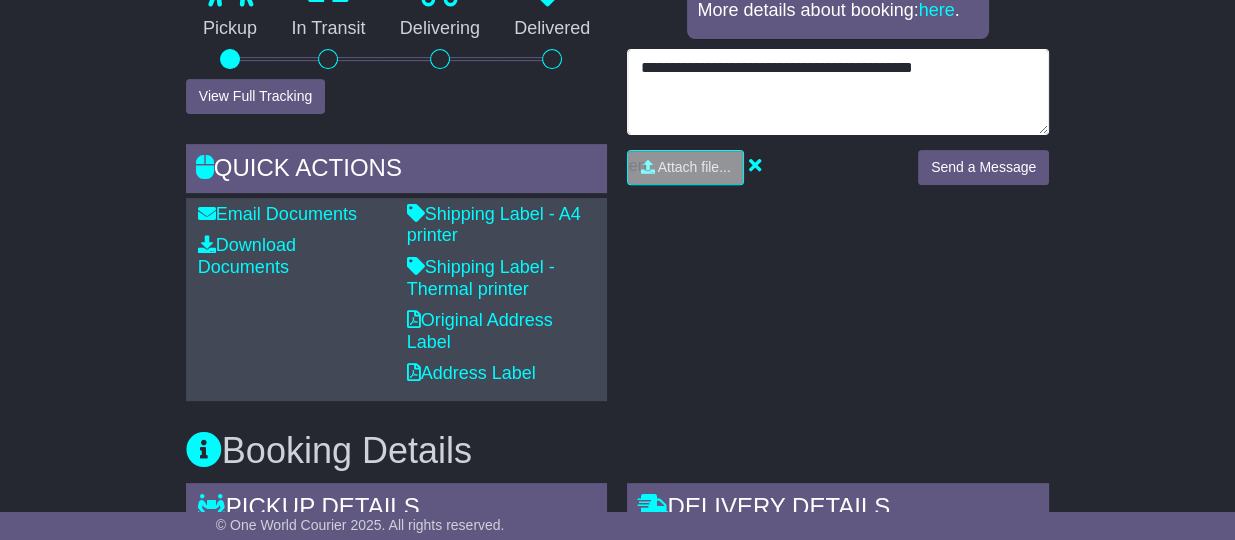 type on "**********" 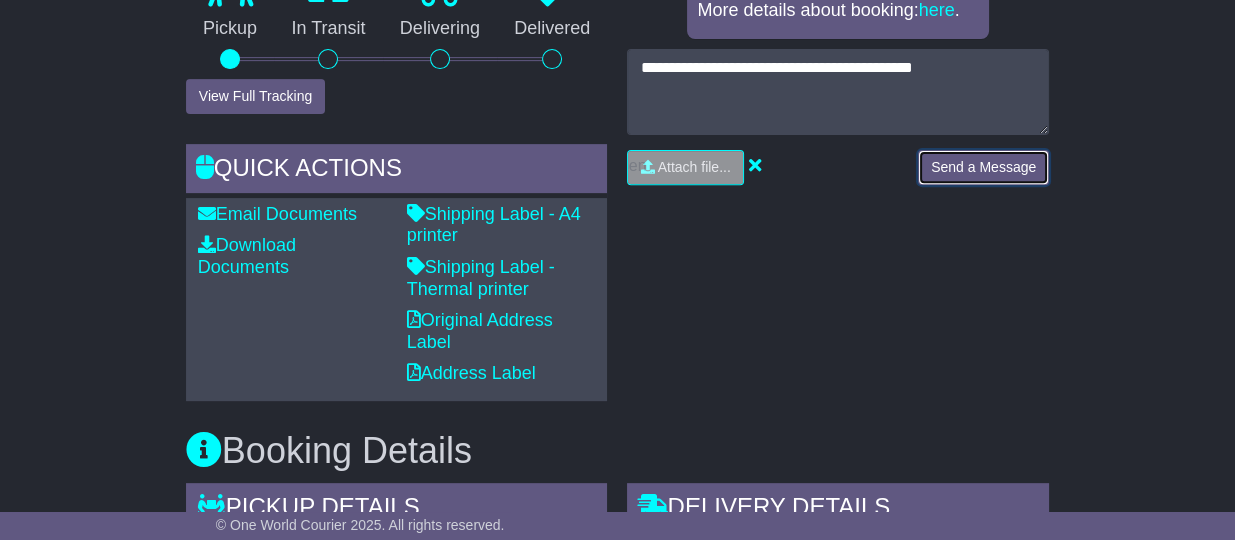 click on "Send a Message" at bounding box center (983, 167) 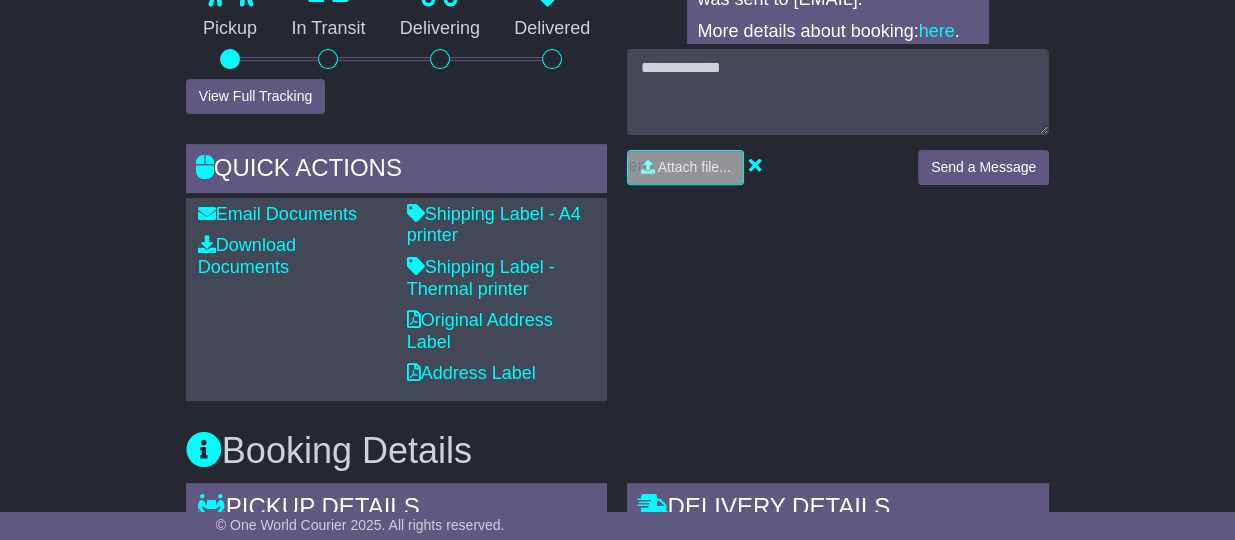 scroll, scrollTop: 965, scrollLeft: 0, axis: vertical 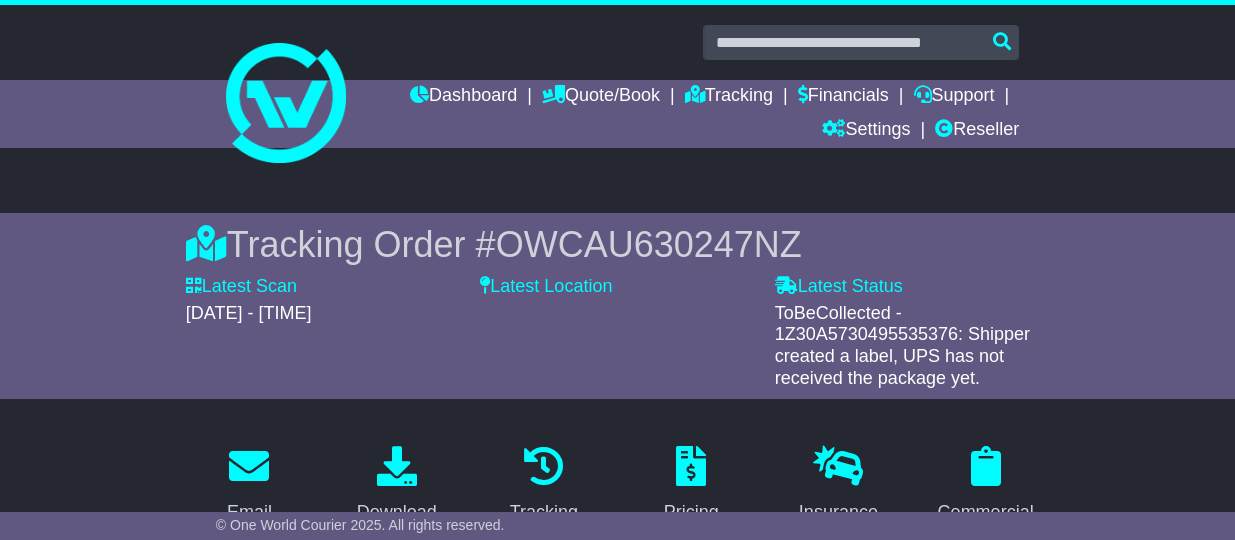 click on "Dashboard
Quote/Book
Domestic
International
Saved Quotes
Drafts
Domestic Quote / Book
International Quote / Book
Saved Quotes
Drafts
Tracking
Financials
Support
Settings
Settings
Address Book
Settings
Address Book
Reseller" at bounding box center [692, 114] 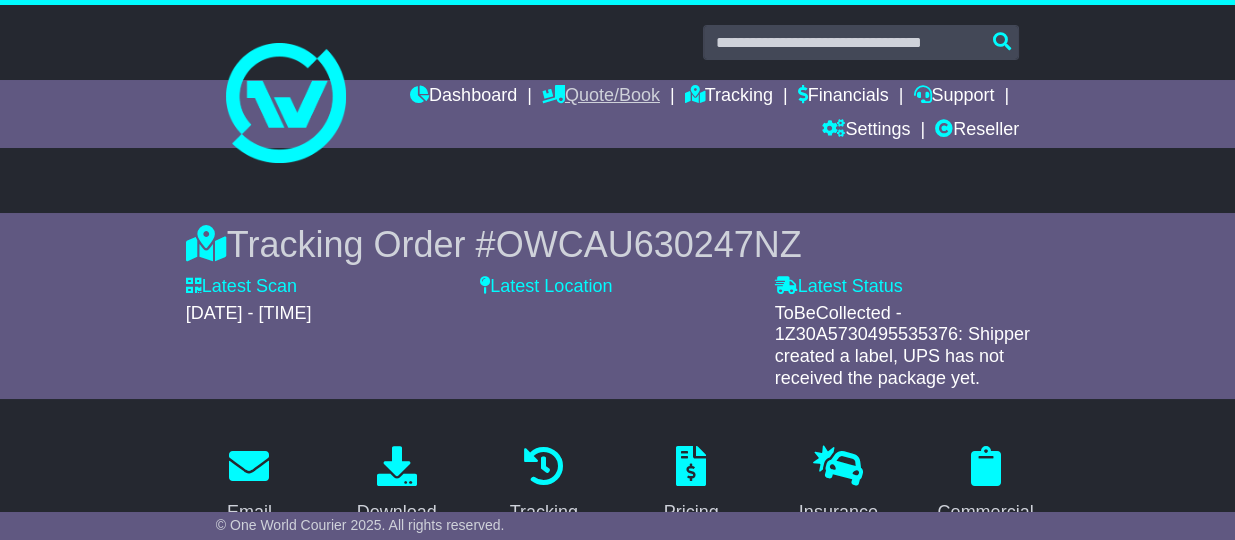 click on "Quote/Book" at bounding box center [601, 97] 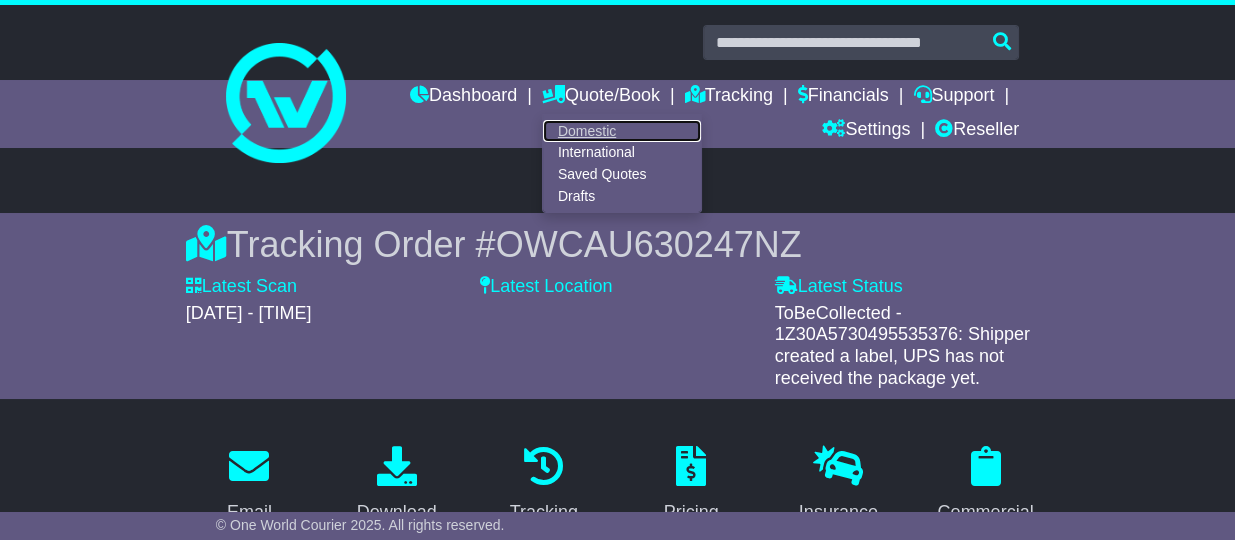 click on "Domestic" at bounding box center (622, 131) 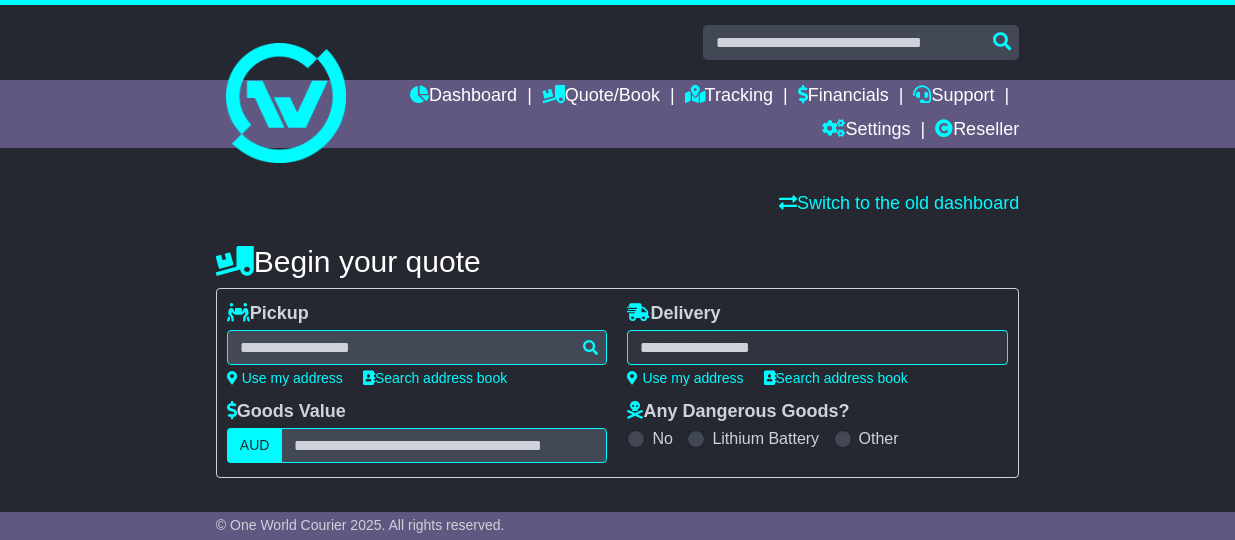 scroll, scrollTop: 0, scrollLeft: 0, axis: both 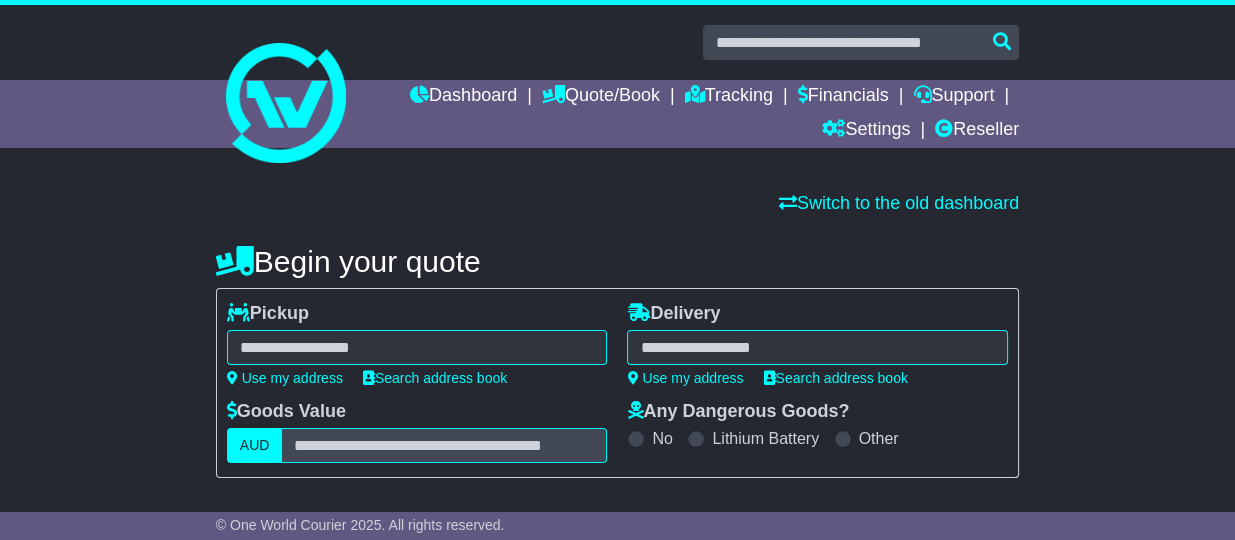 click at bounding box center (417, 347) 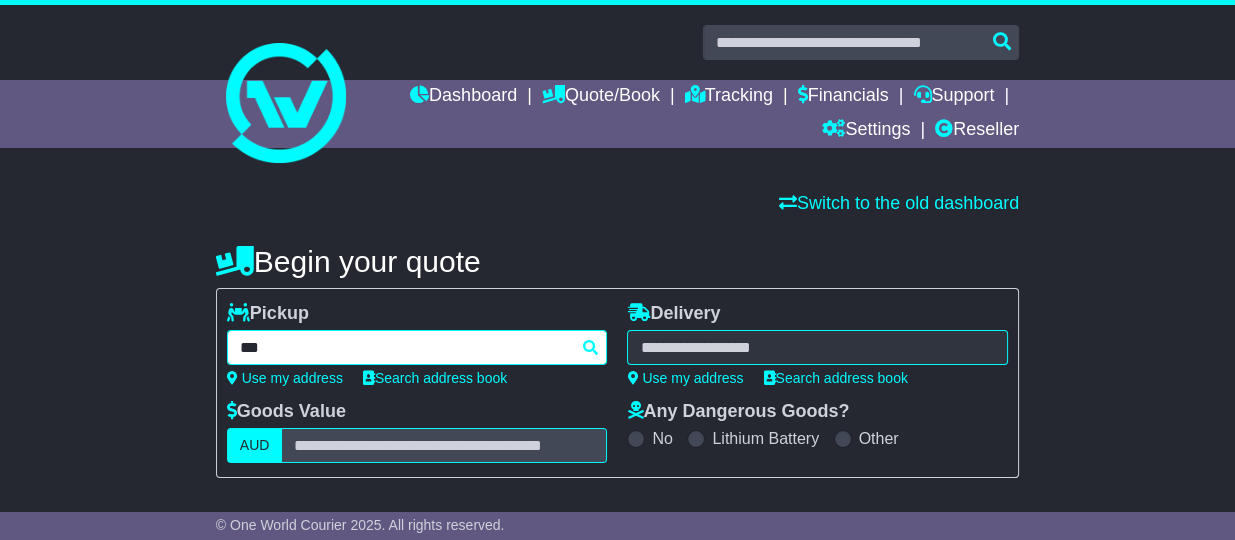 type on "****" 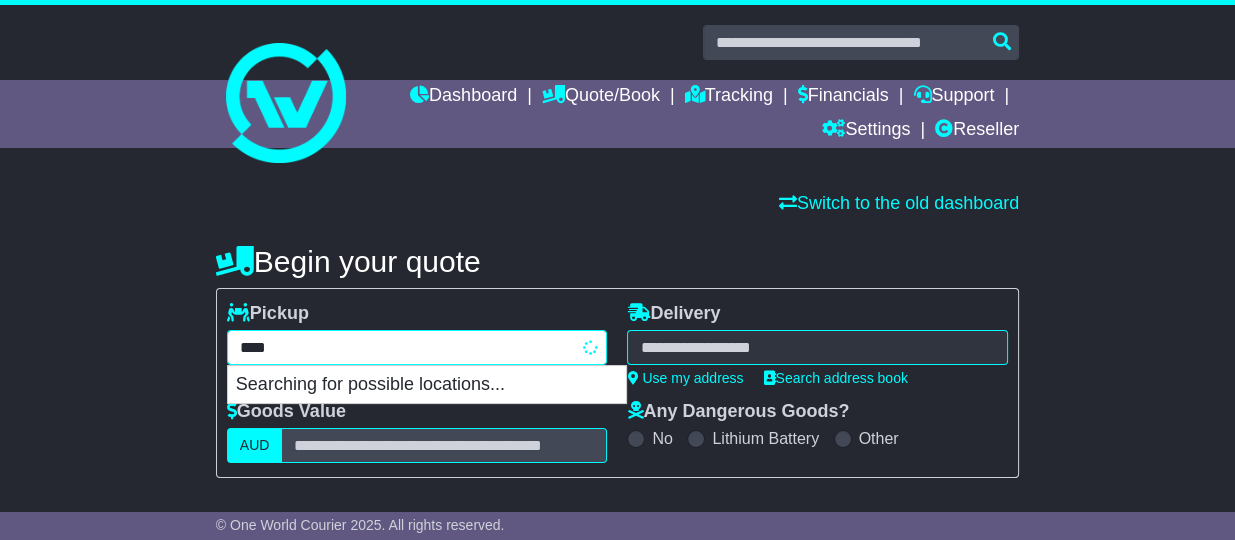 type on "********" 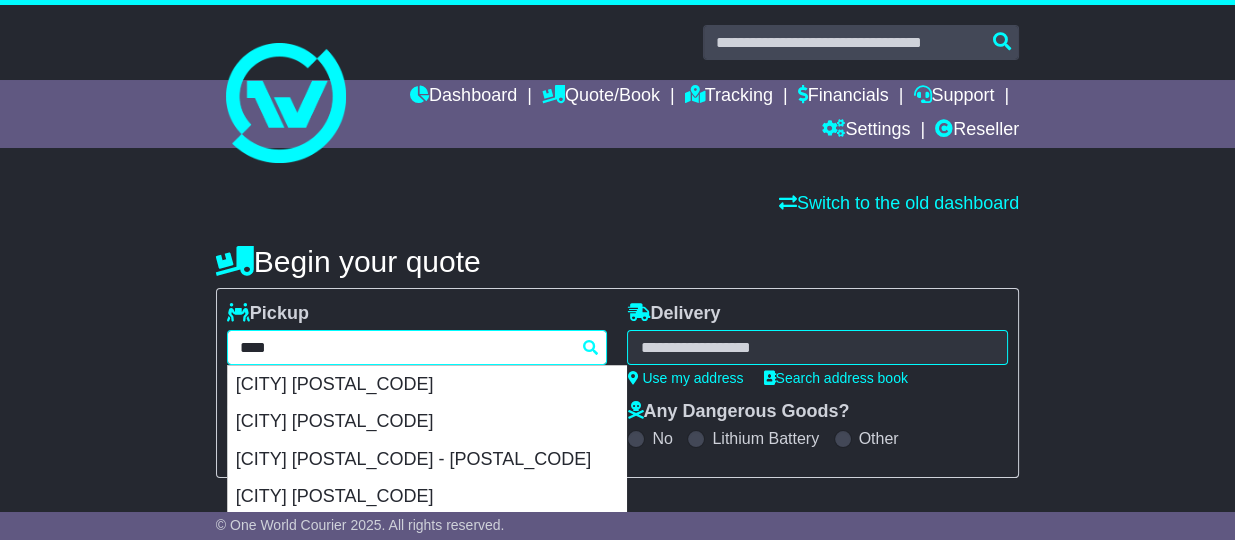 type 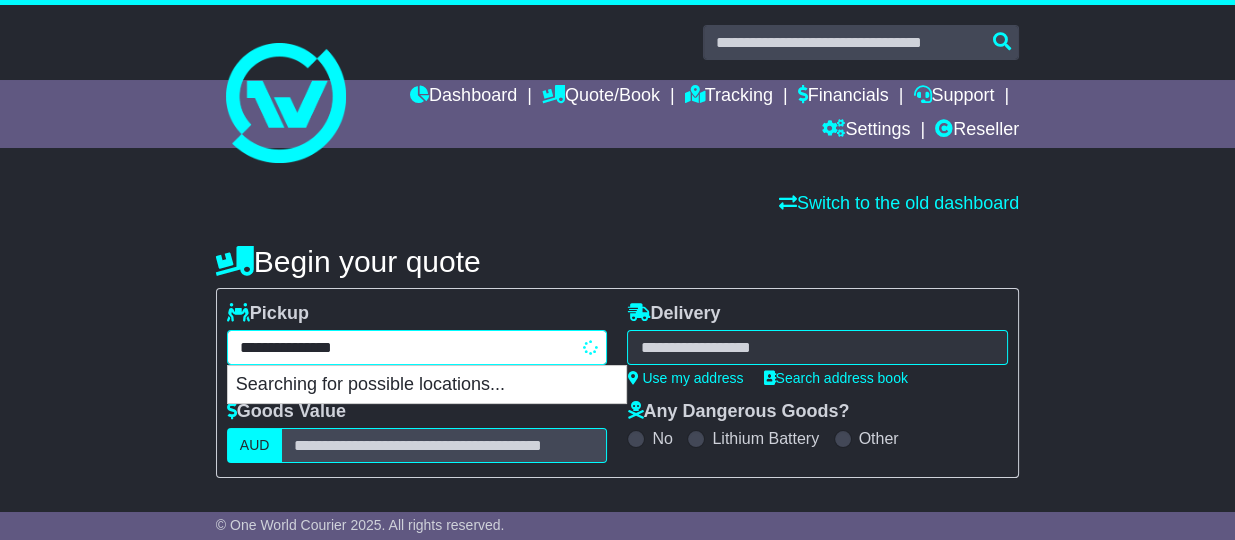 type on "**********" 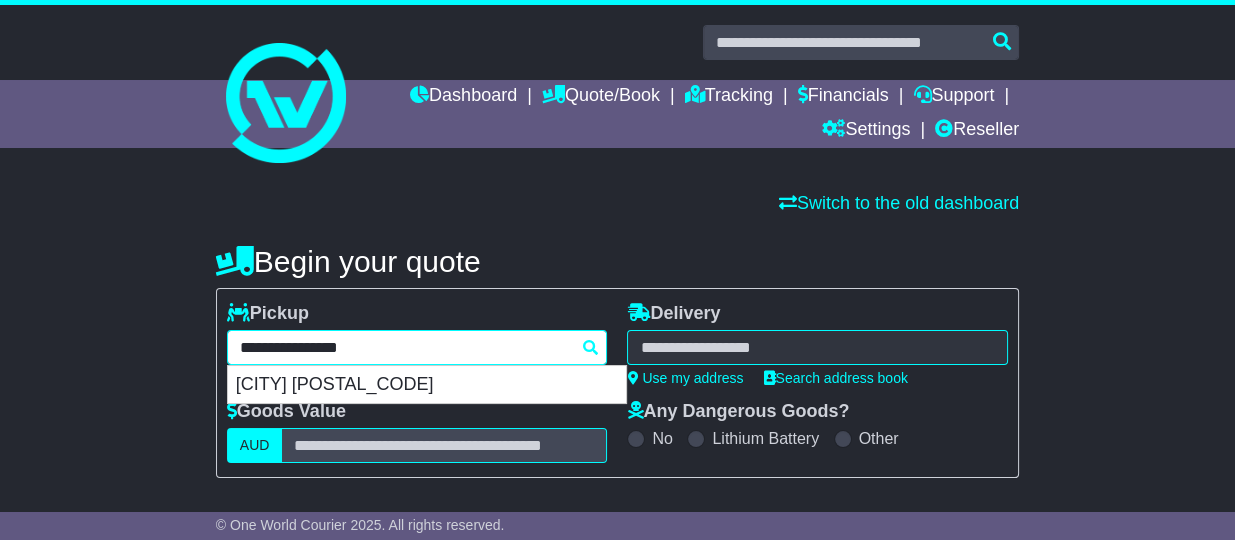 drag, startPoint x: 332, startPoint y: 386, endPoint x: 344, endPoint y: 380, distance: 13.416408 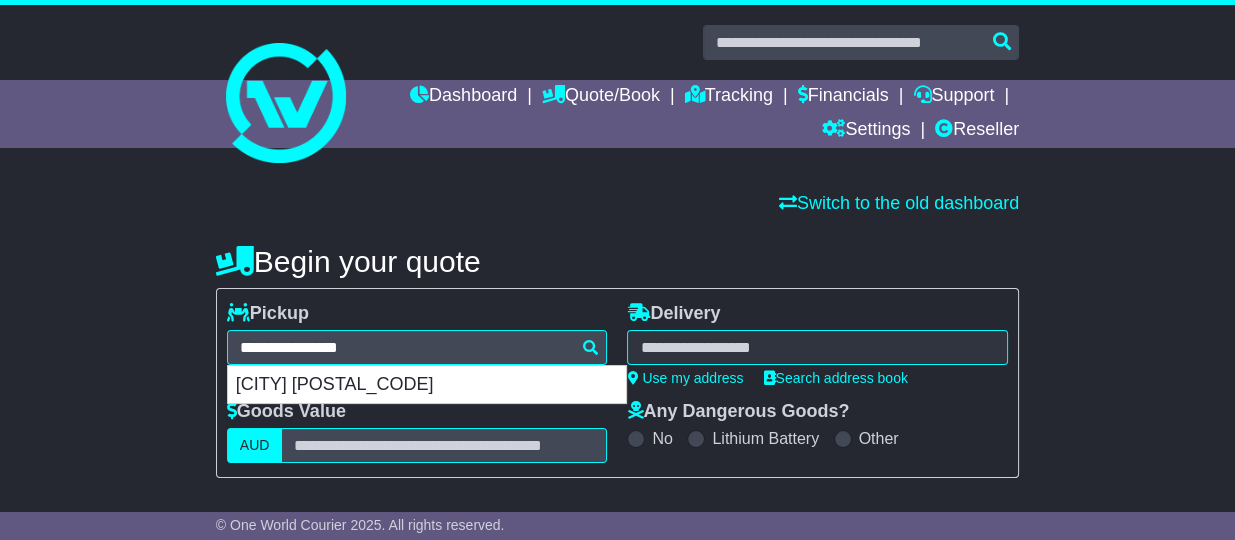 type on "**********" 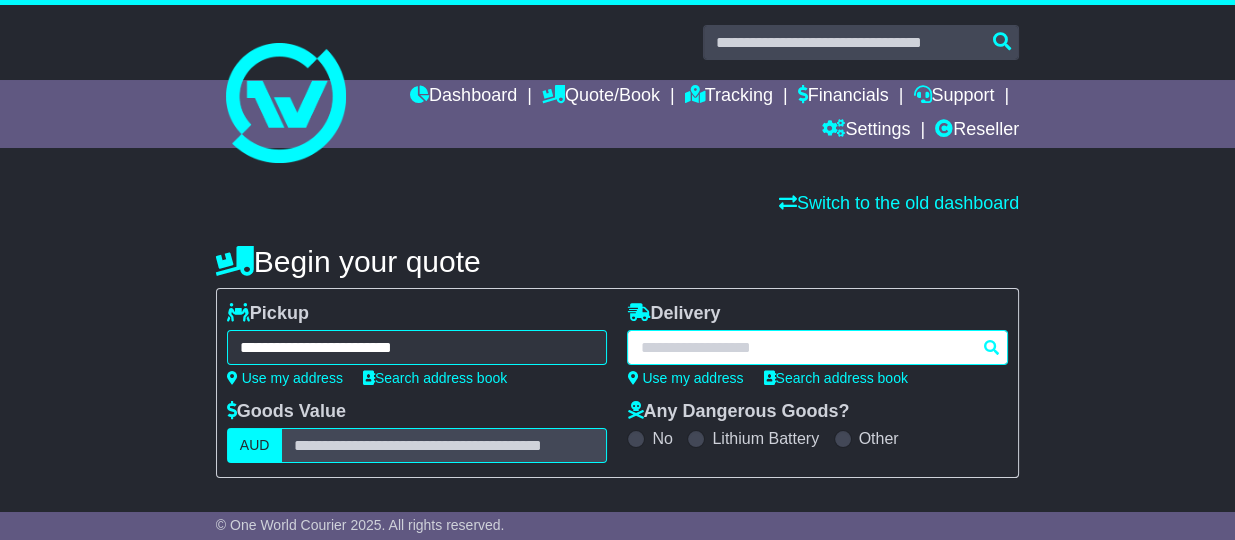 click at bounding box center [817, 347] 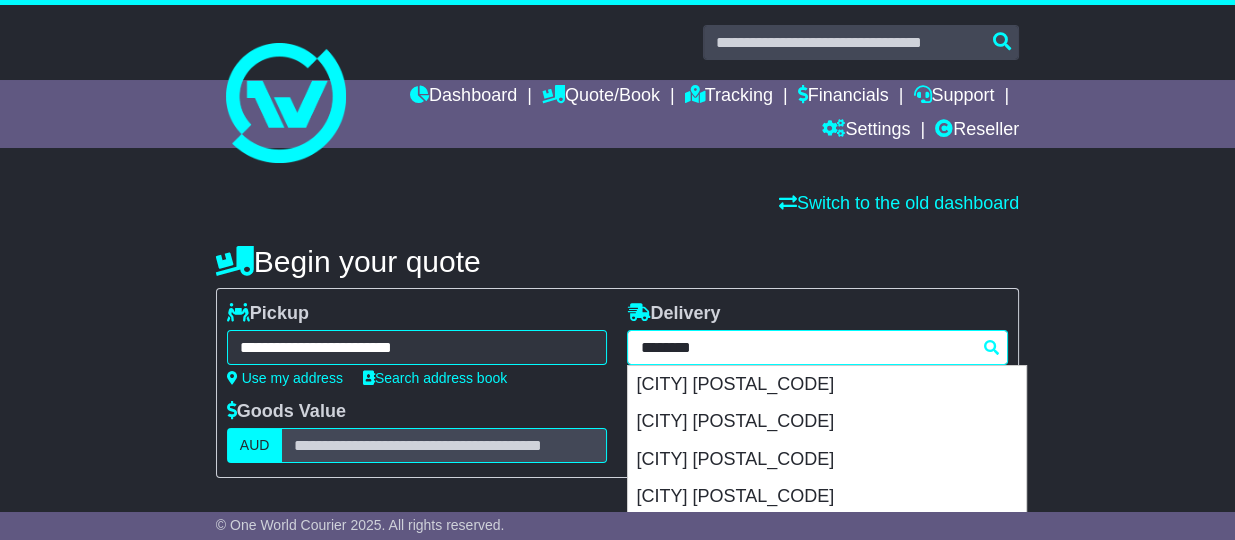 type on "********" 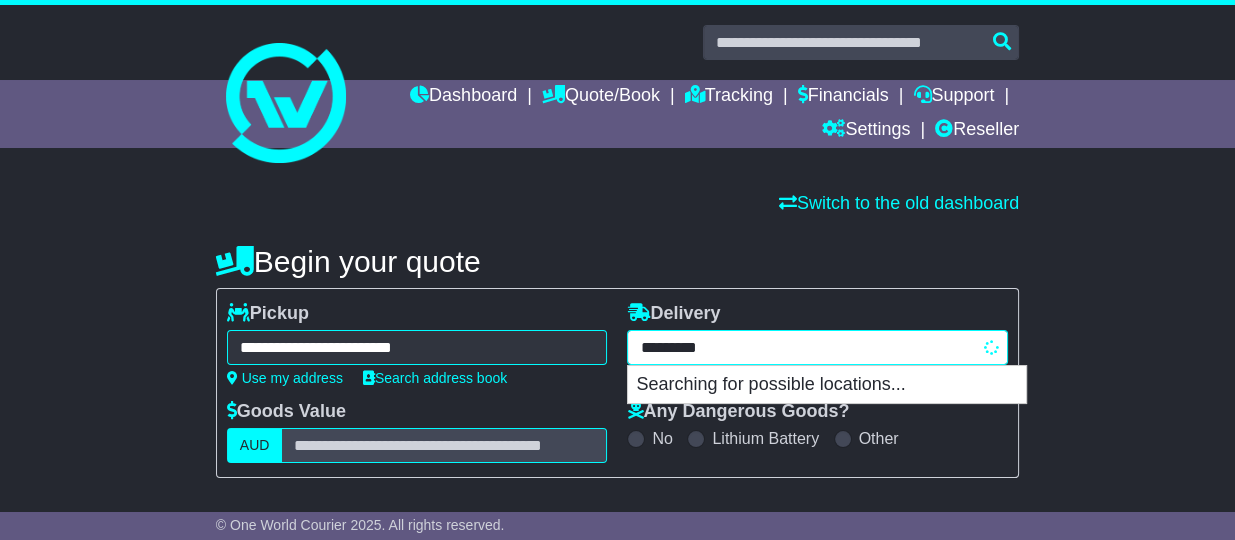 type on "**********" 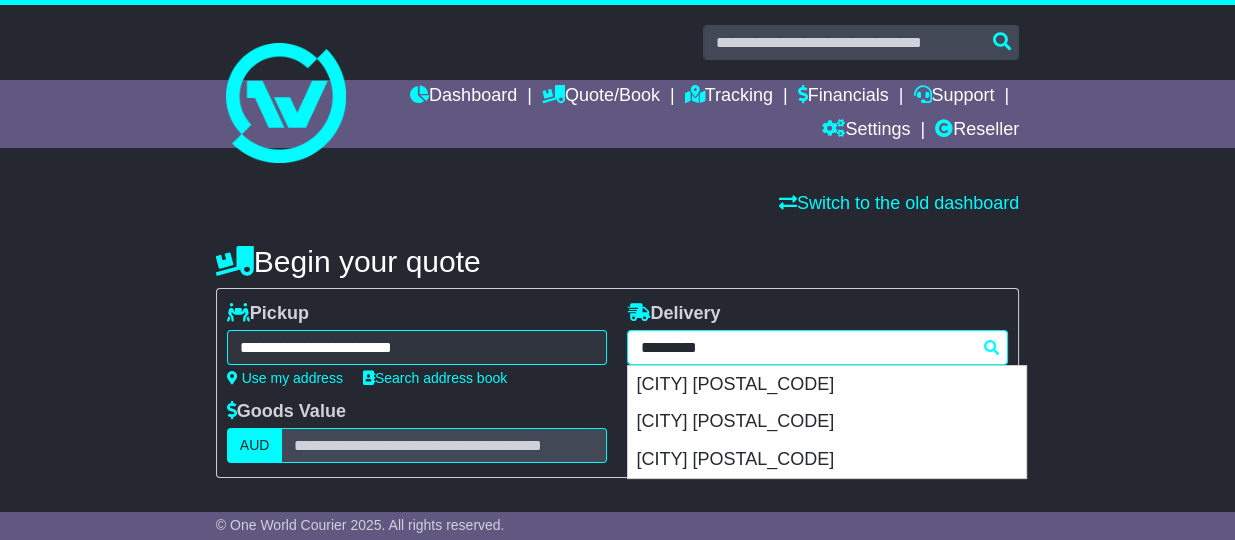 click on "[CITY] [POSTAL_CODE]" at bounding box center [827, 460] 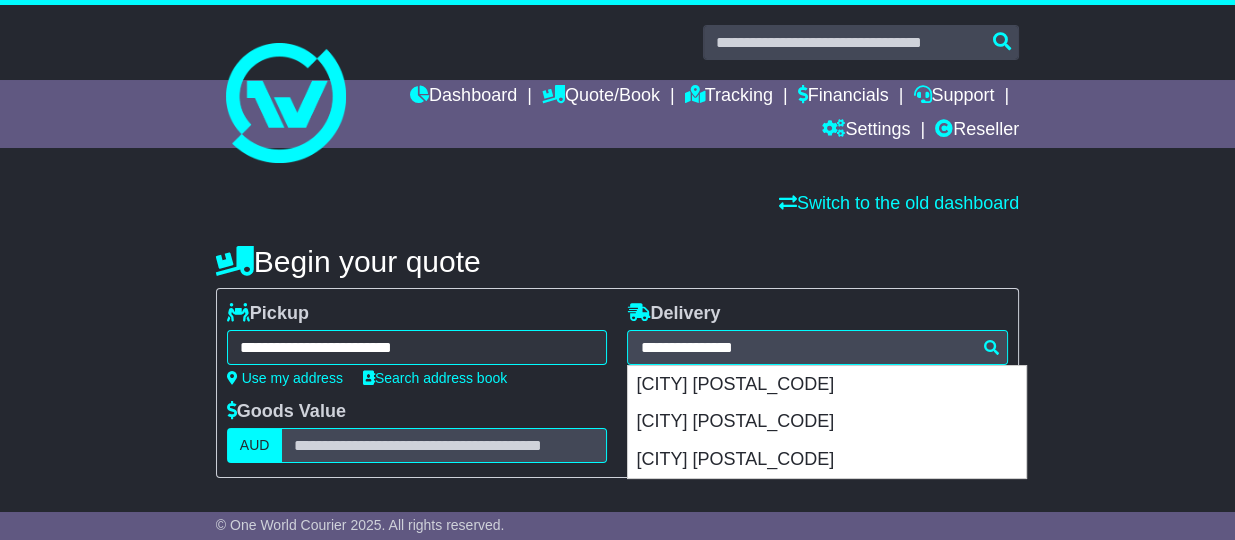 type on "**********" 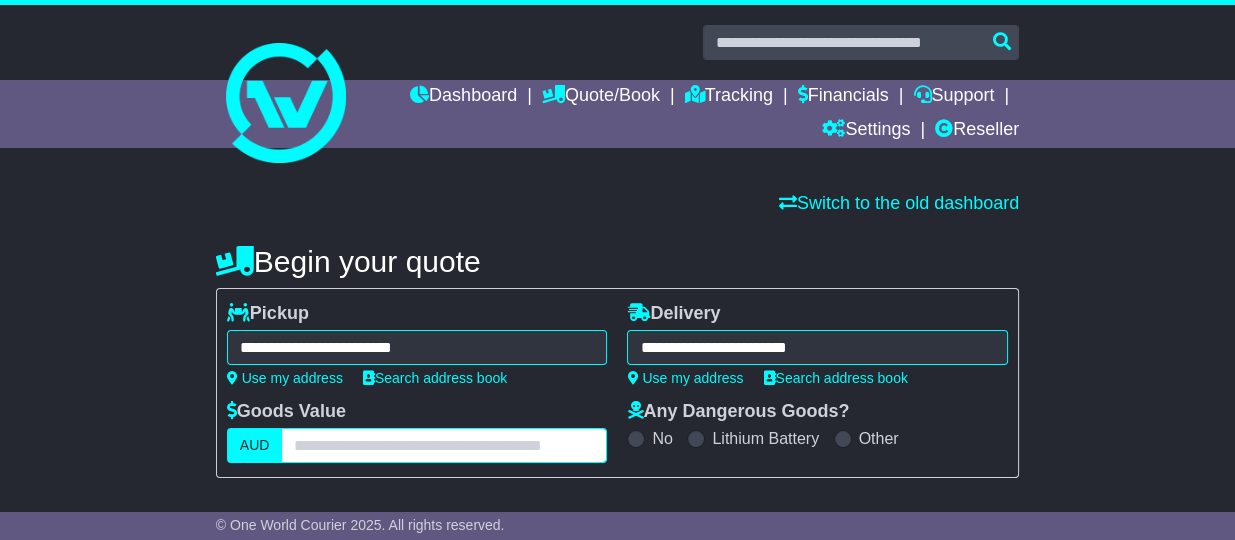click at bounding box center (444, 445) 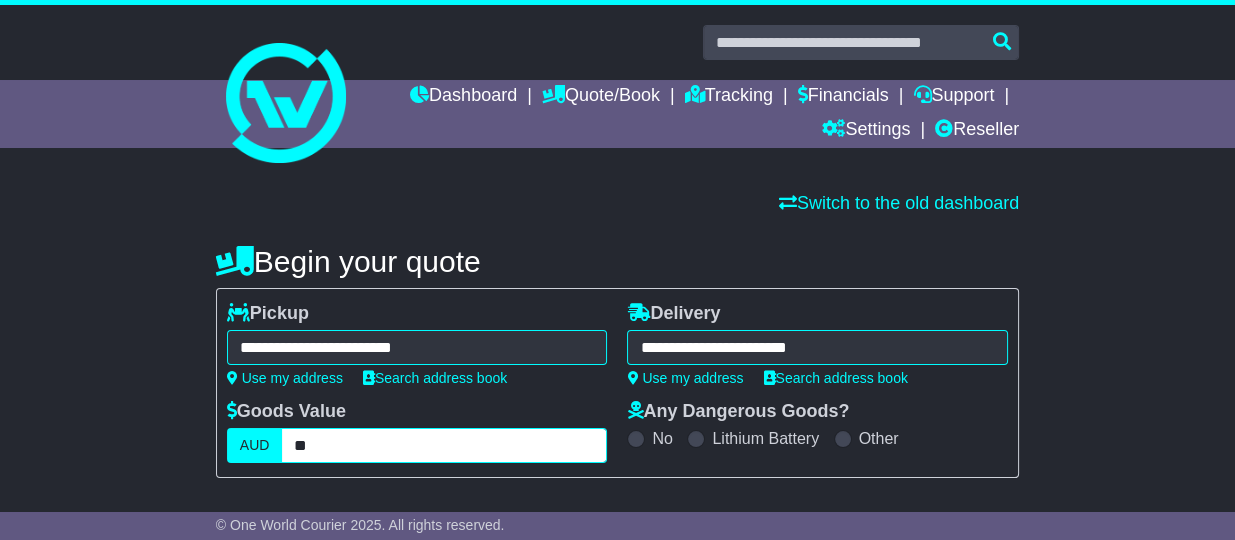 type on "**" 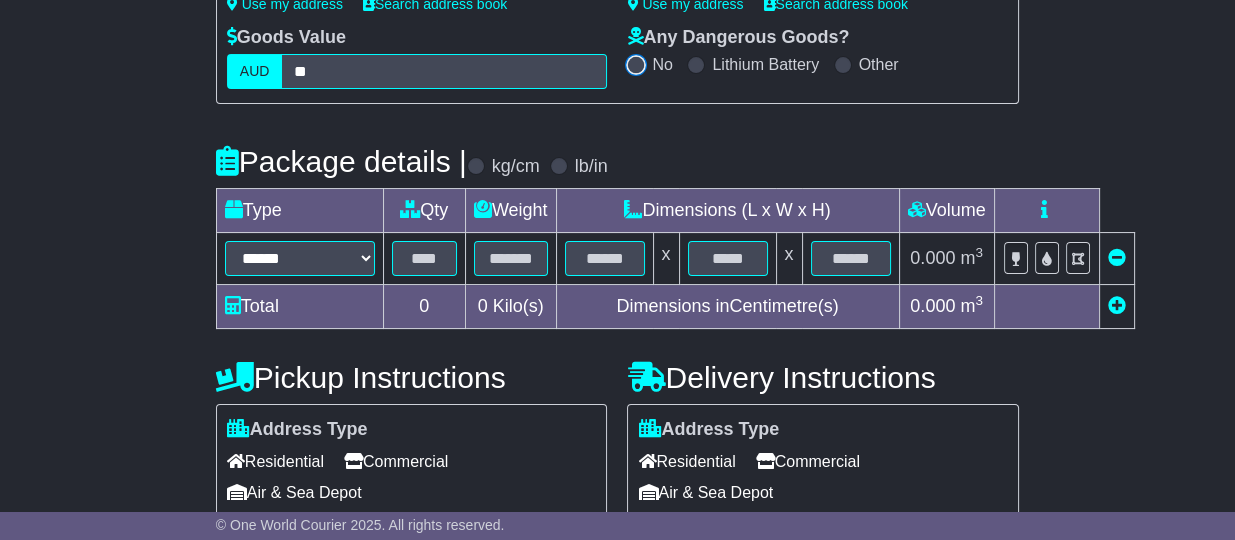scroll, scrollTop: 375, scrollLeft: 0, axis: vertical 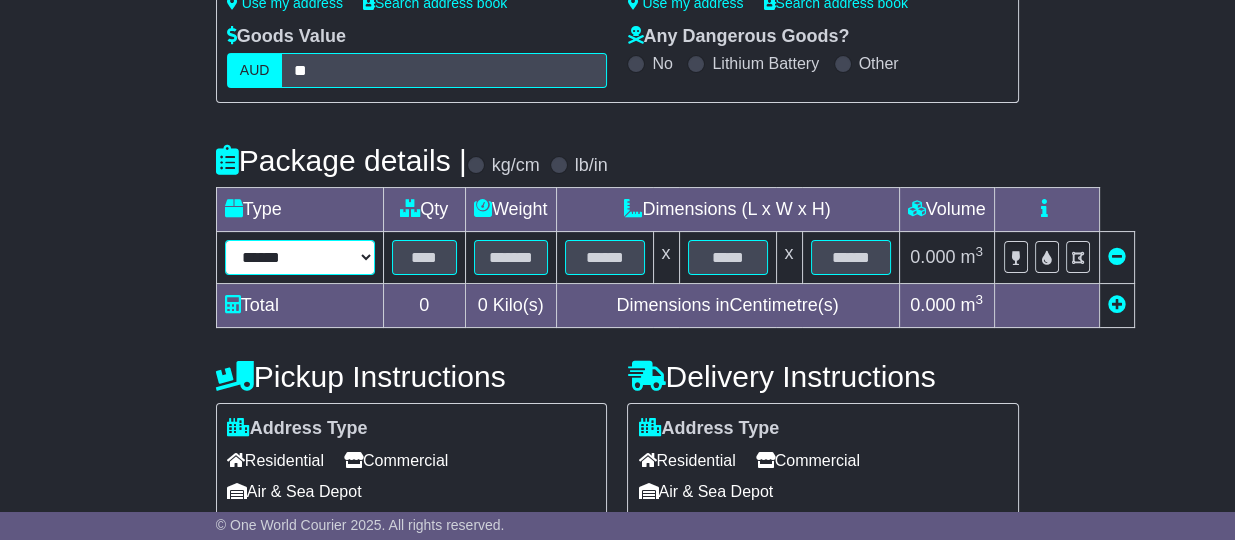 click on "****** ****** *** ******** ***** **** **** ****** *** *******" at bounding box center (300, 257) 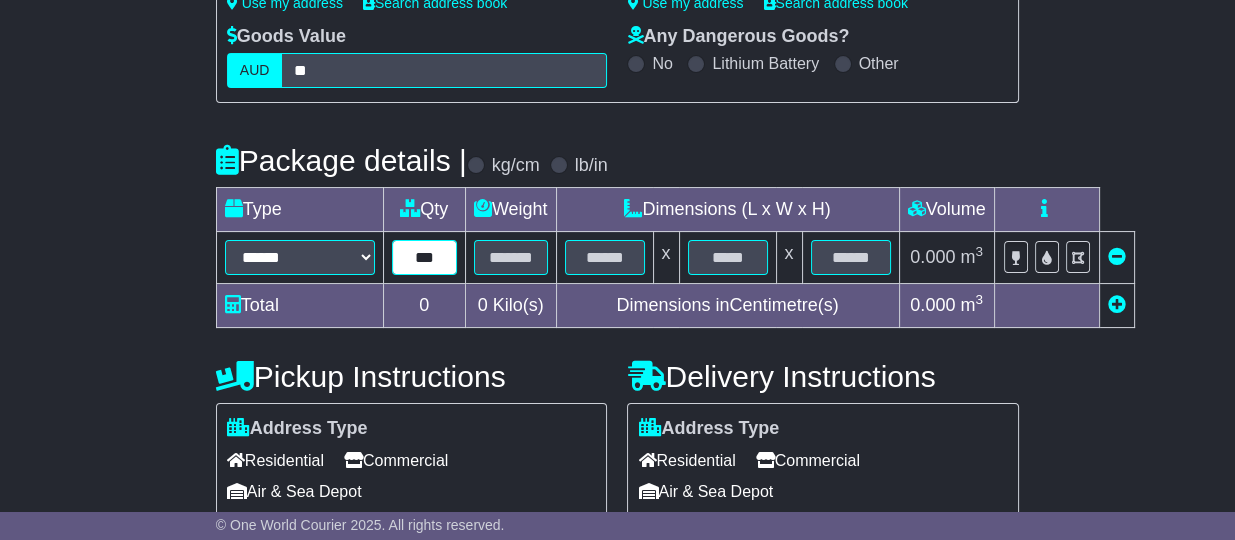 type on "***" 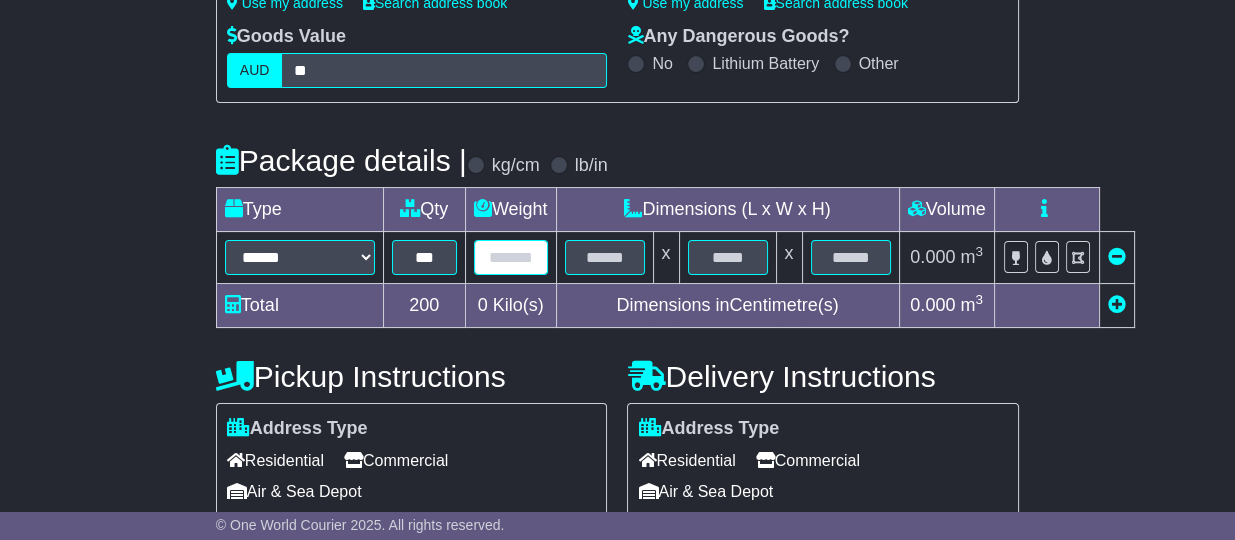 click at bounding box center [511, 257] 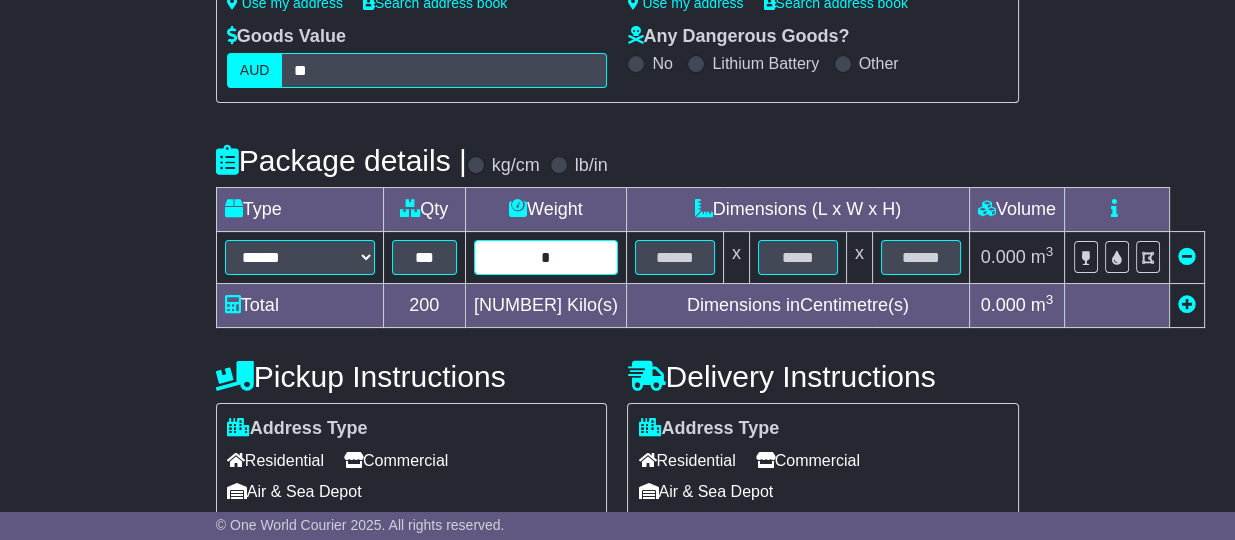 type on "*" 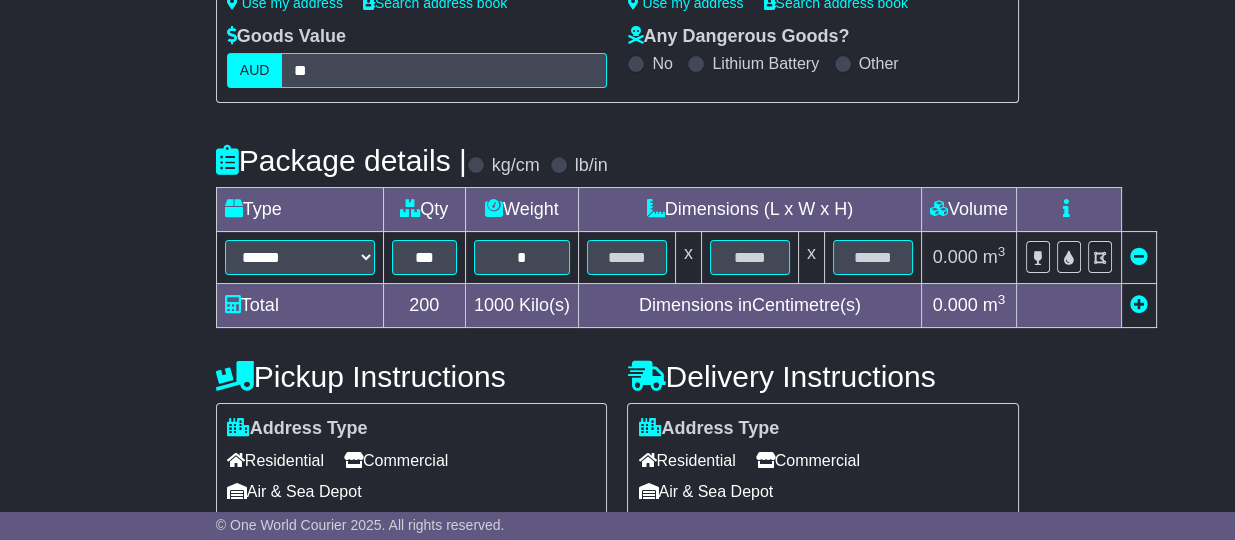 click on "m 3" at bounding box center (994, 257) 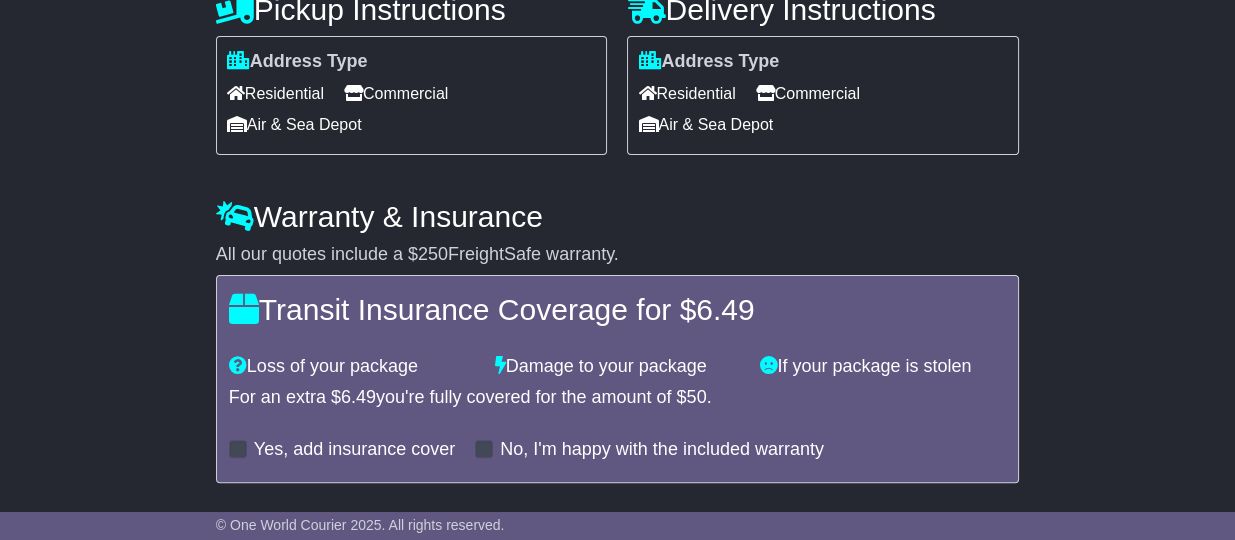 scroll, scrollTop: 796, scrollLeft: 0, axis: vertical 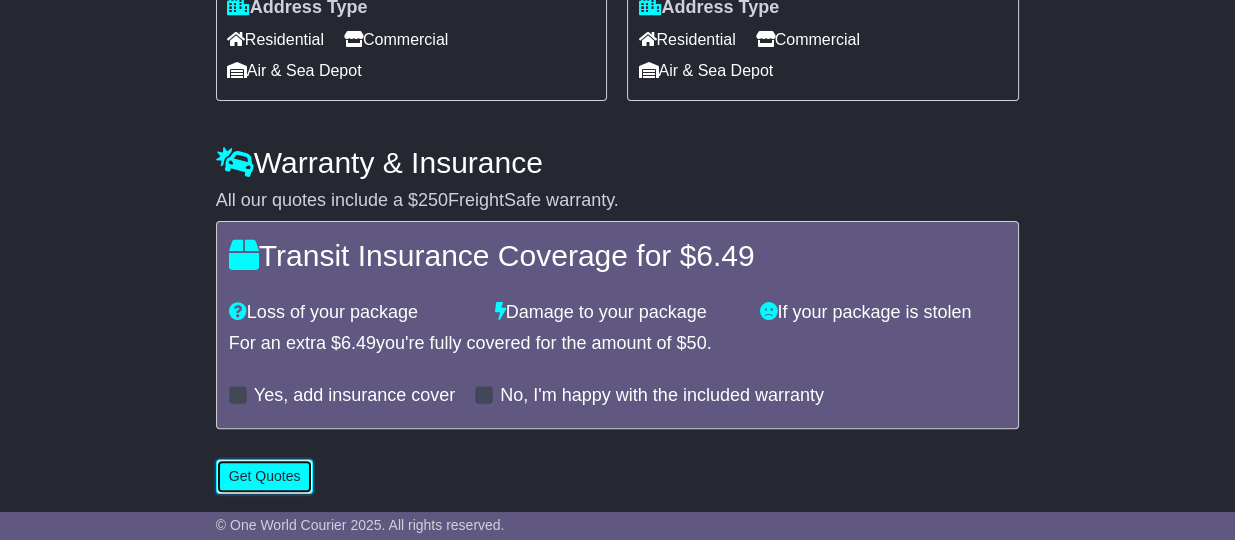 click on "Get Quotes" at bounding box center (265, 476) 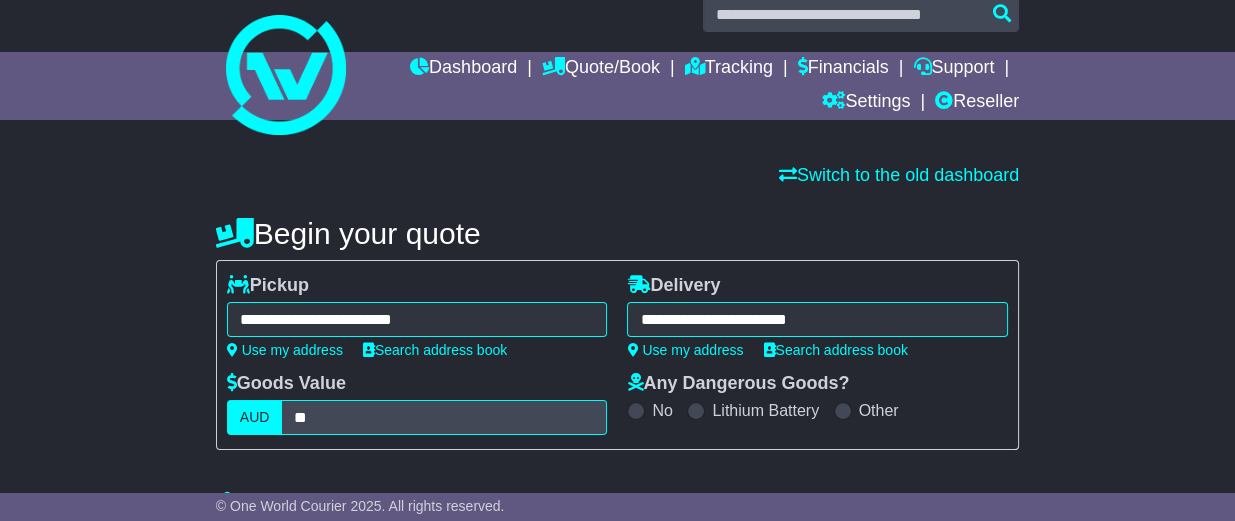 scroll, scrollTop: 0, scrollLeft: 0, axis: both 